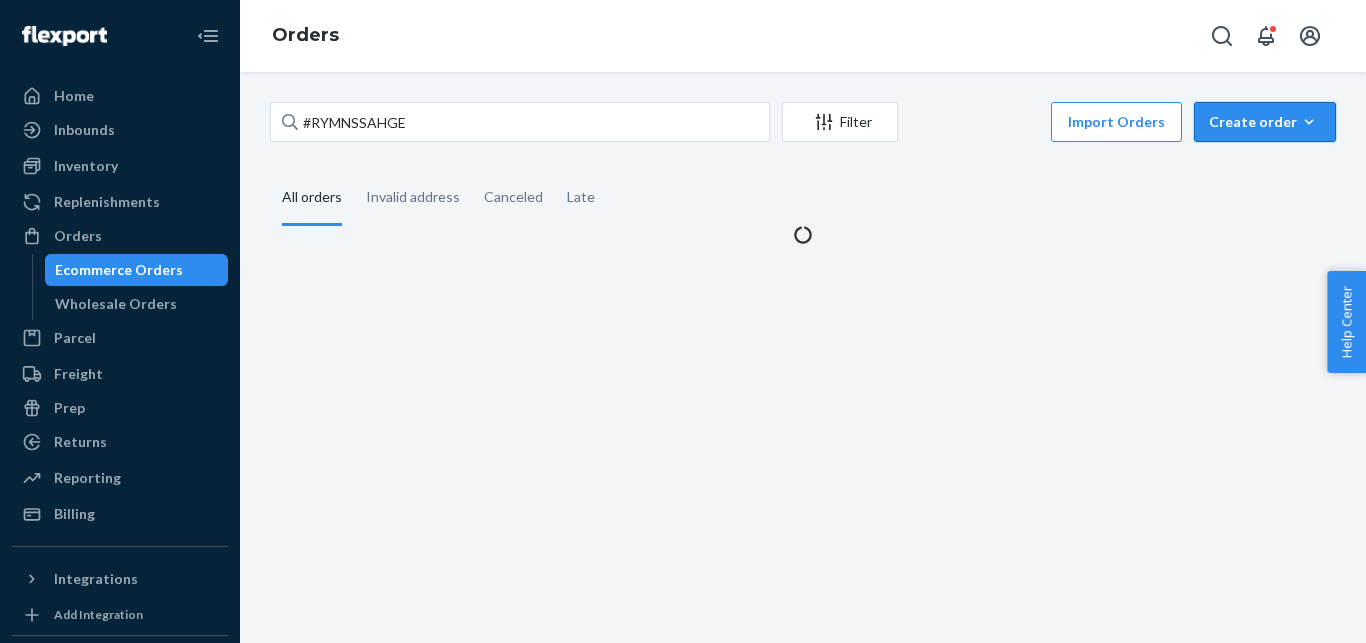 scroll, scrollTop: 0, scrollLeft: 0, axis: both 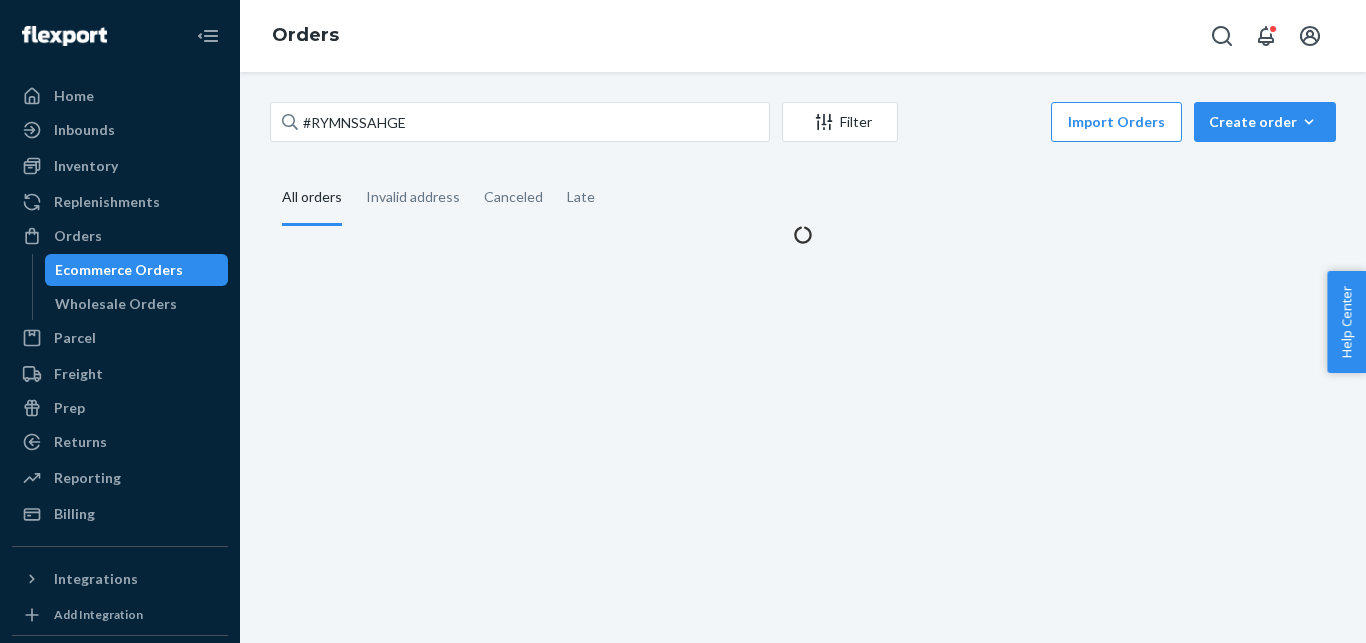 drag, startPoint x: 1263, startPoint y: 129, endPoint x: 1270, endPoint y: 173, distance: 44.553337 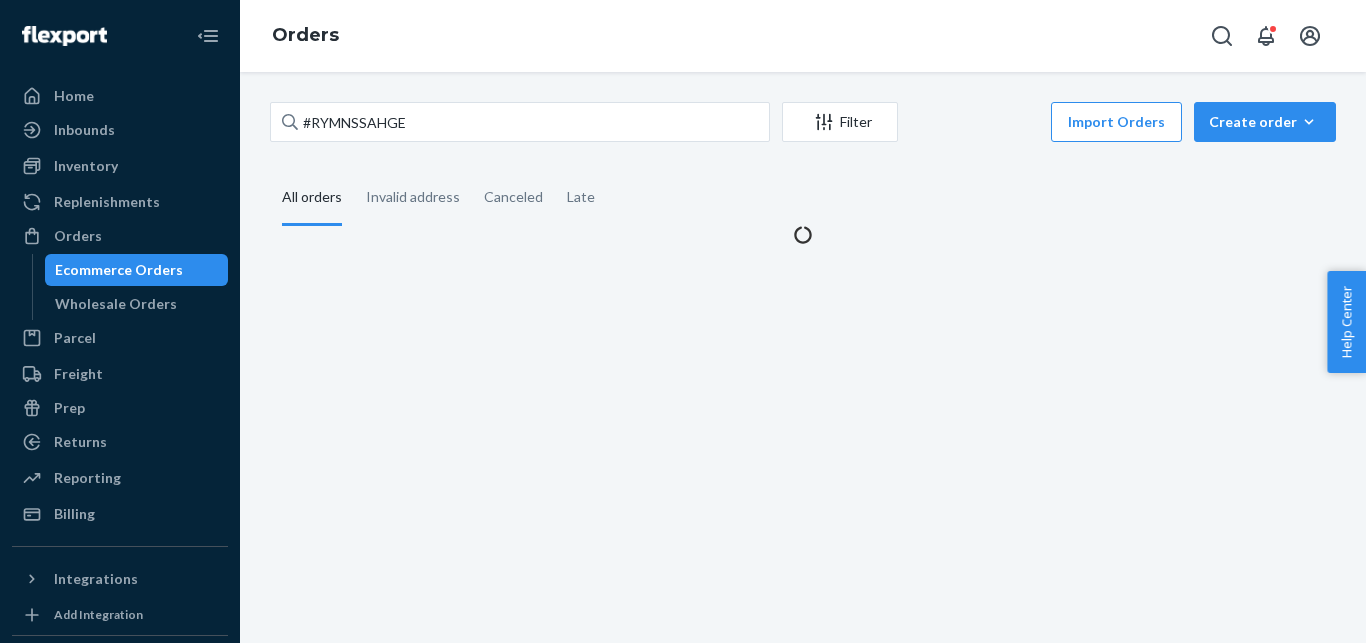 click on "Create order" at bounding box center [1265, 122] 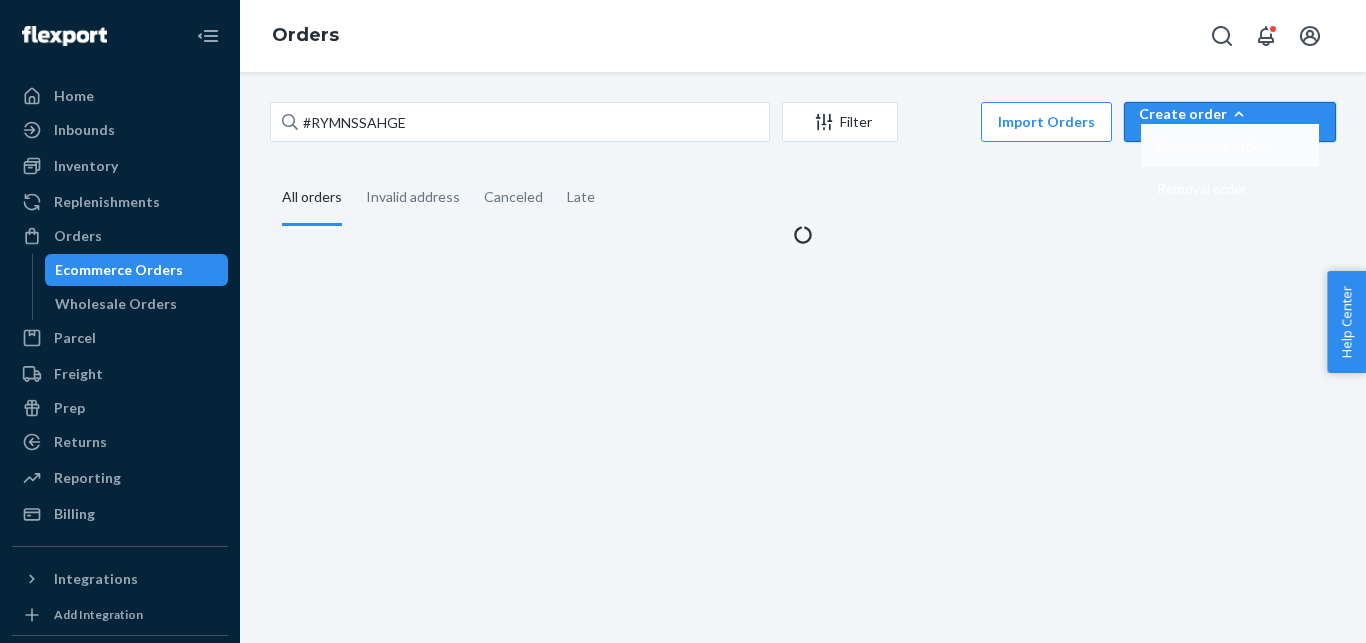 click on "Ecommerce order" at bounding box center [1212, 146] 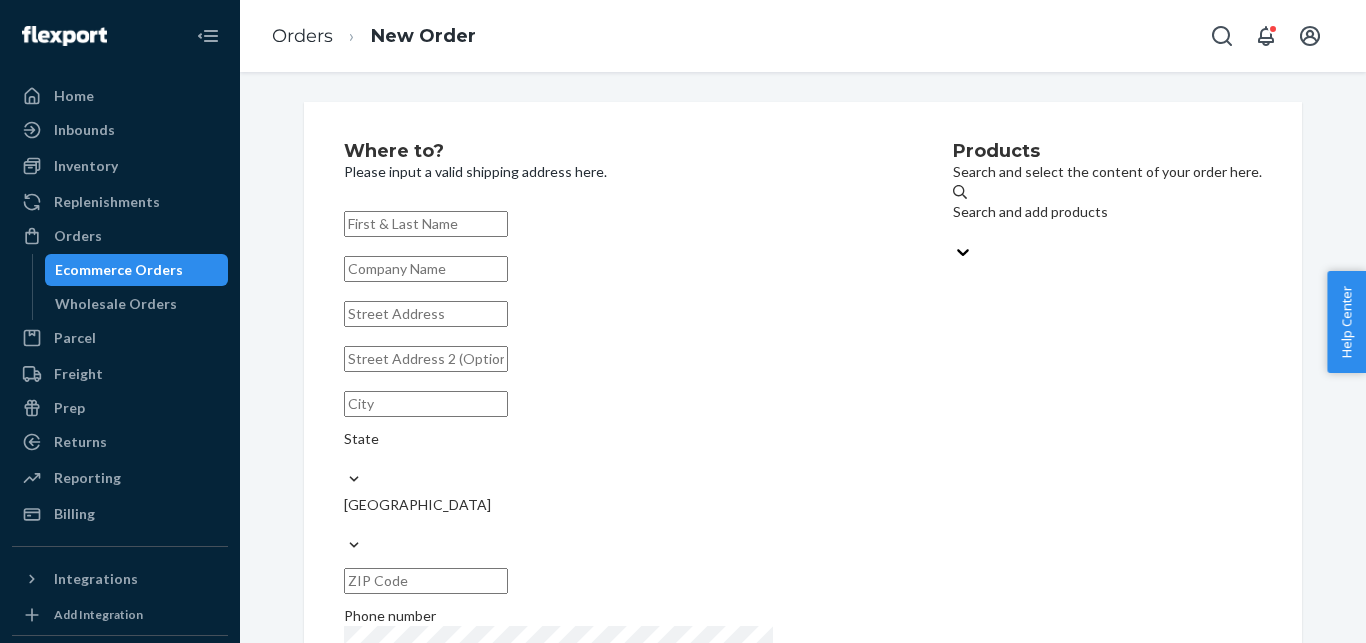 paste on "[PERSON_NAME]" 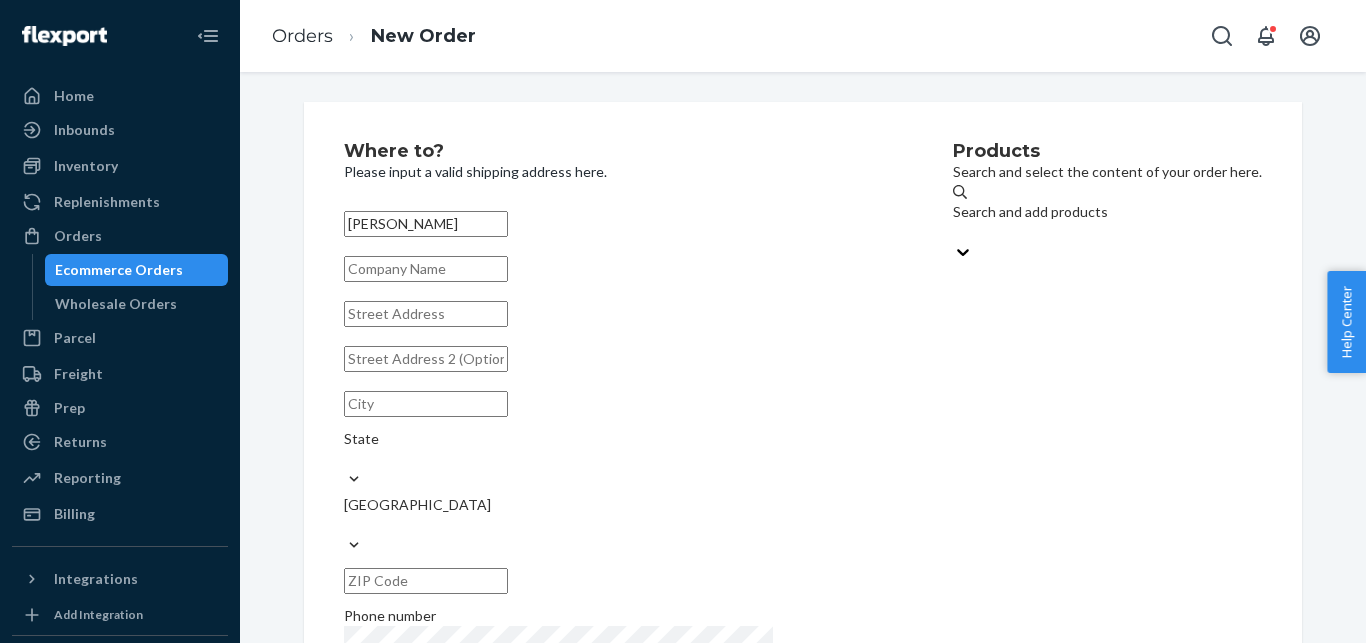 type on "[PERSON_NAME]" 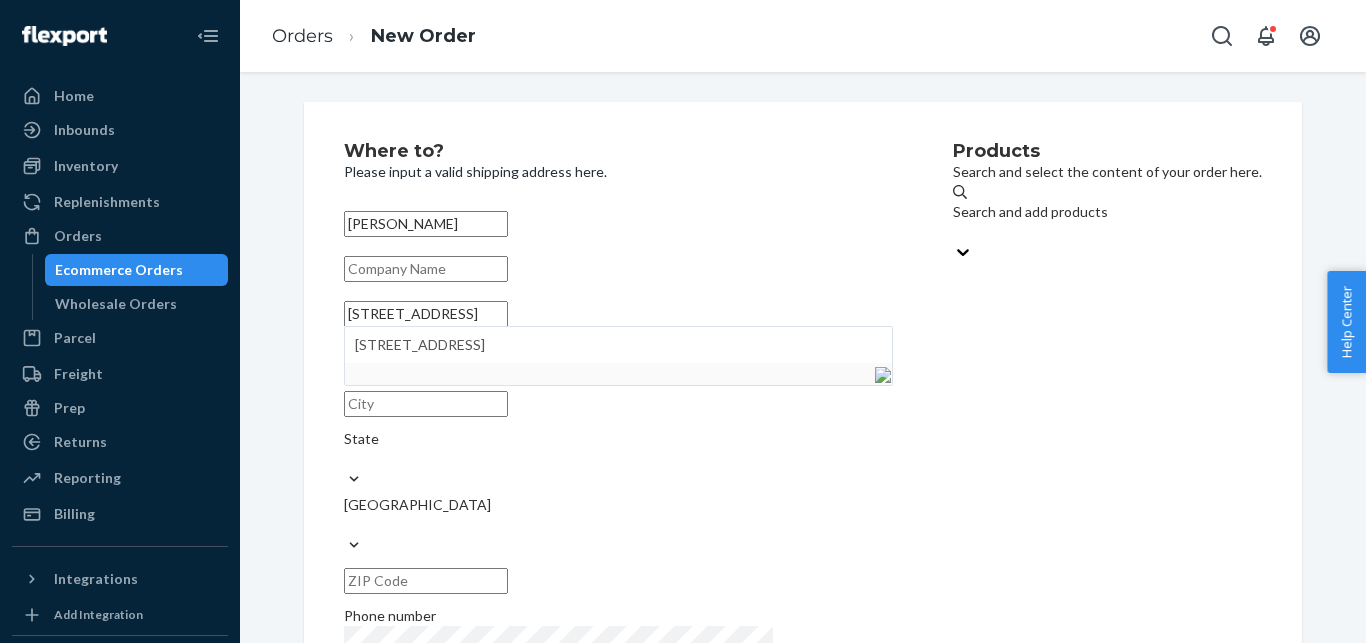 paste on "Charlotte" 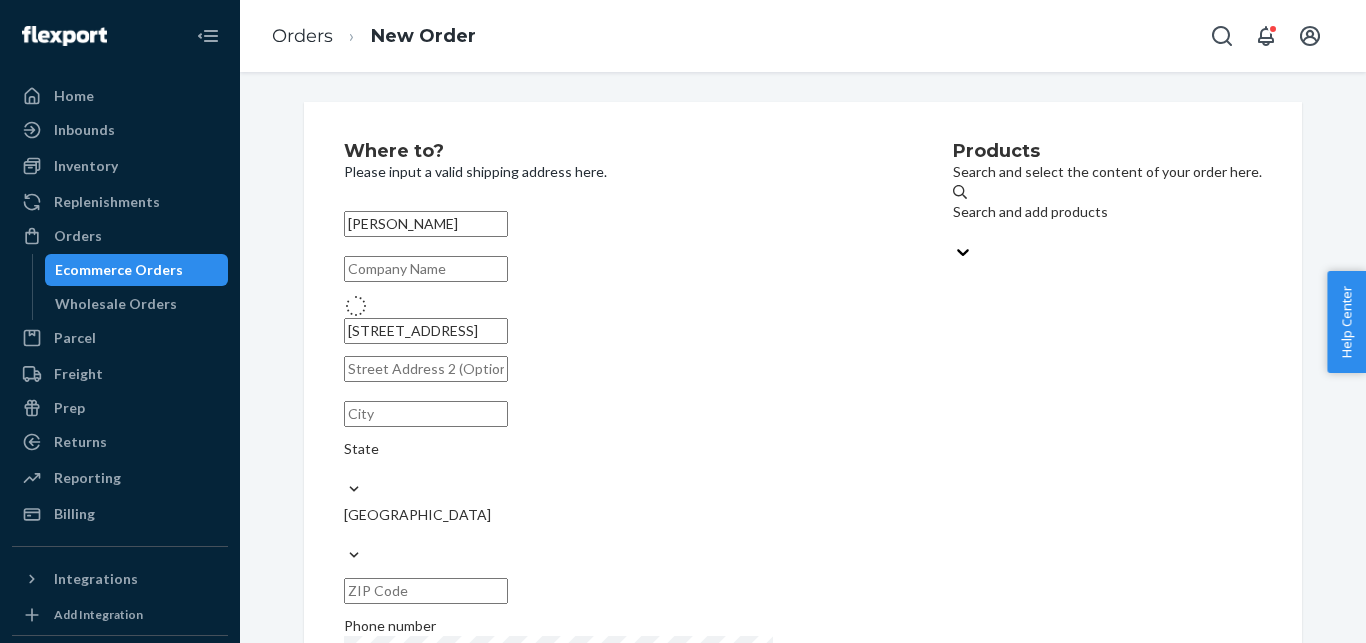 type on "Charlotte" 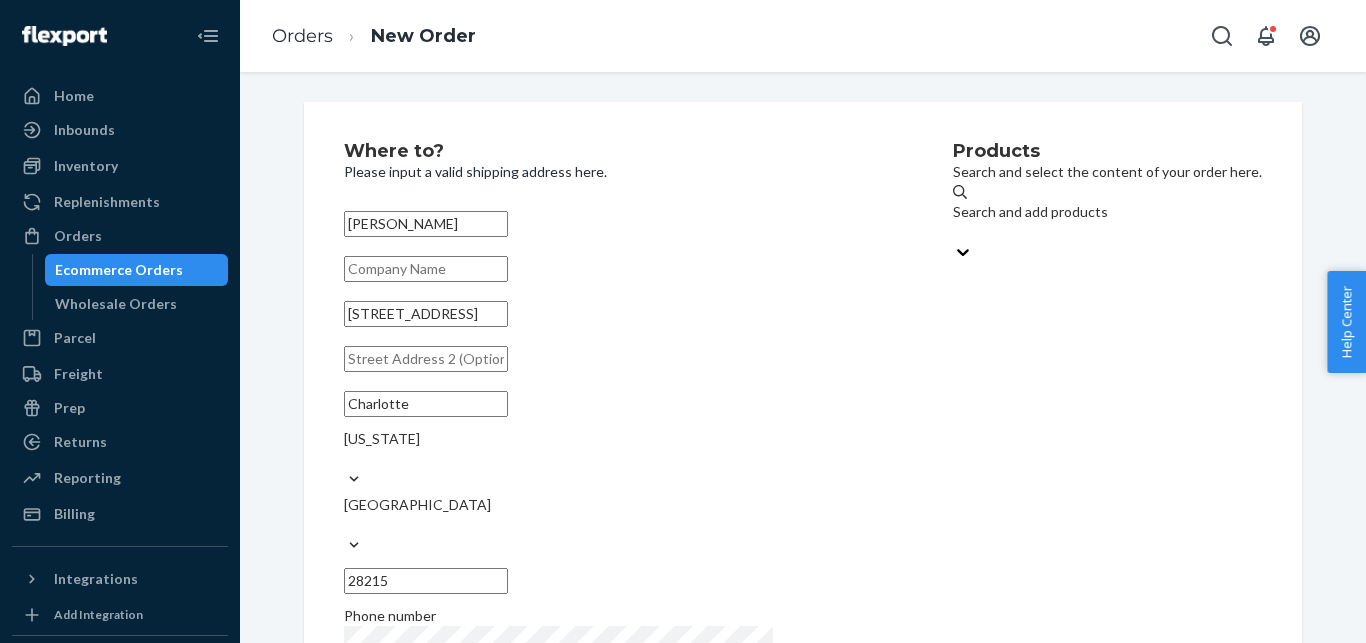 click on "Search and add products" at bounding box center (1107, 212) 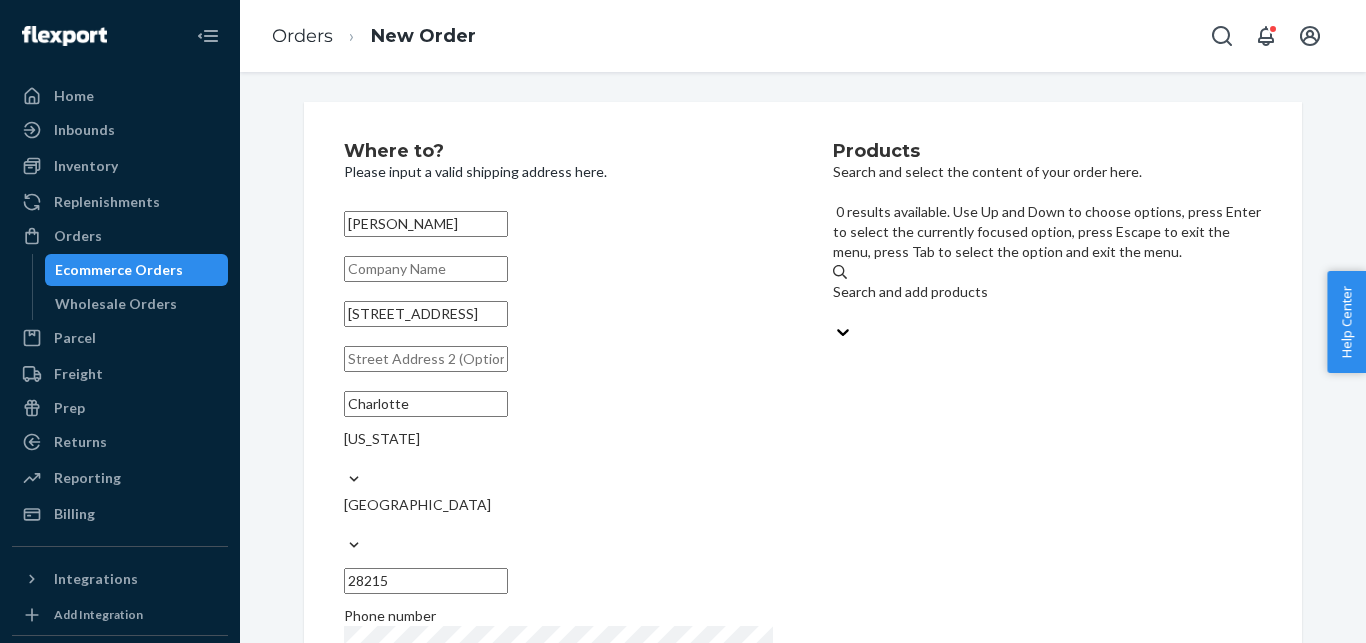 paste on "[PHONE_NUMBER]" 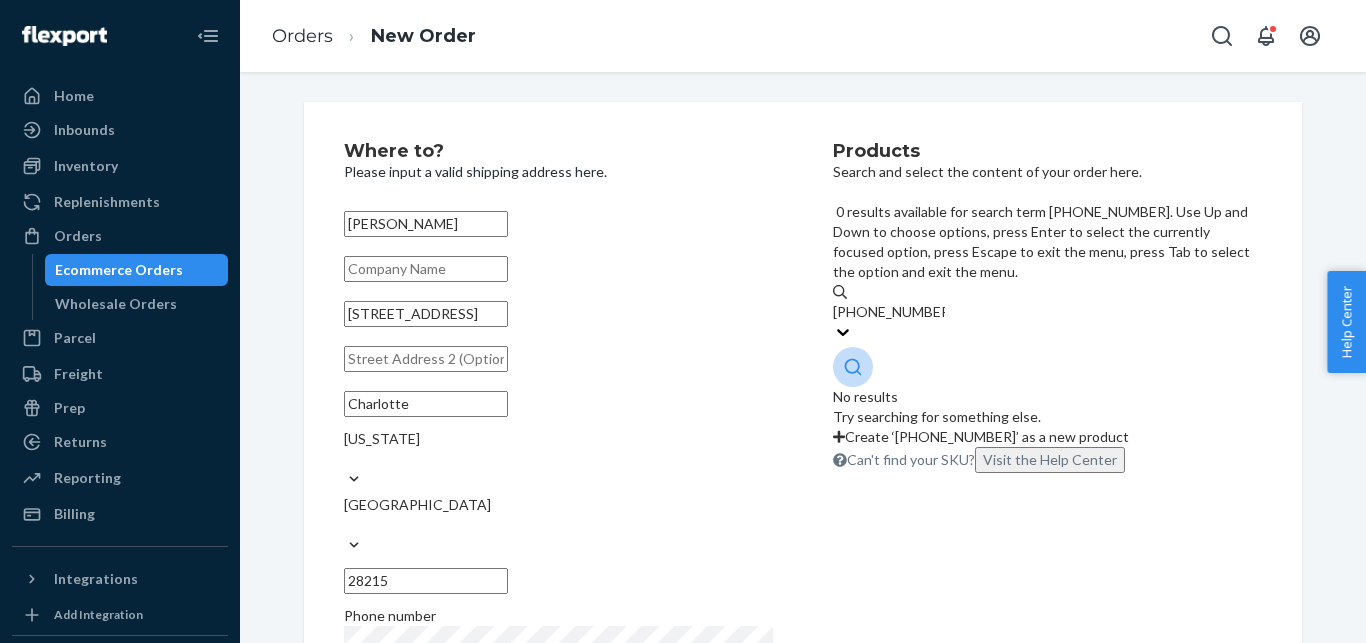 drag, startPoint x: 885, startPoint y: 219, endPoint x: 936, endPoint y: 259, distance: 64.815125 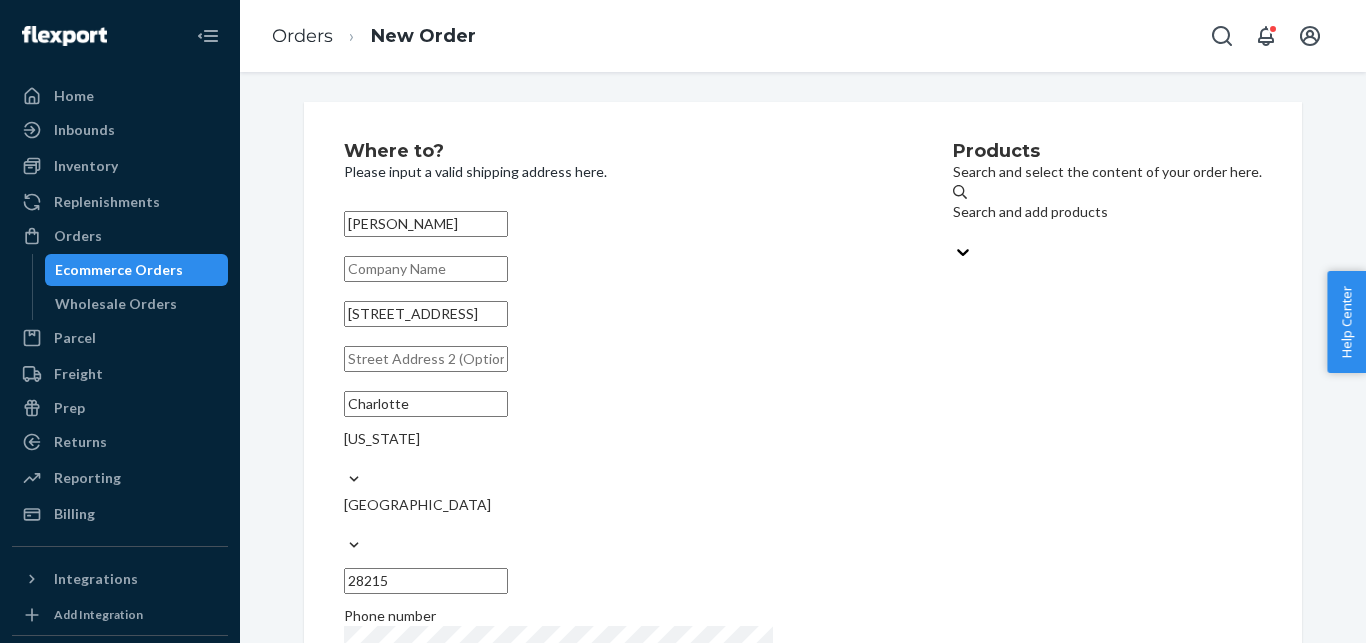 click on "Search and add products" at bounding box center (1107, 222) 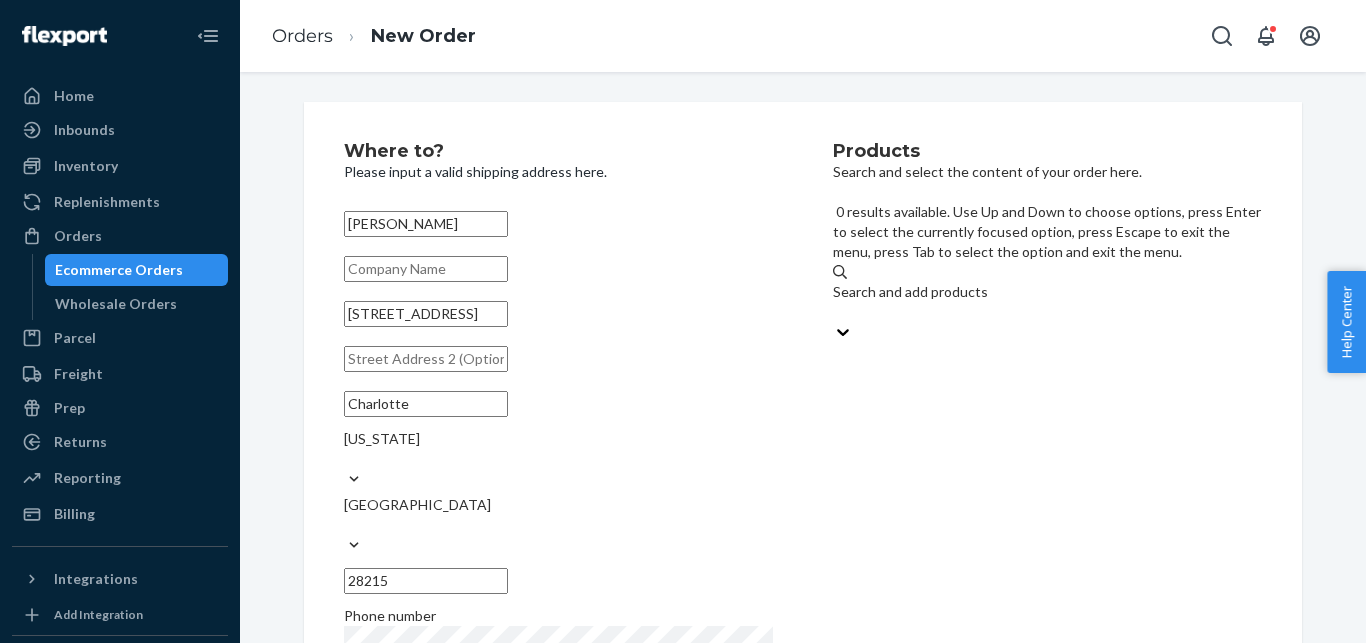 paste on "GKH-AC-GE-053" 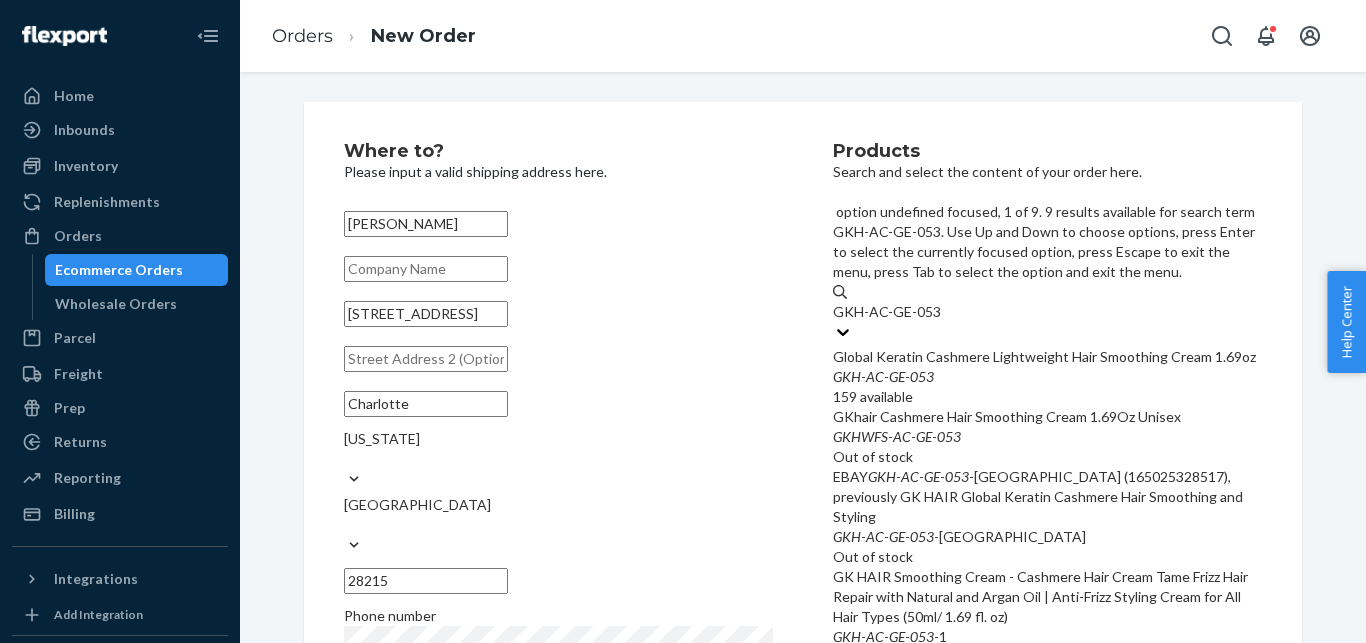 click on "Global Keratin Cashmere Lightweight Hair Smoothing Cream 1.69oz" at bounding box center [1047, 357] 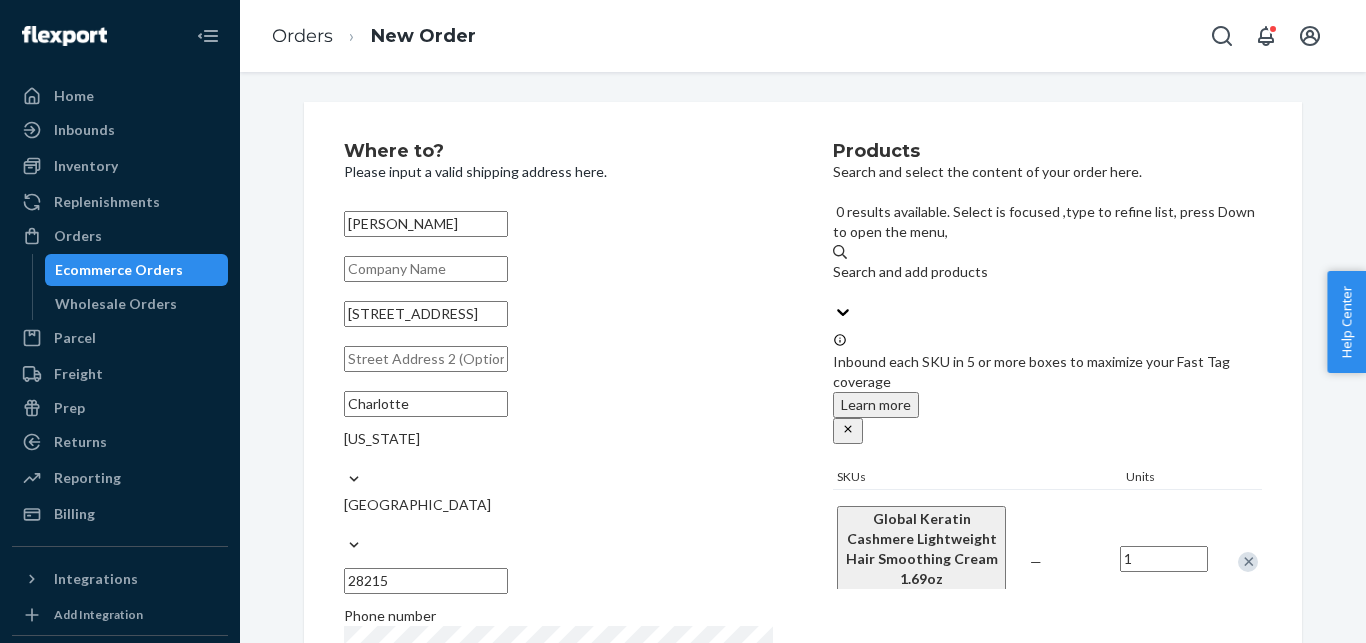 type 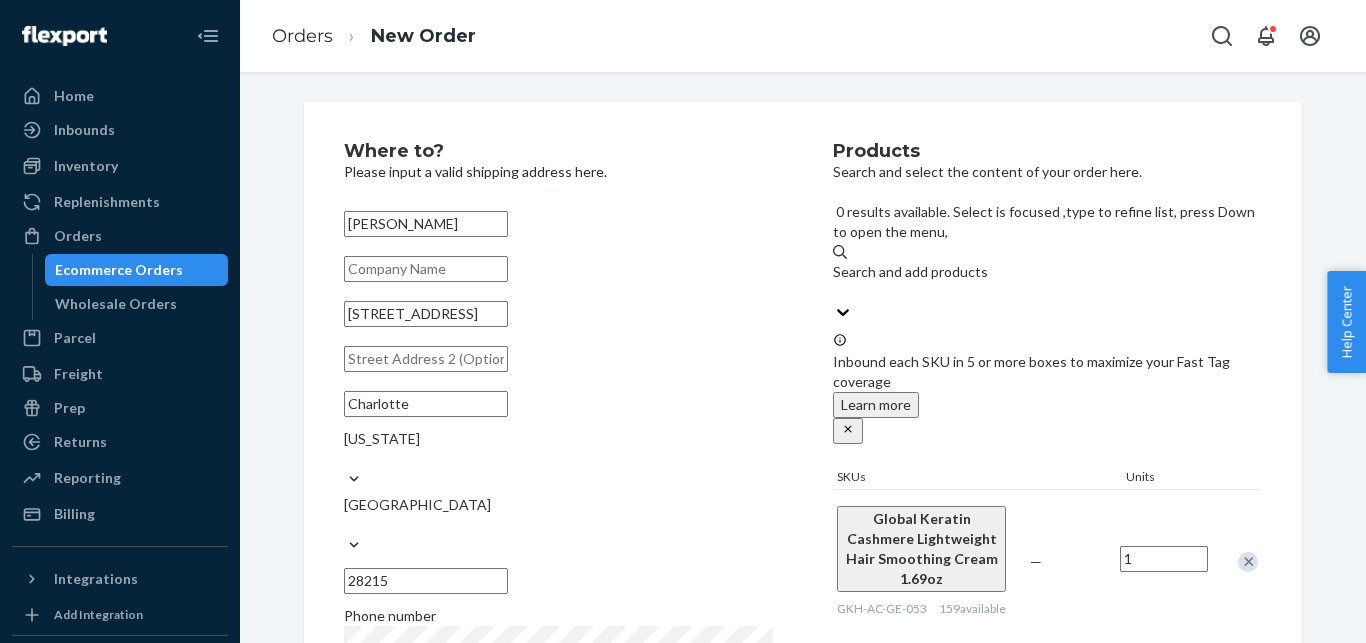 scroll, scrollTop: 328, scrollLeft: 0, axis: vertical 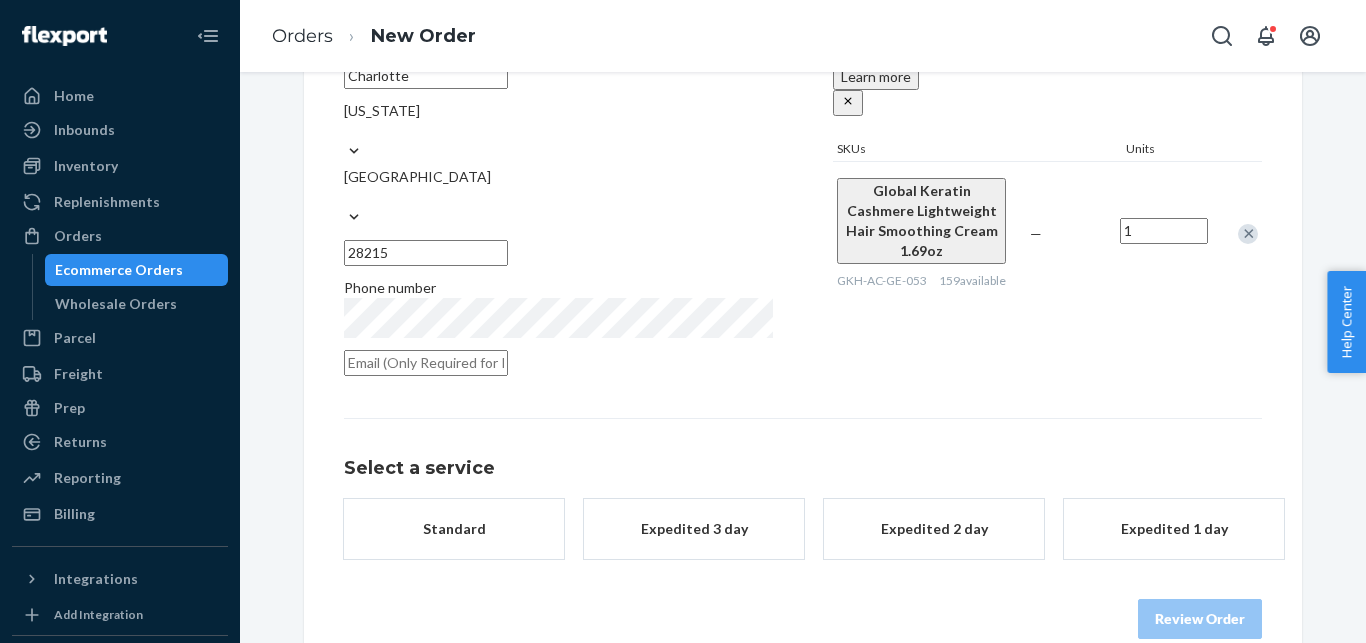 drag, startPoint x: 479, startPoint y: 500, endPoint x: 618, endPoint y: 465, distance: 143.33876 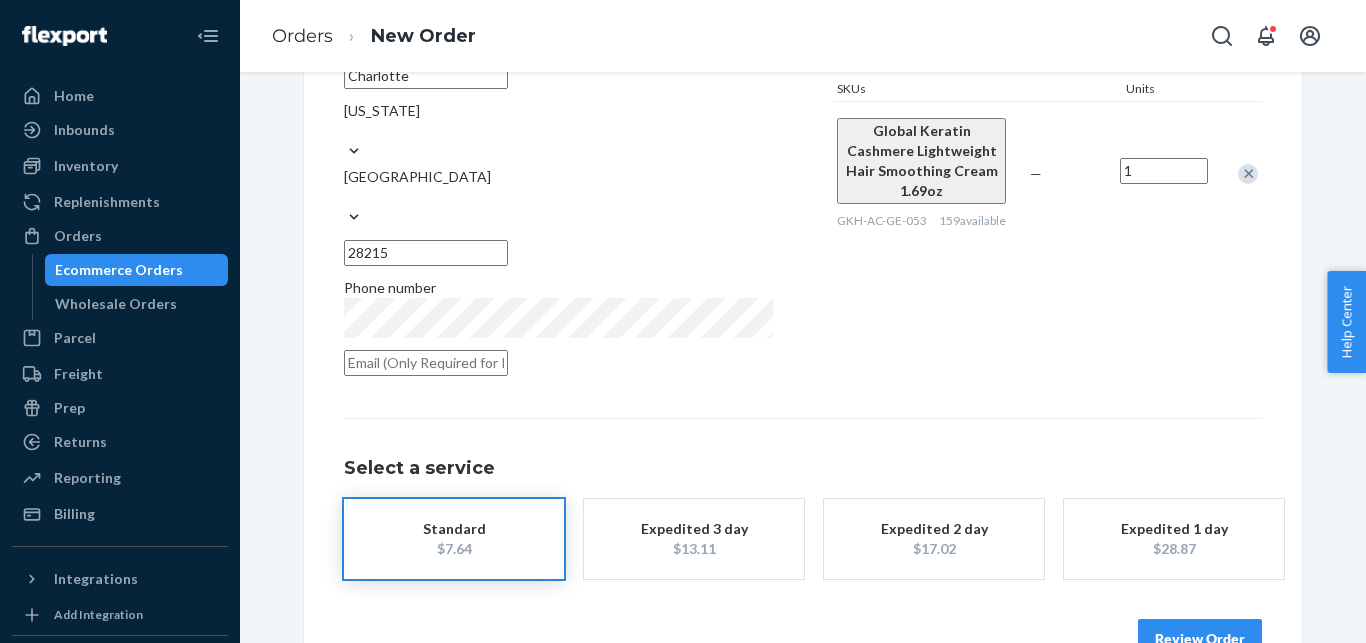 click on "Review Order" at bounding box center [1200, 639] 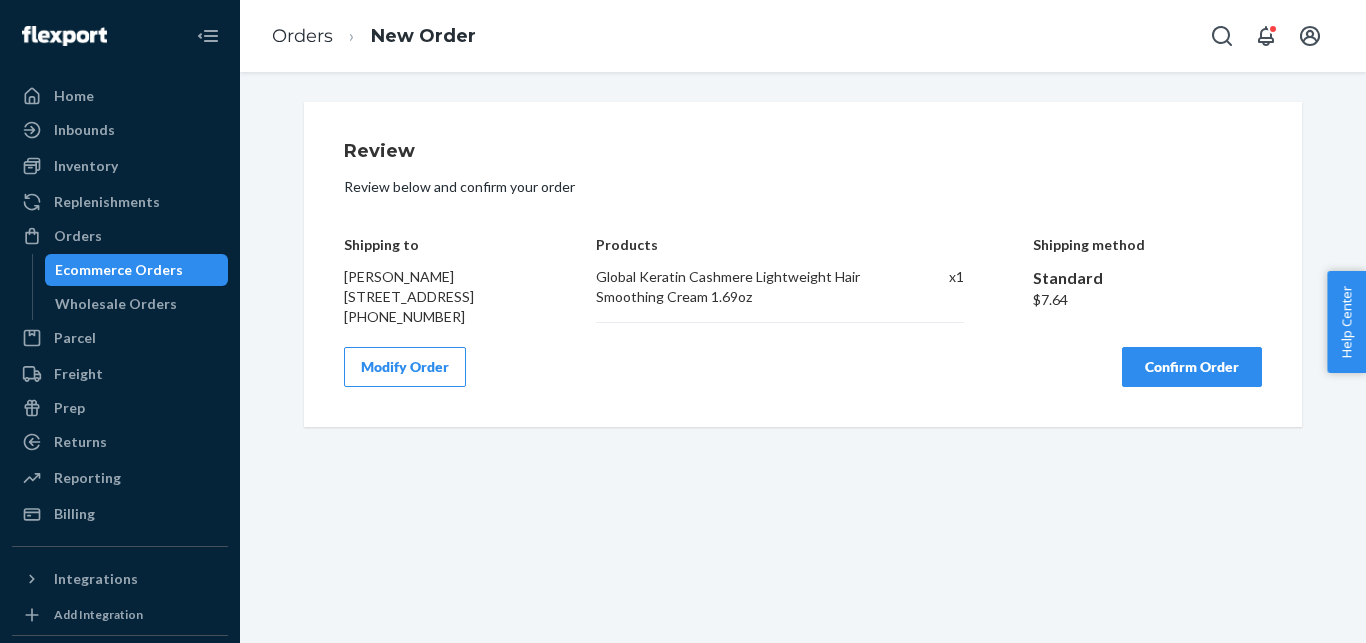 scroll, scrollTop: 0, scrollLeft: 0, axis: both 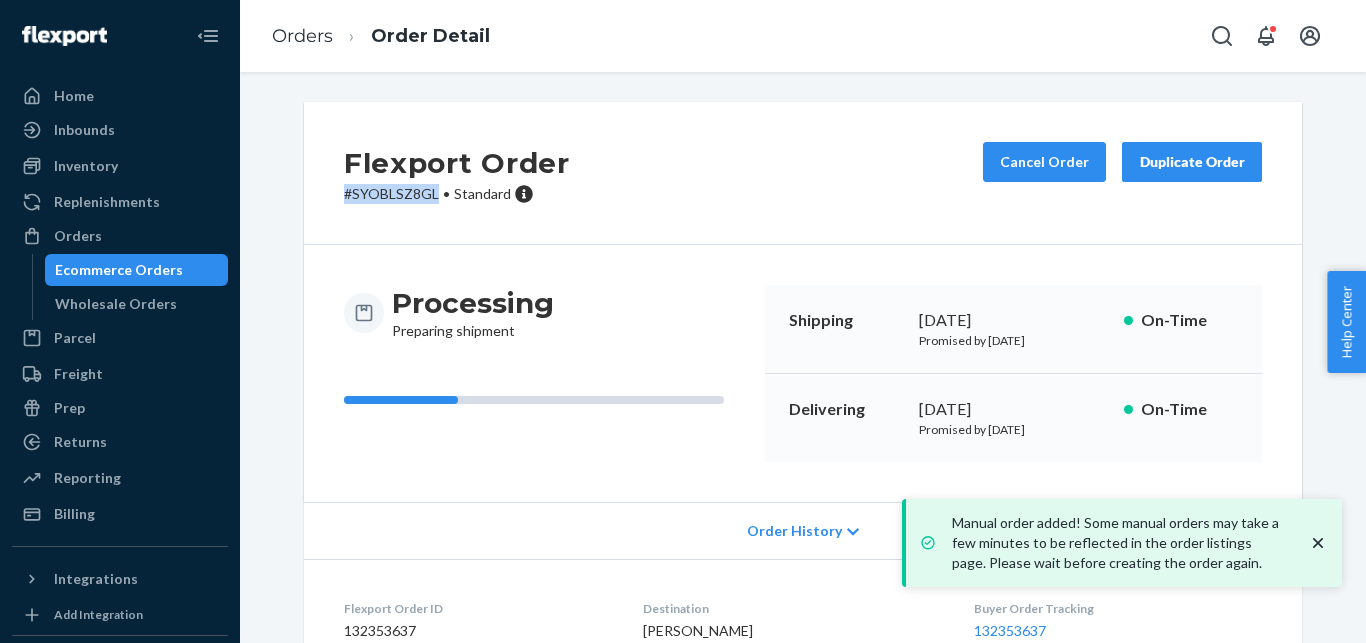 drag, startPoint x: 430, startPoint y: 191, endPoint x: 320, endPoint y: 200, distance: 110.36757 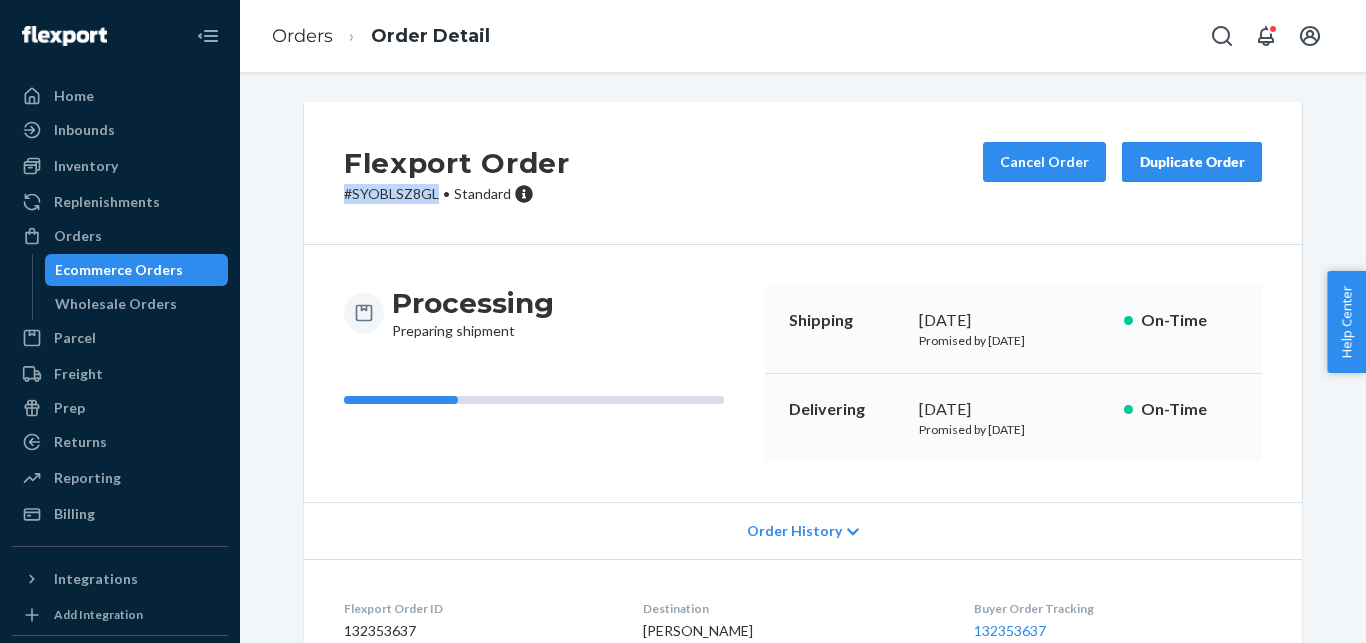 click on "Ecommerce Orders" at bounding box center [119, 270] 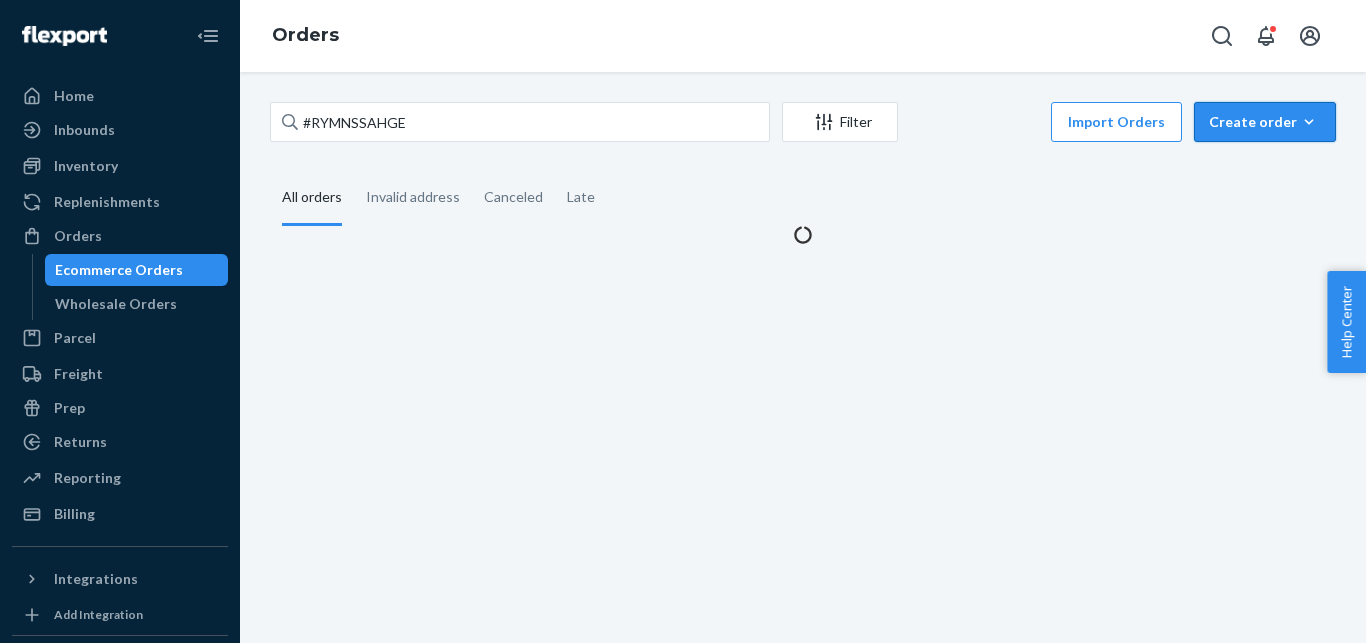 click on "Create order" at bounding box center [1265, 122] 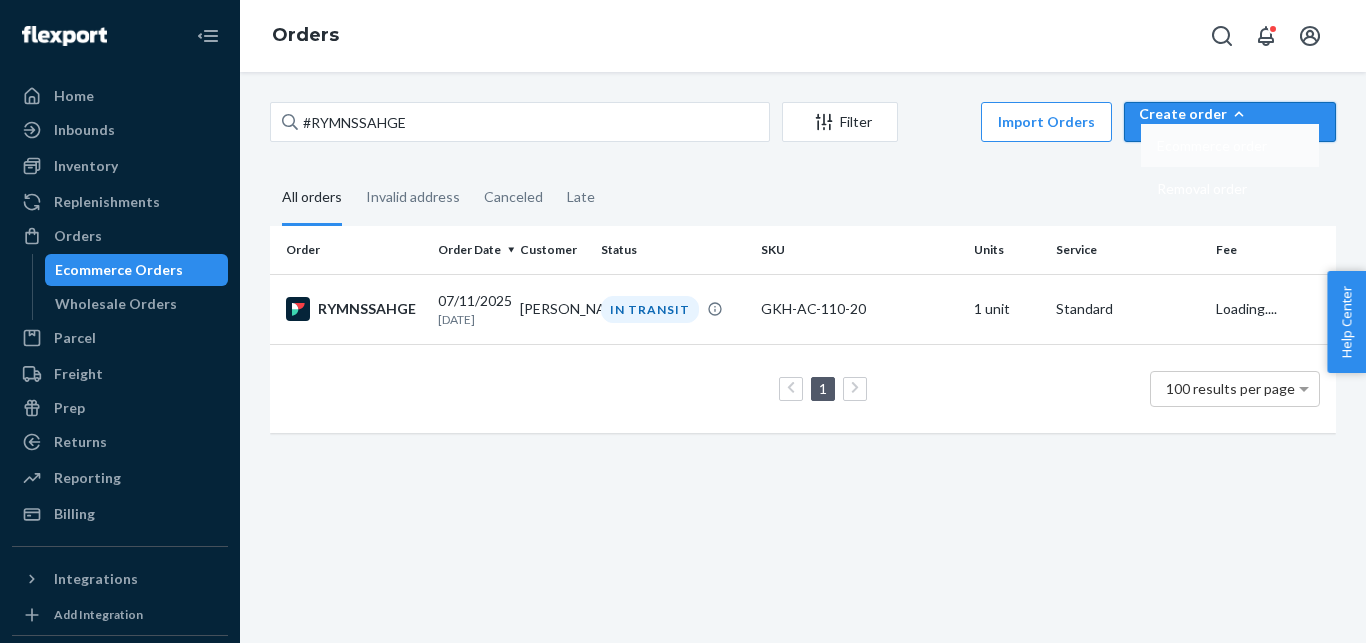 click on "Ecommerce order" at bounding box center (1212, 146) 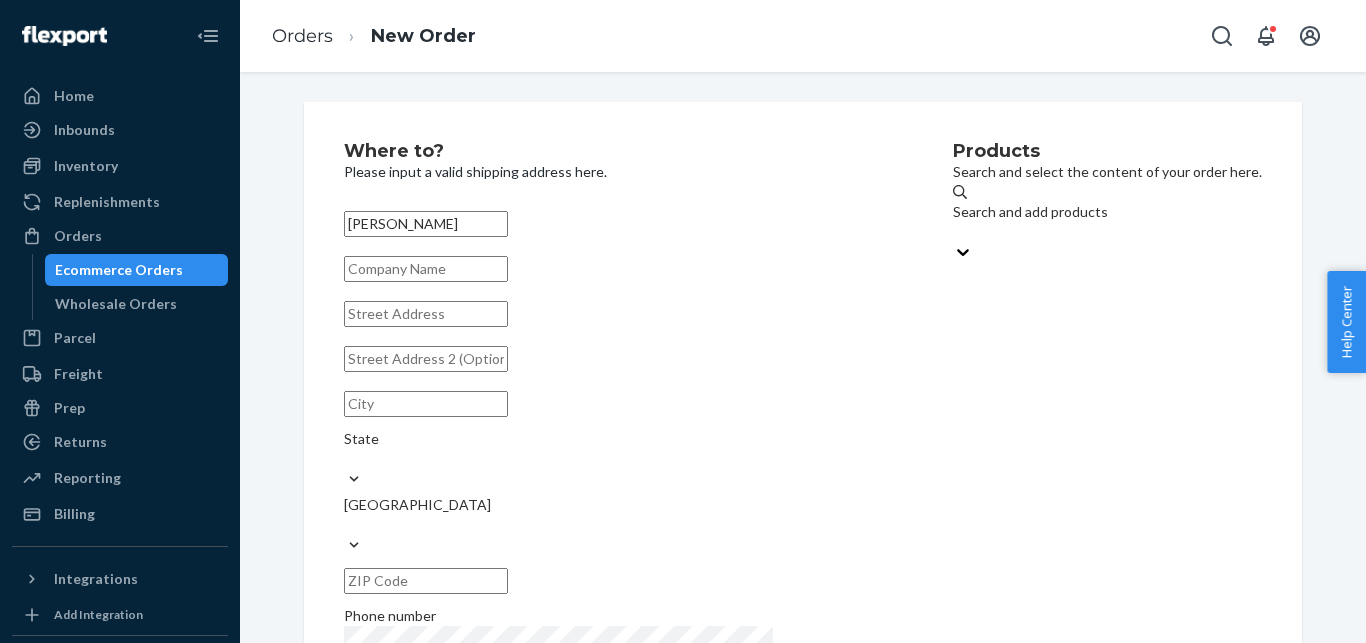 type on "[PERSON_NAME]" 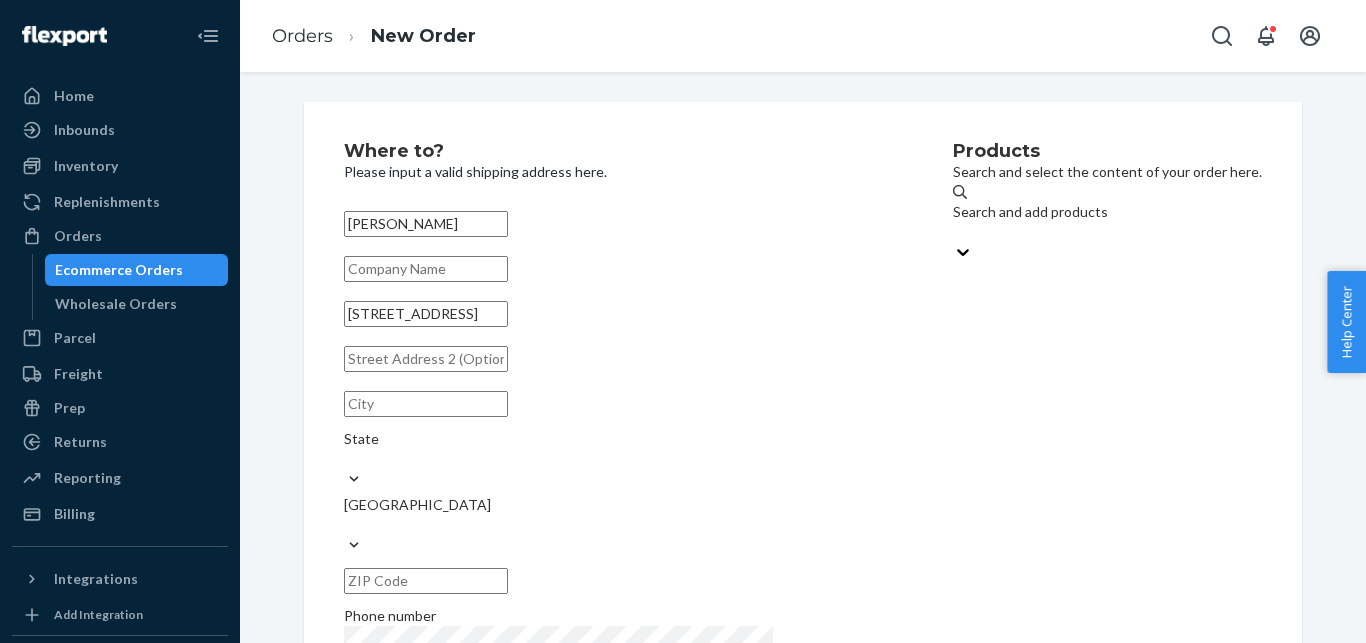type on "[STREET_ADDRESS]" 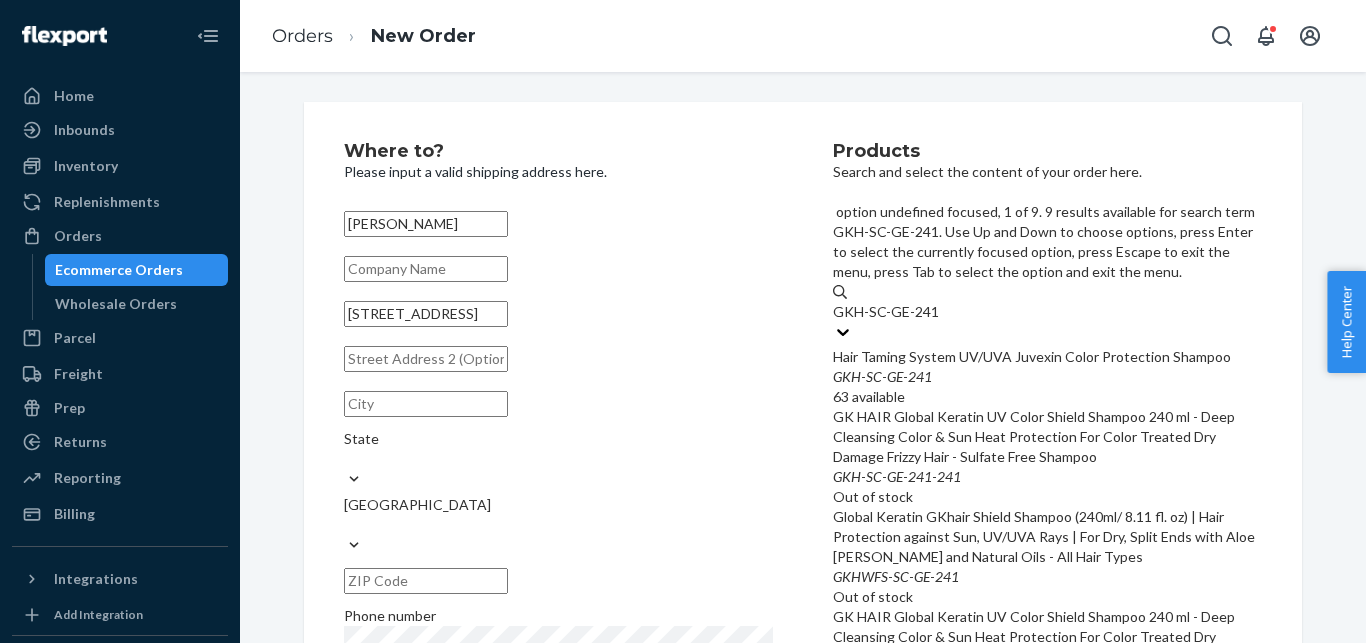 click on "GKH - SC - GE - 241" at bounding box center [1047, 377] 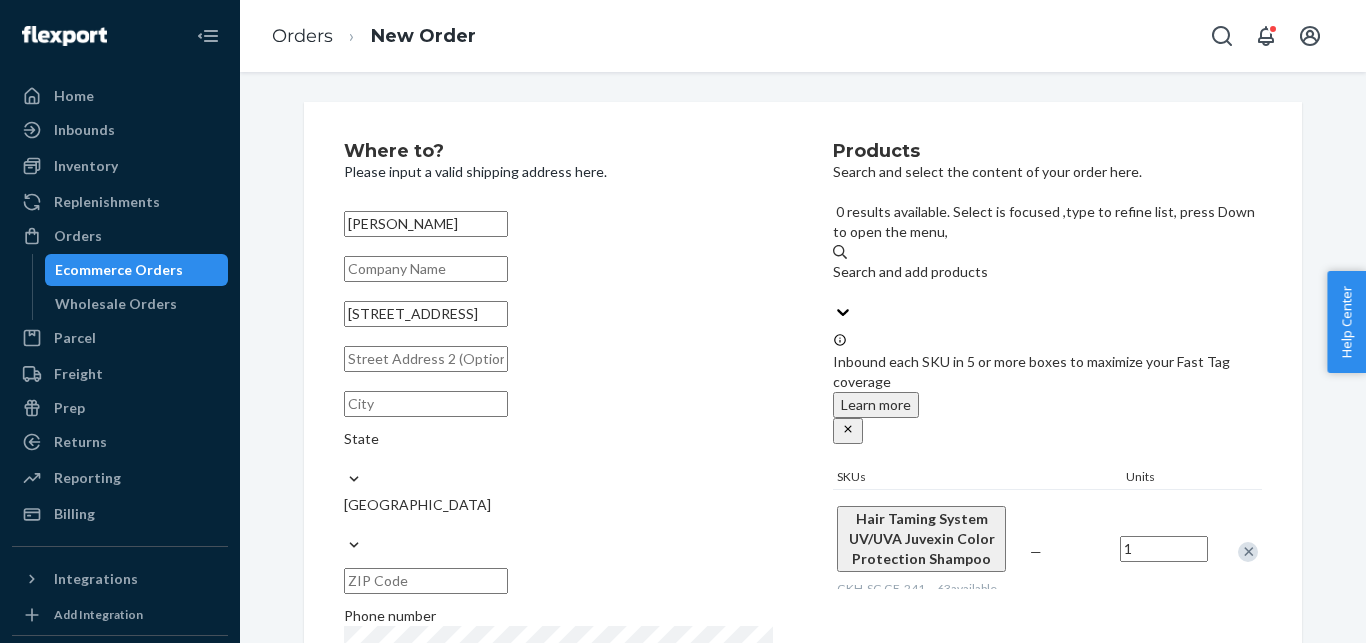 type 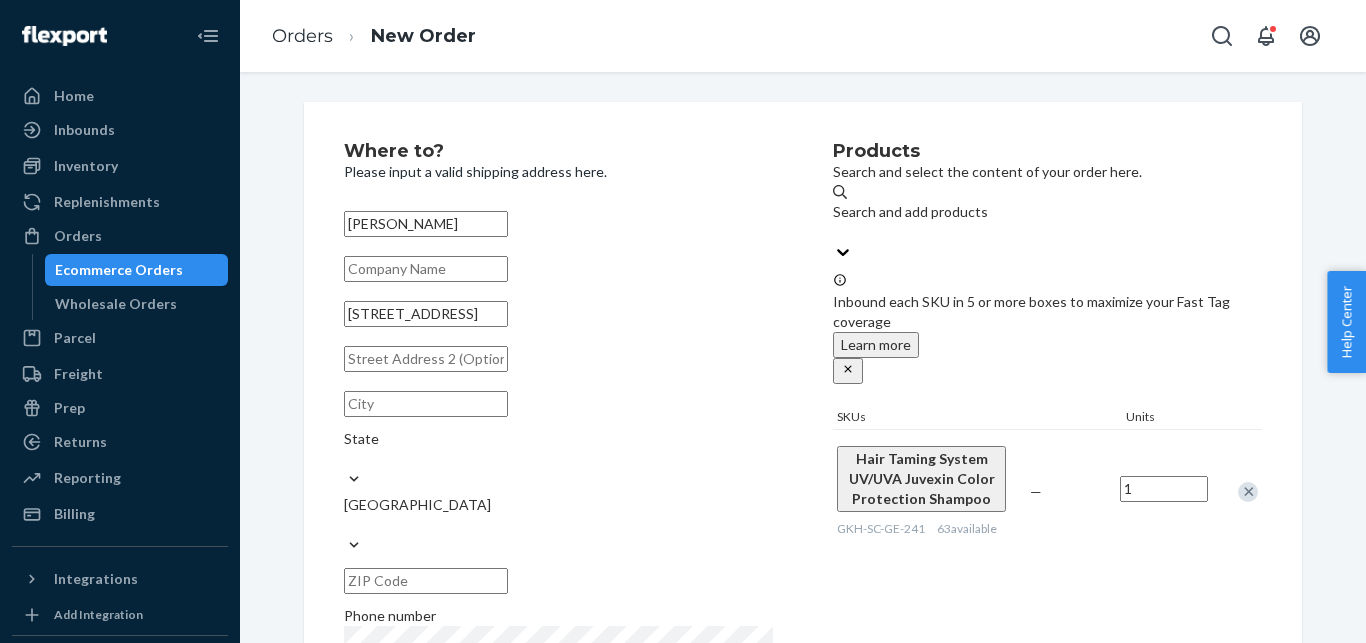 click on "[STREET_ADDRESS]" at bounding box center (426, 314) 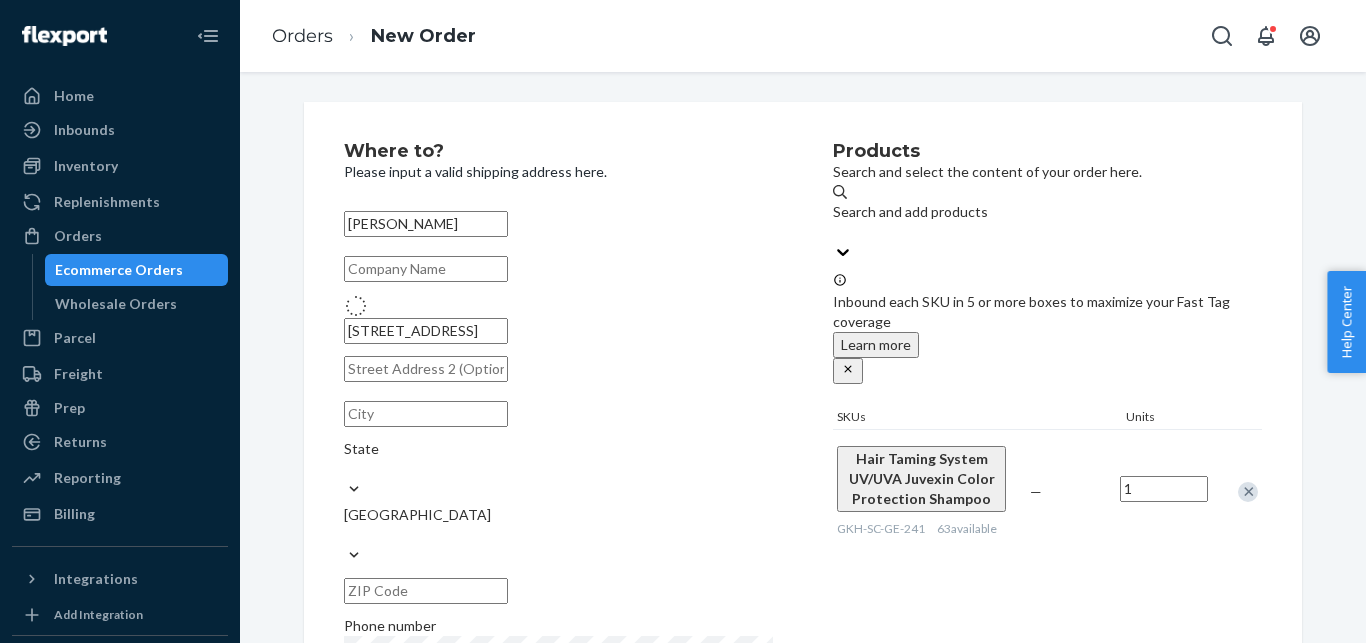 type on "[STREET_ADDRESS]" 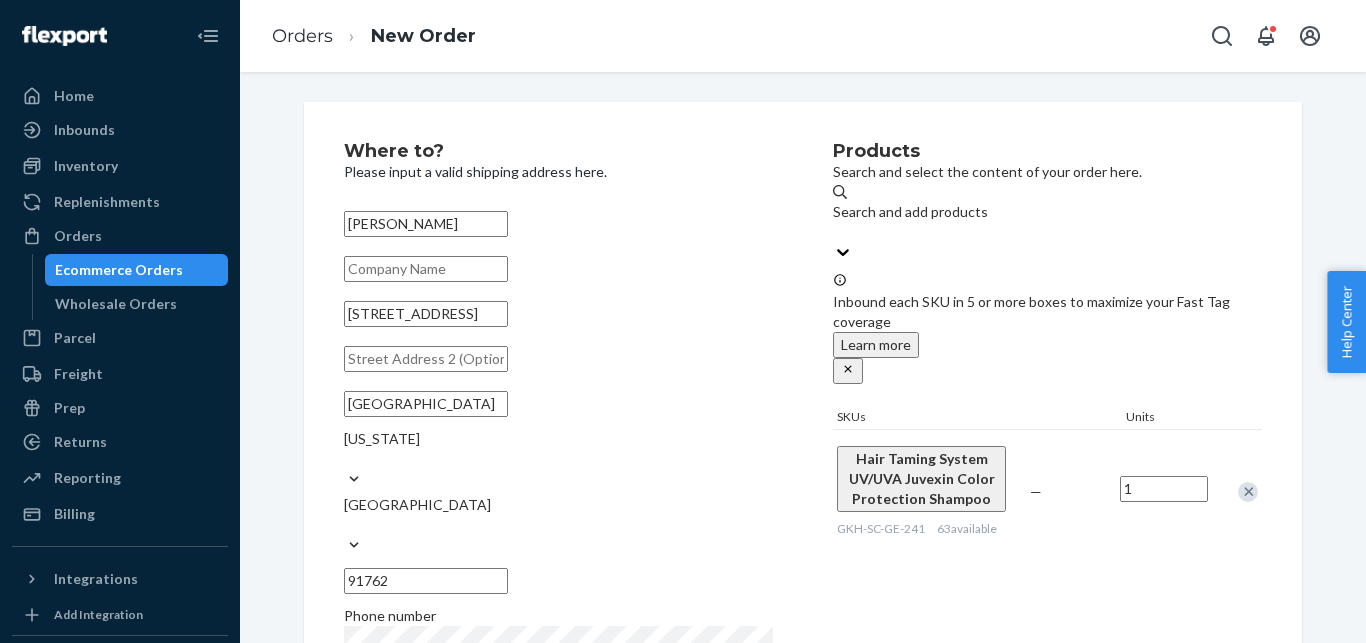 click on "Search and add products" at bounding box center [1047, 222] 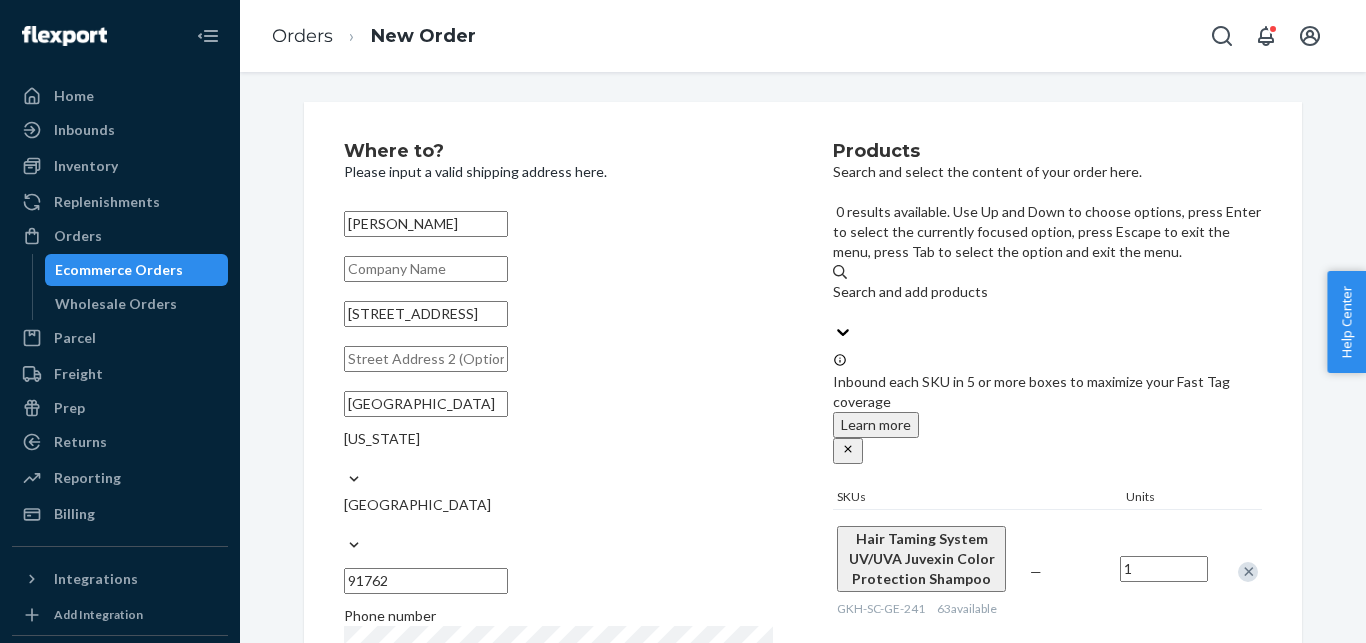 paste on "[PHONE_NUMBER]" 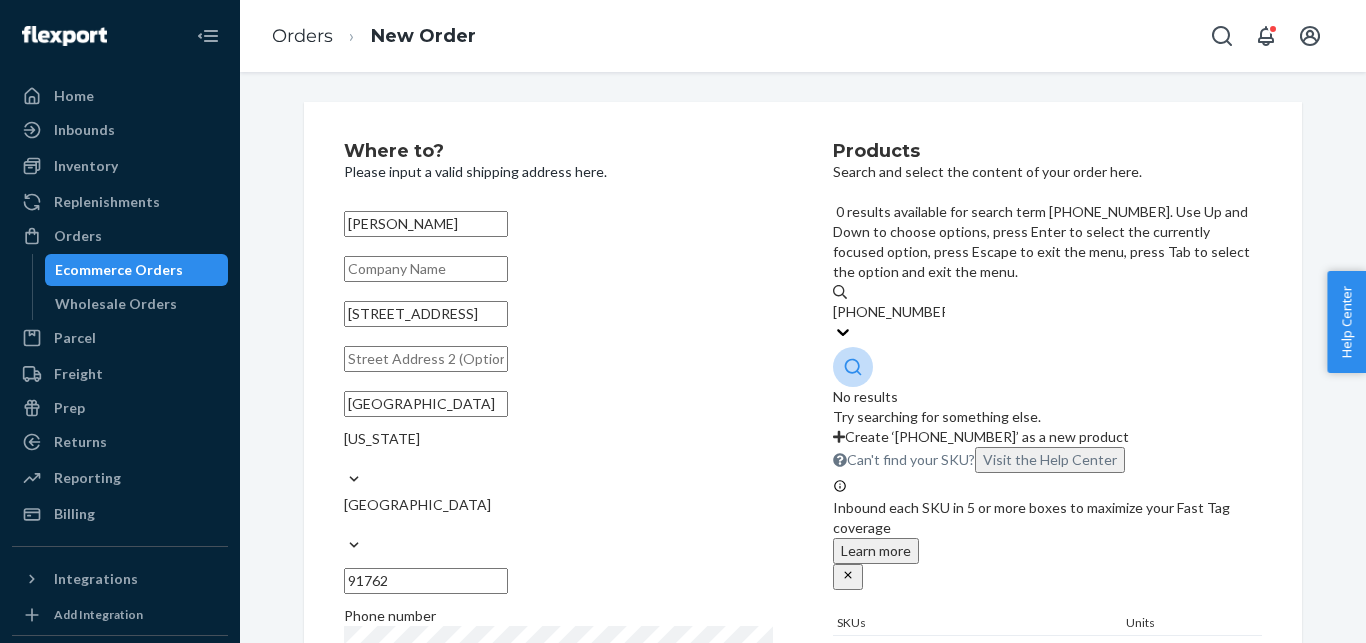 drag, startPoint x: 884, startPoint y: 213, endPoint x: 994, endPoint y: 214, distance: 110.00455 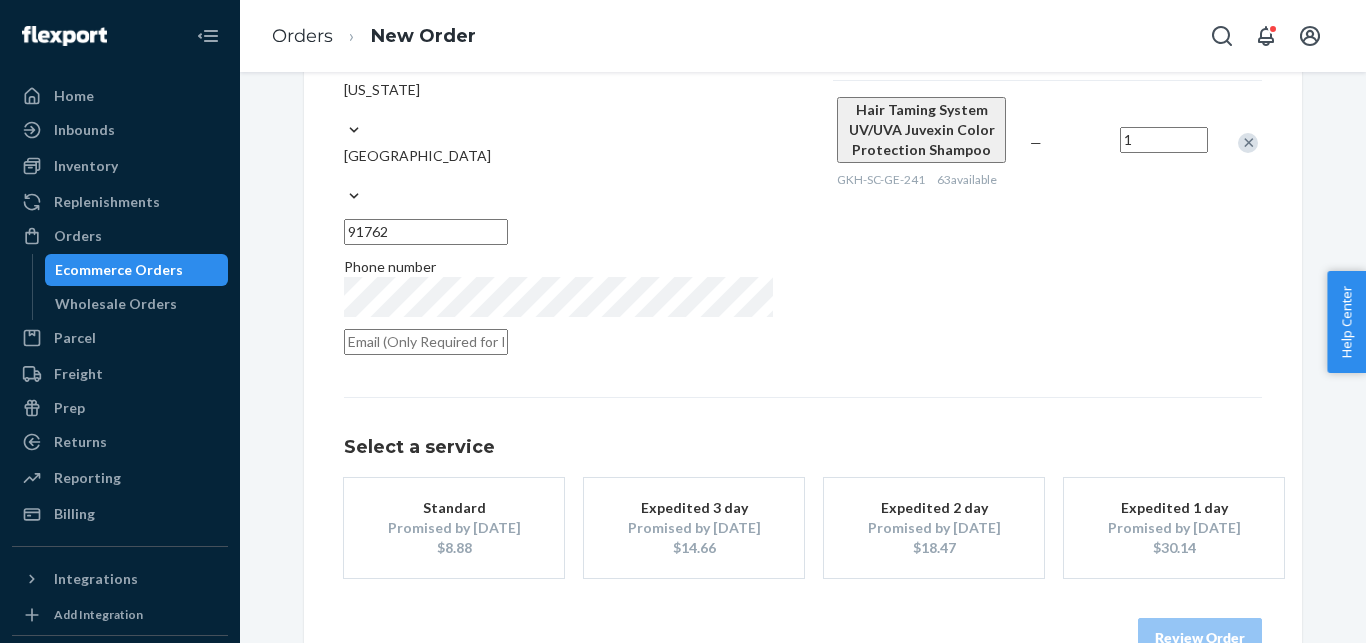 scroll, scrollTop: 368, scrollLeft: 0, axis: vertical 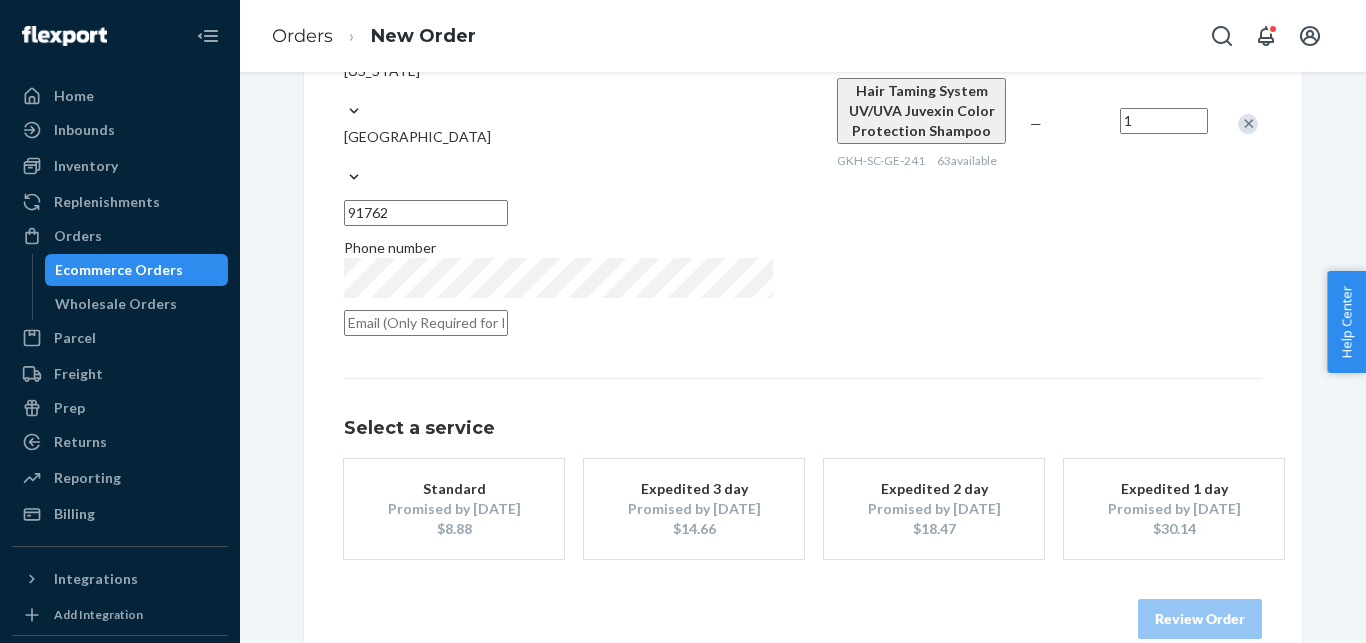 drag, startPoint x: 507, startPoint y: 474, endPoint x: 869, endPoint y: 477, distance: 362.01242 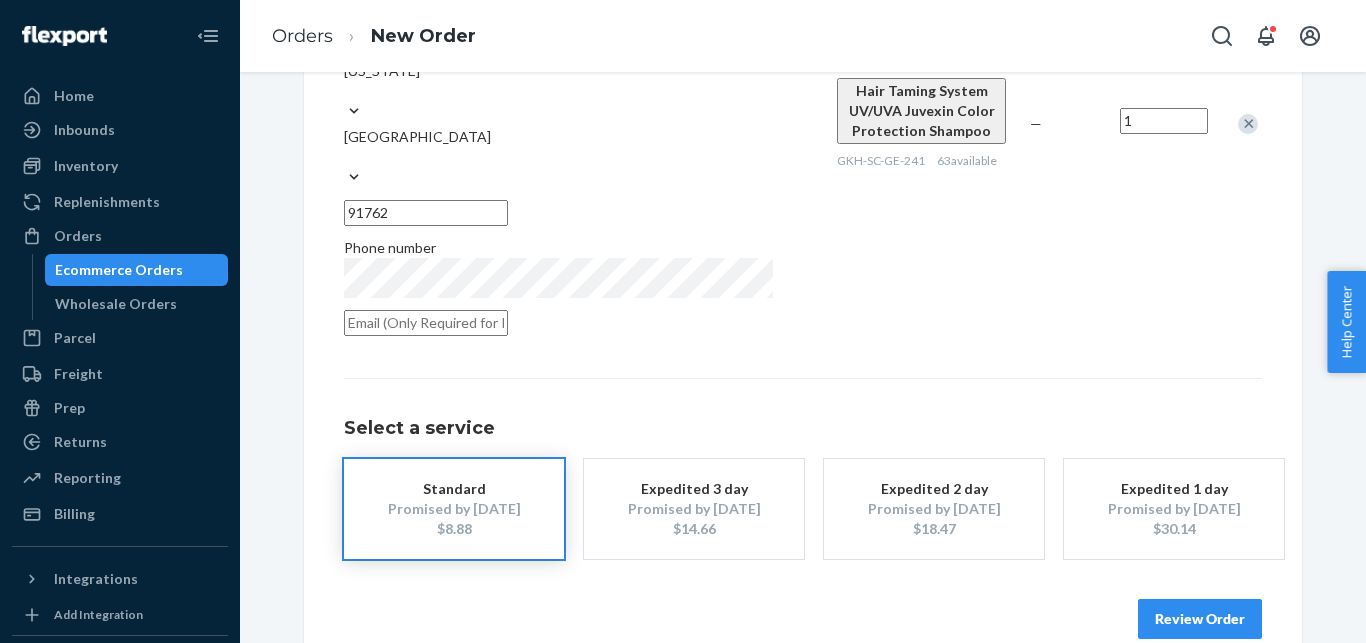 click on "Review Order" at bounding box center [1200, 619] 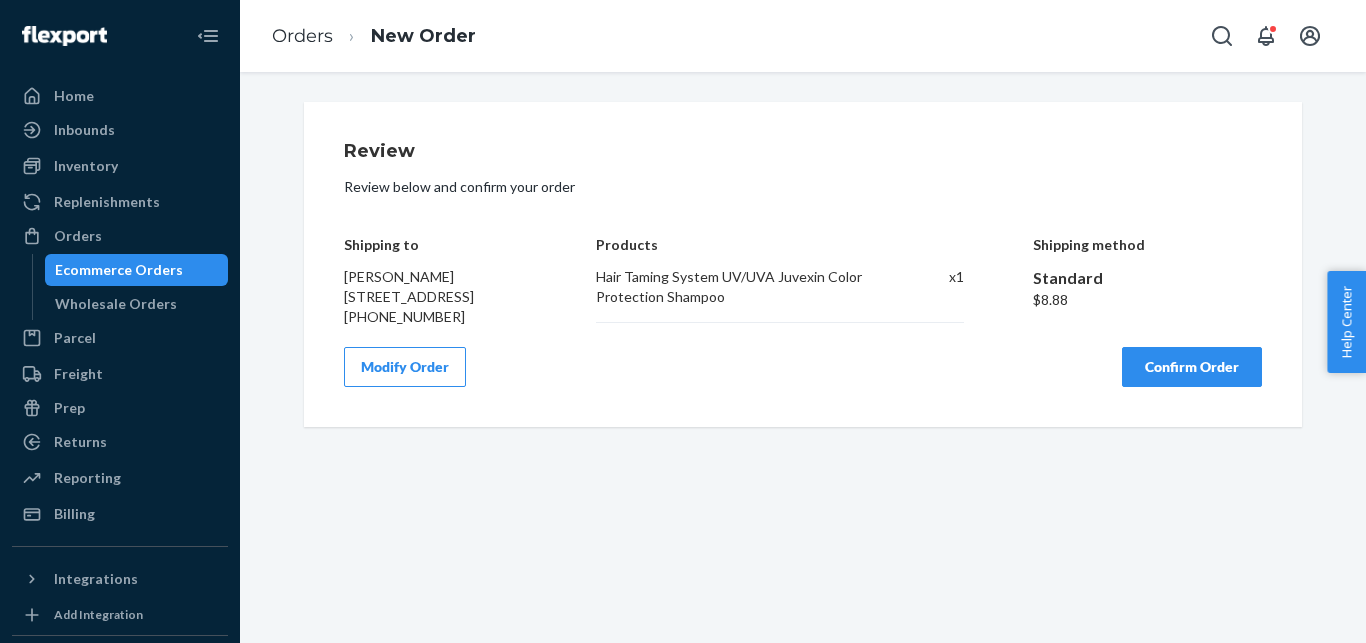 scroll, scrollTop: 0, scrollLeft: 0, axis: both 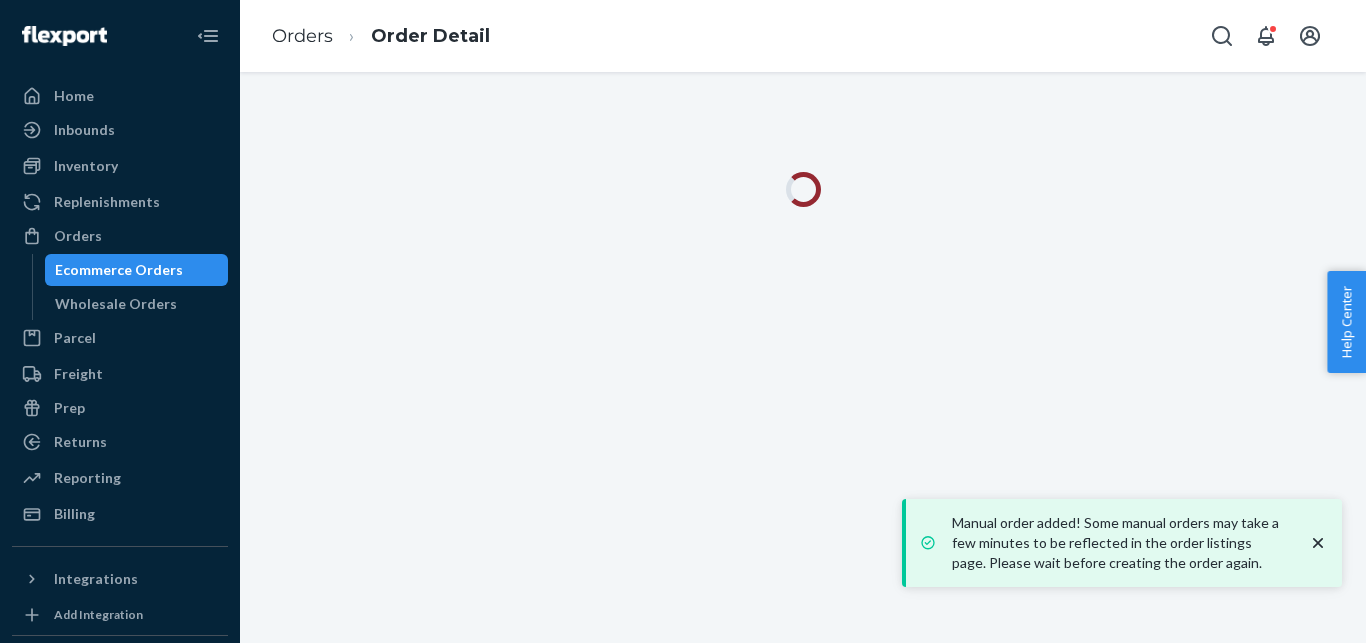 click 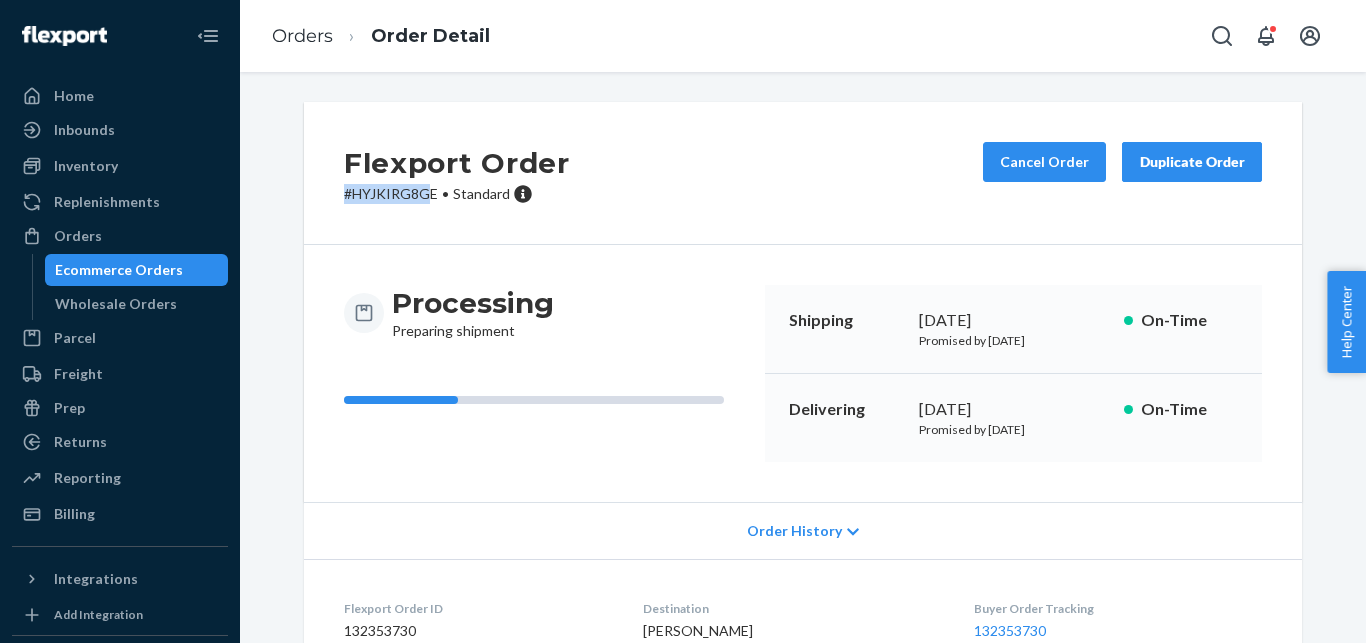 drag, startPoint x: 413, startPoint y: 192, endPoint x: 323, endPoint y: 193, distance: 90.005554 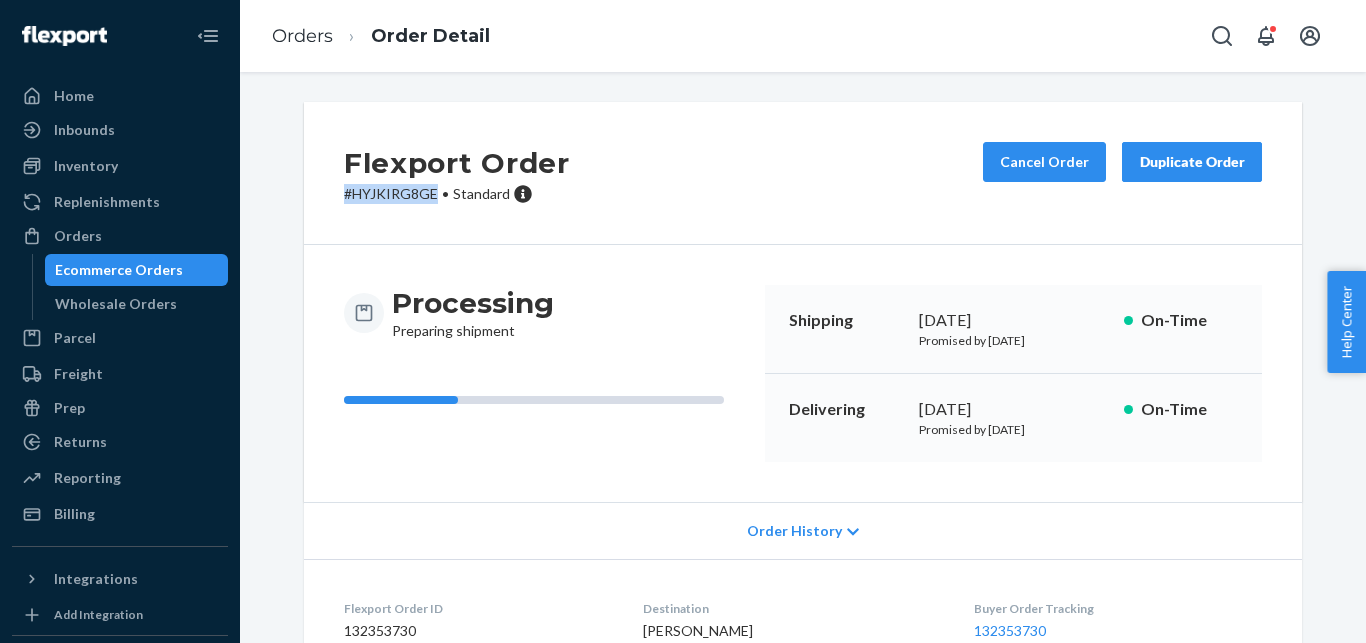 drag, startPoint x: 430, startPoint y: 191, endPoint x: 312, endPoint y: 195, distance: 118.06778 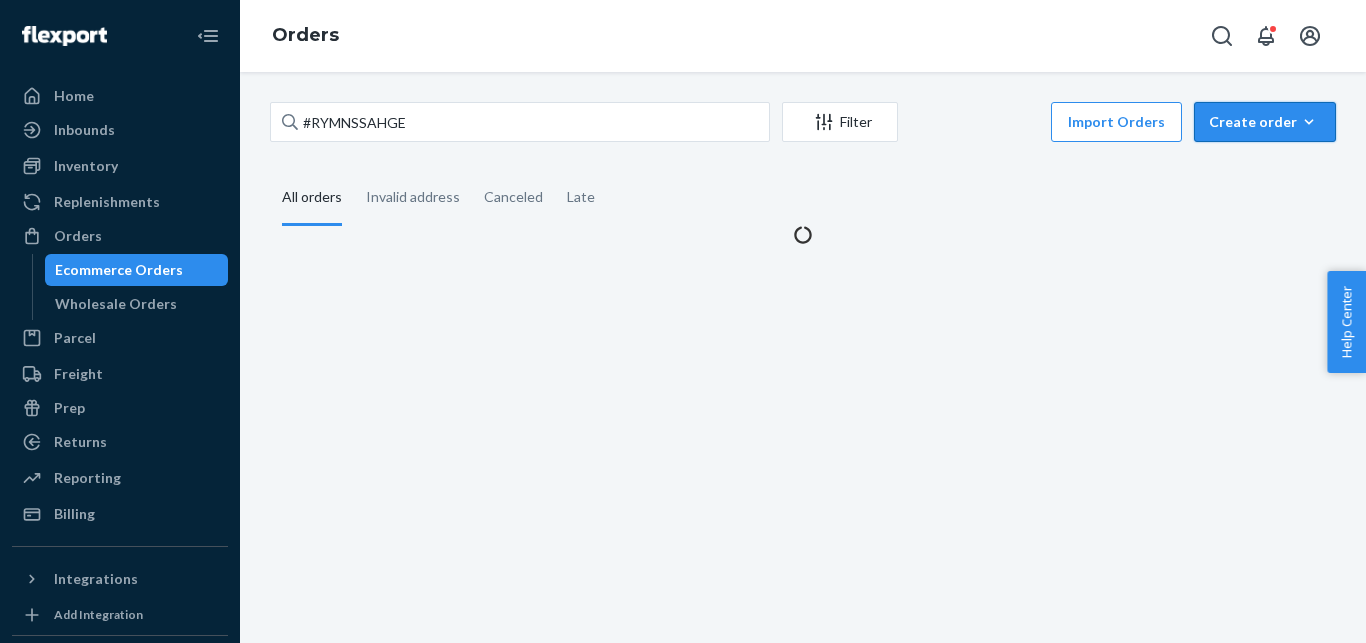 click on "Create order" at bounding box center (1265, 122) 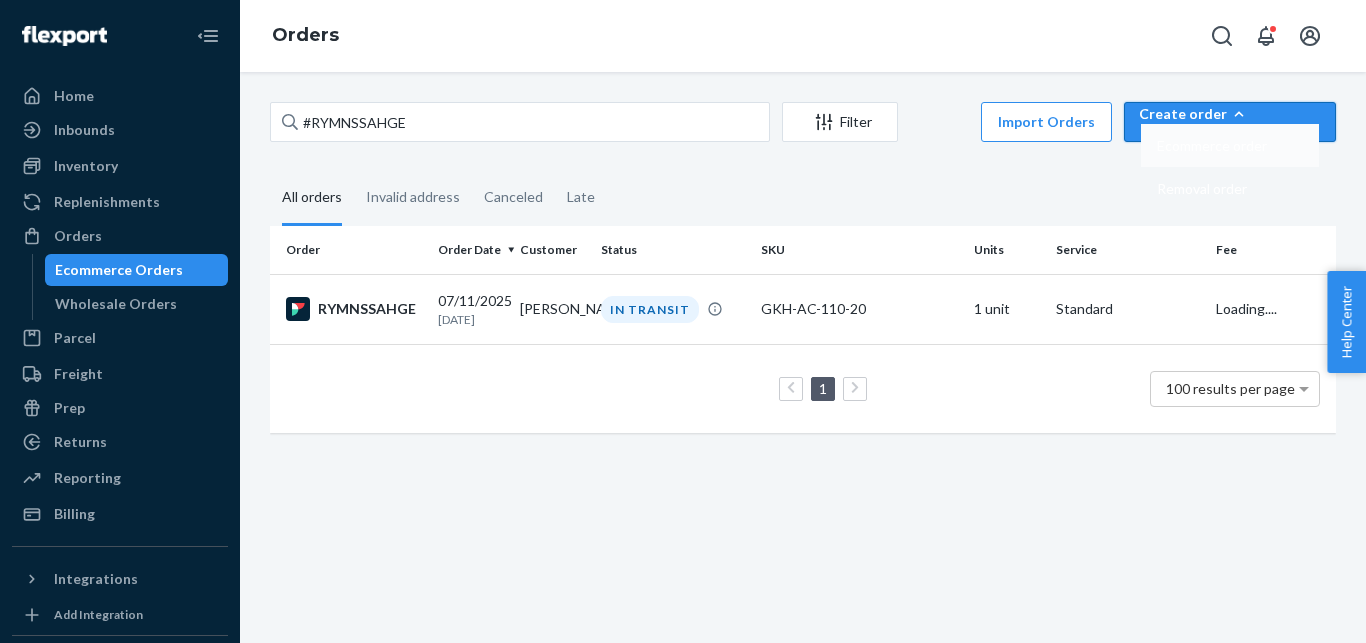 click on "Ecommerce order" at bounding box center [1230, 145] 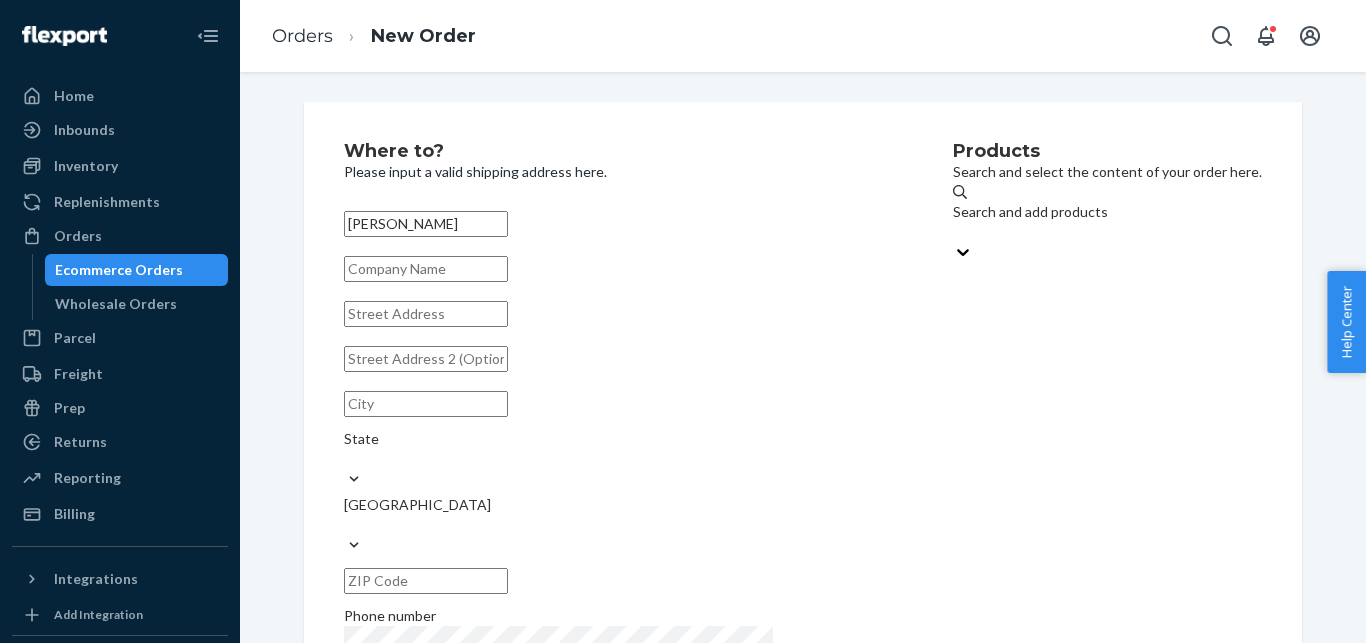 type on "[PERSON_NAME]" 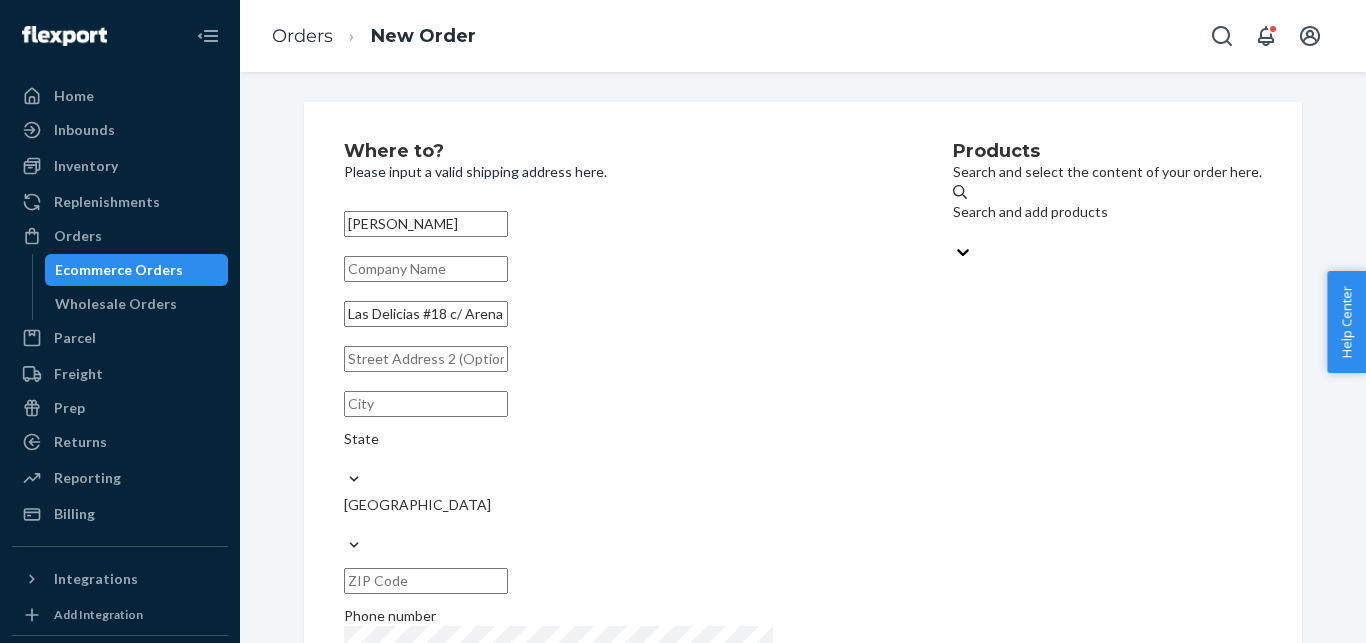 type on "Las Delicias #18 c/ Arenas" 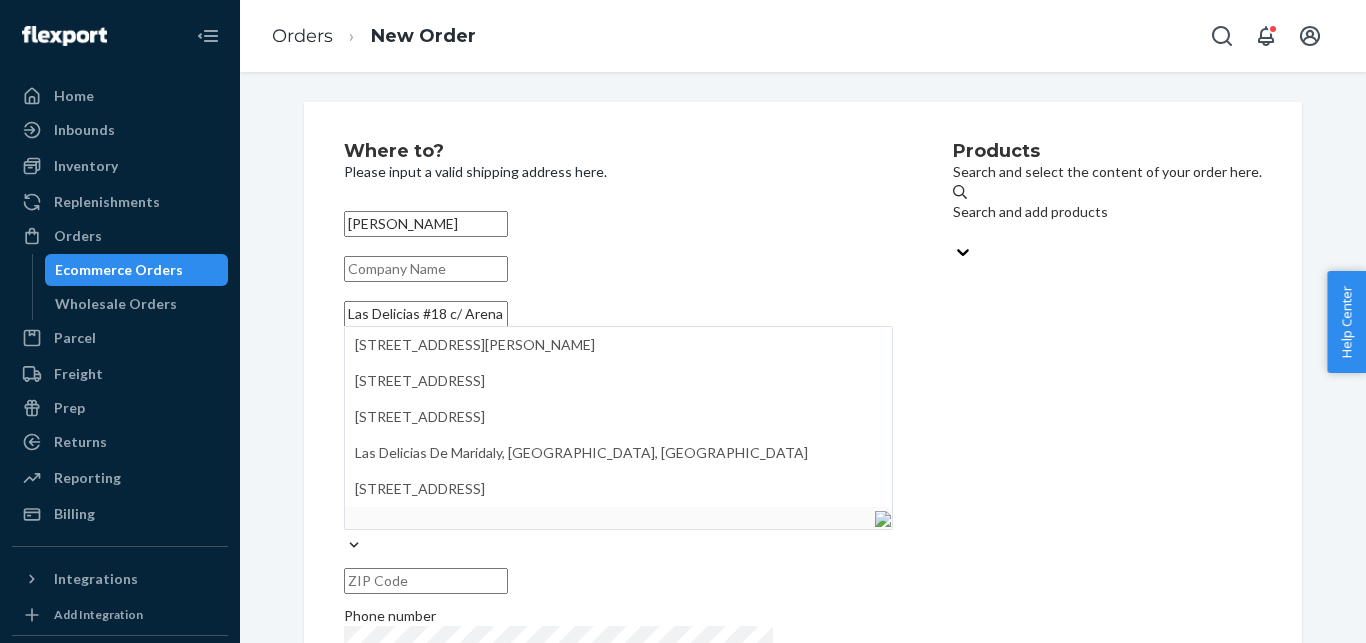 click on "Search and add products" at bounding box center (1107, 222) 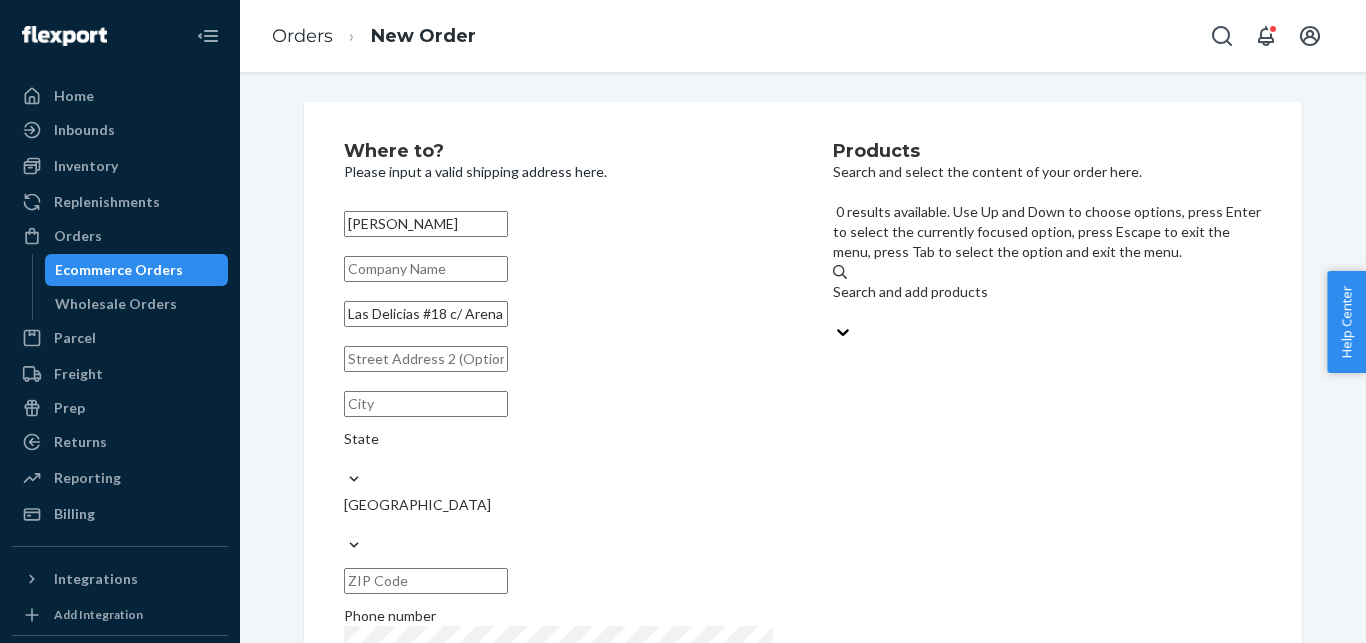 paste on "GKH-AC-120-10" 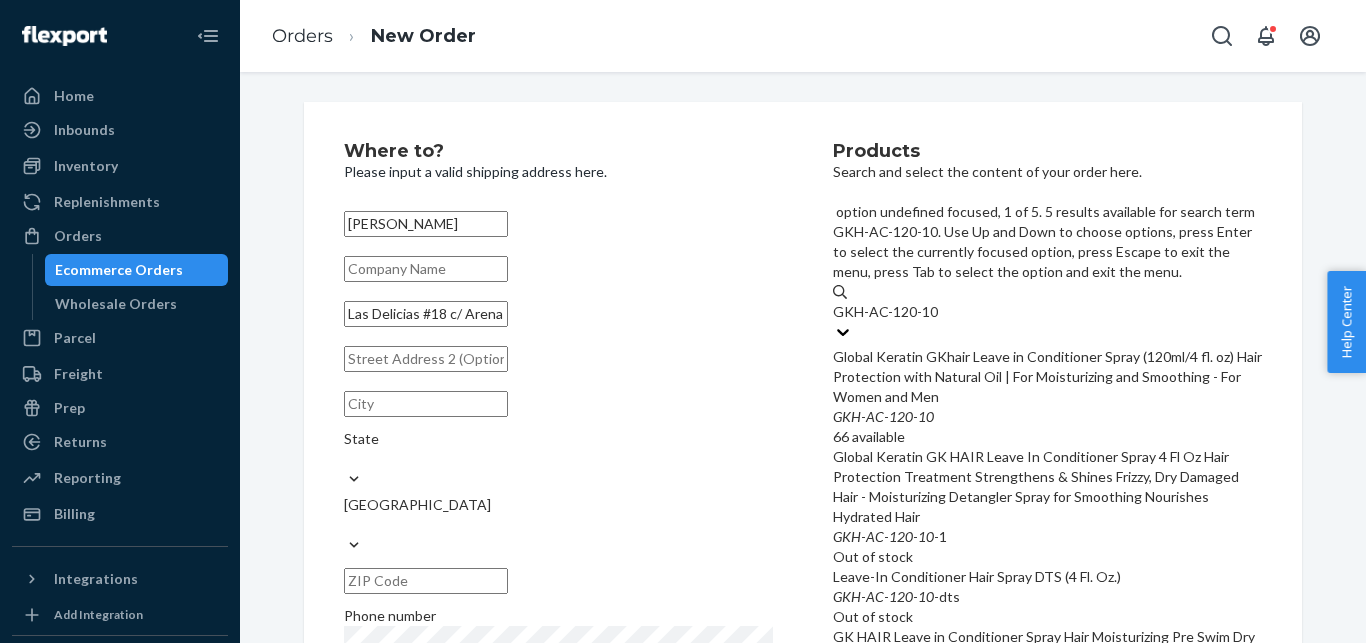 click on "Global Keratin GKhair Leave in Conditioner Spray (120ml/4 fl. oz) Hair Protection with Natural Oil | For Moisturizing and Smoothing - For Women and Men" at bounding box center (1047, 377) 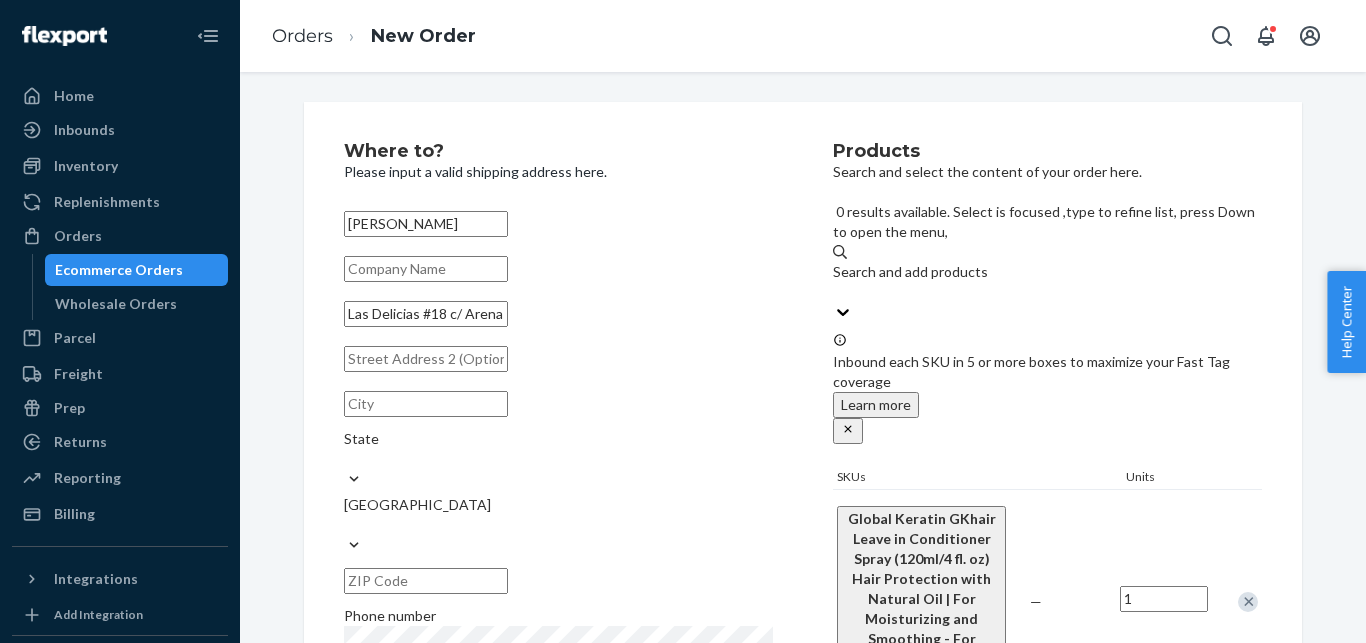 click at bounding box center (426, 404) 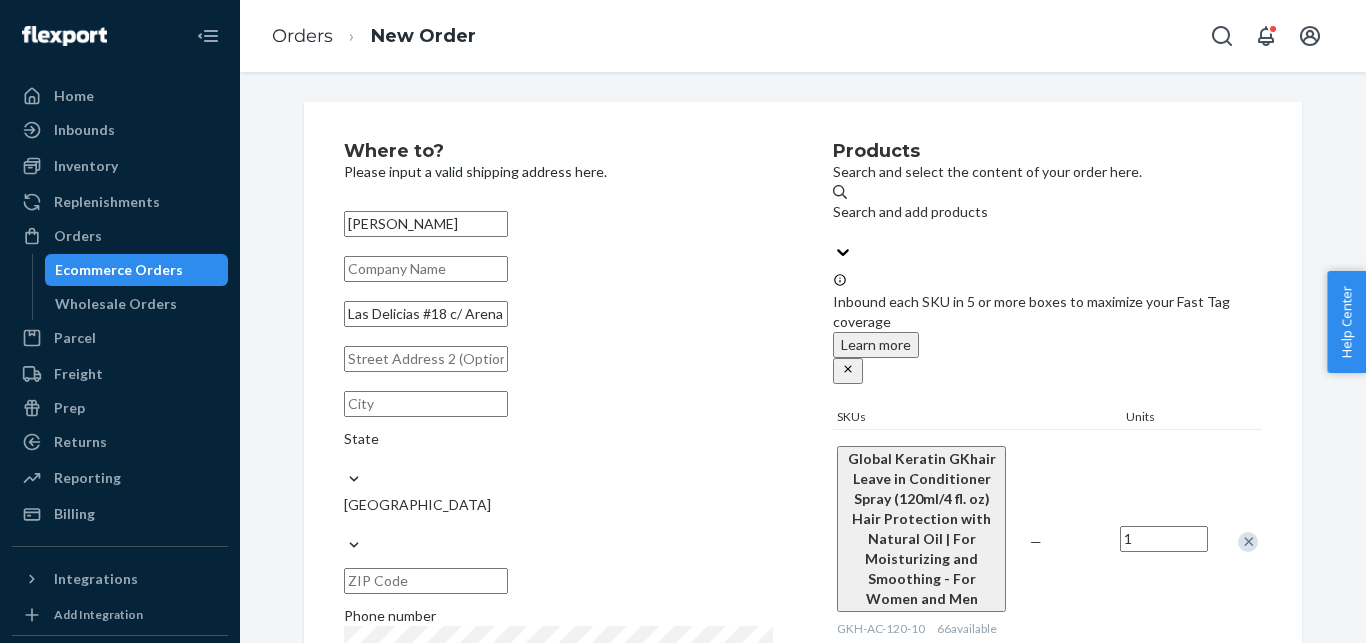 paste on "[PERSON_NAME] Baja" 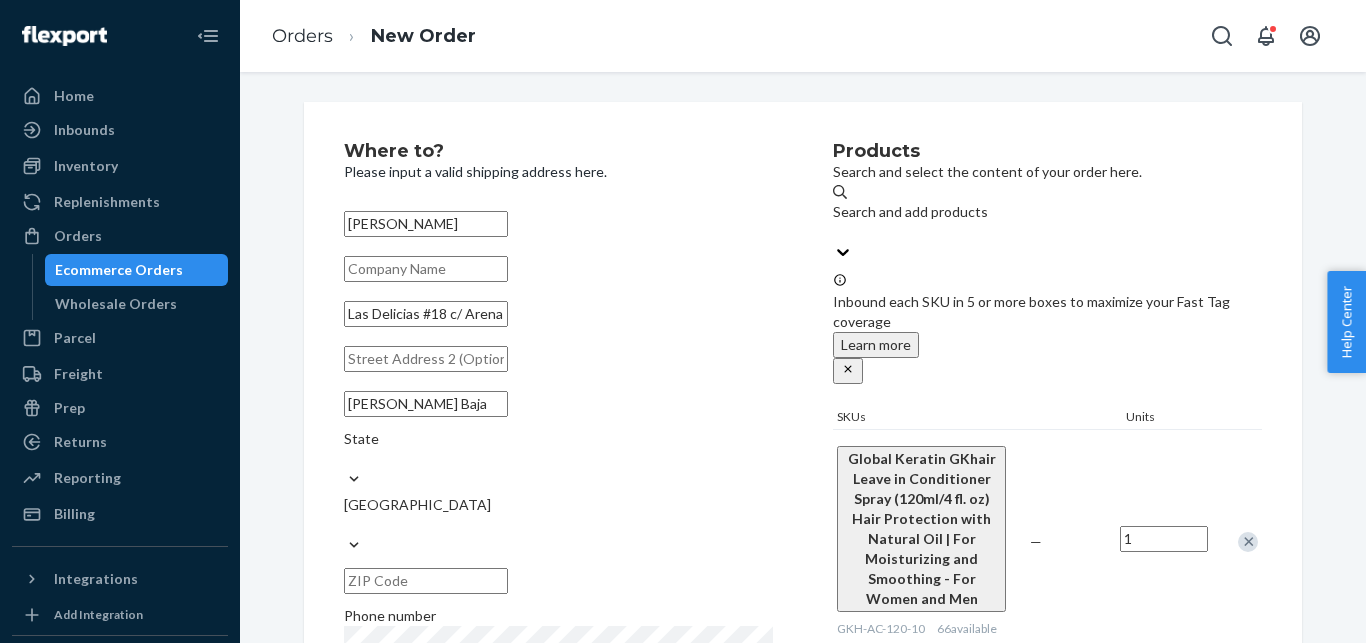 type on "[PERSON_NAME] Baja" 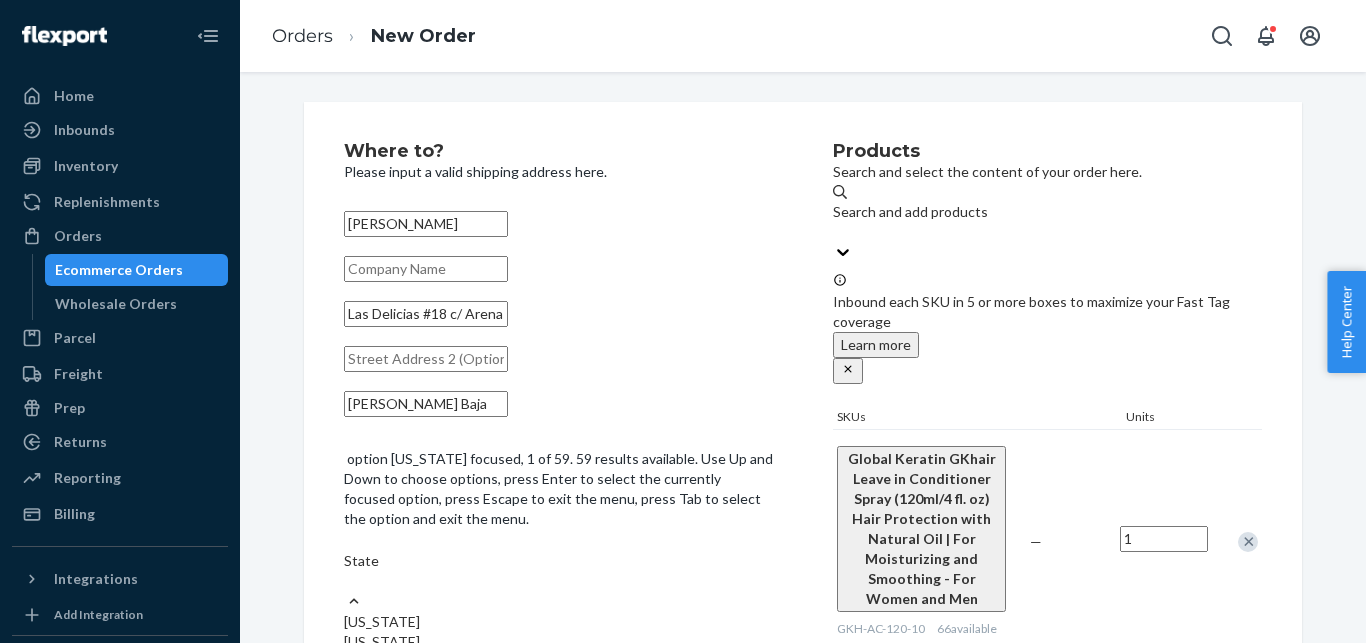 click on "State" at bounding box center [558, 571] 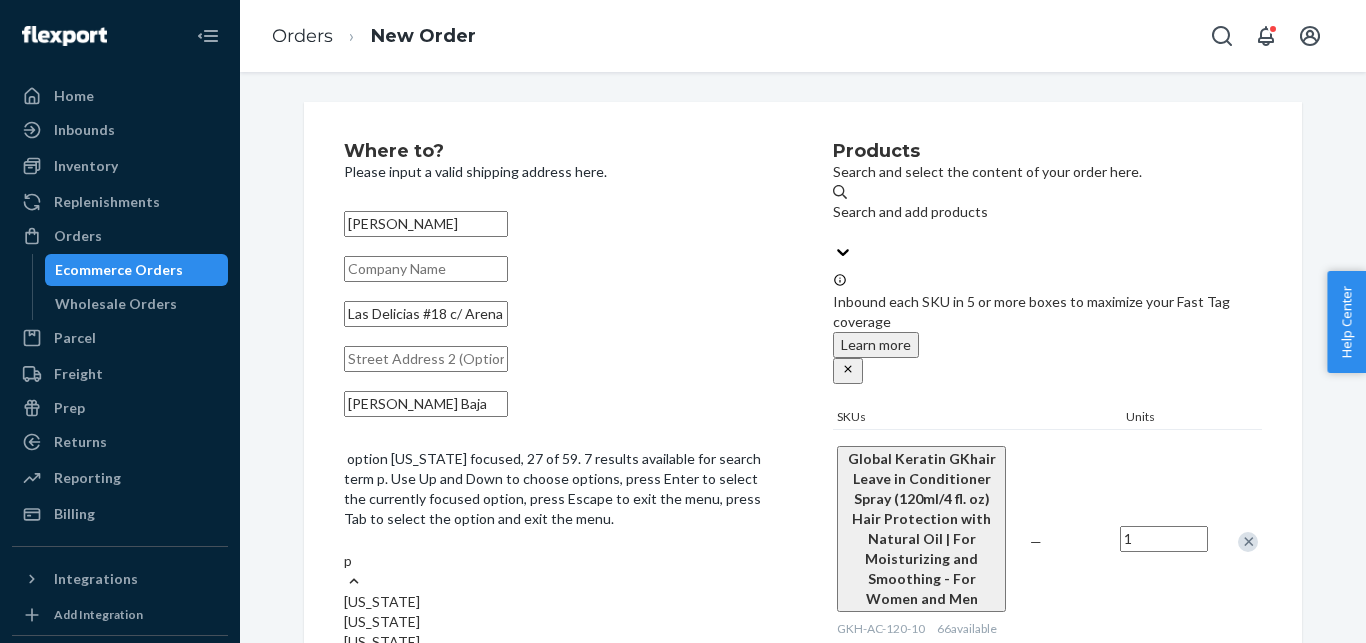 type on "pr" 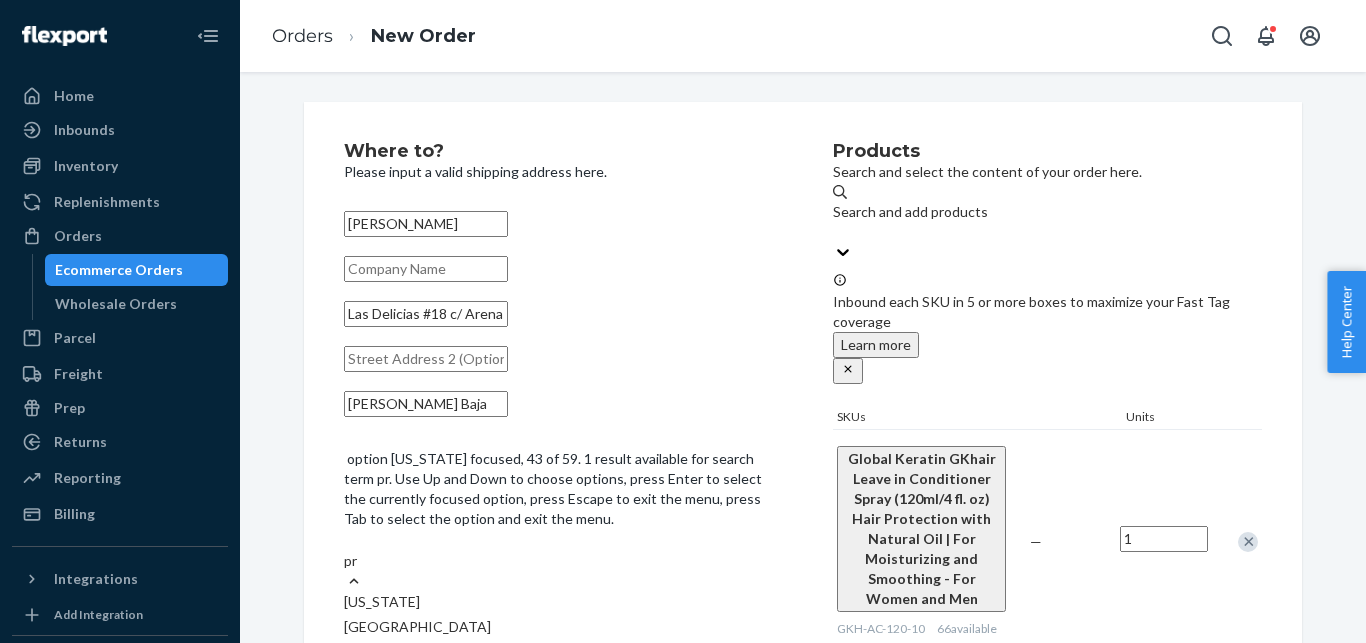click on "[US_STATE]" at bounding box center [558, 602] 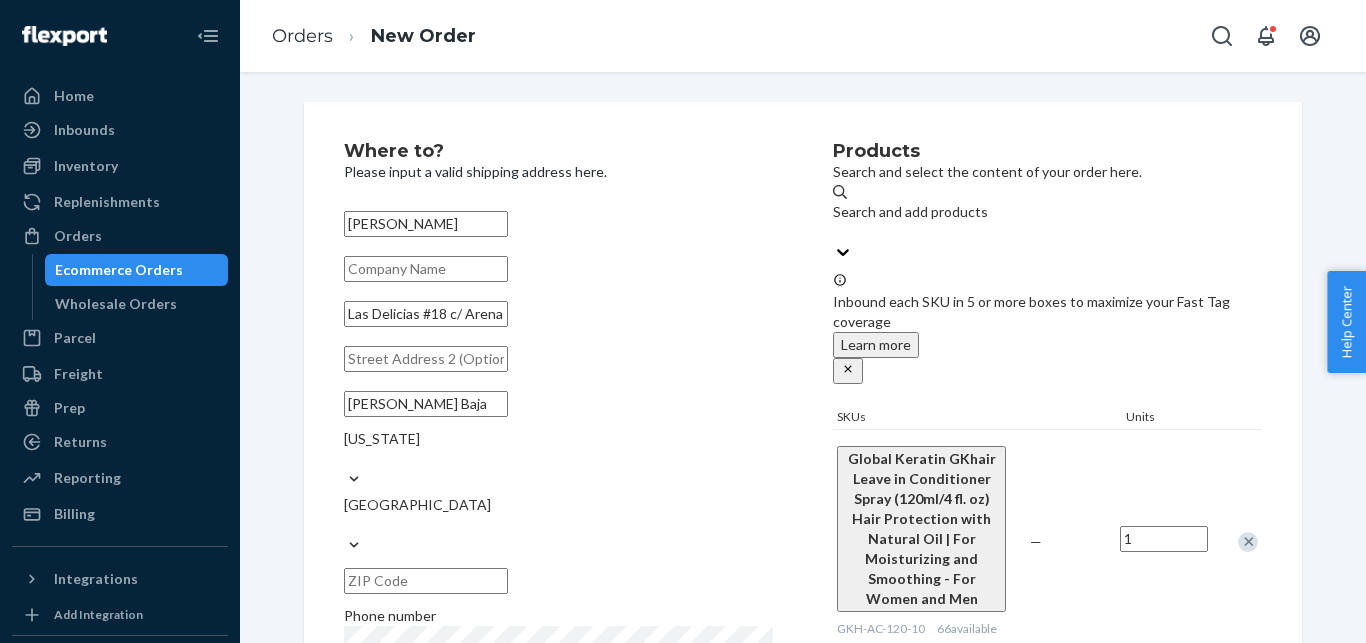 click at bounding box center (426, 581) 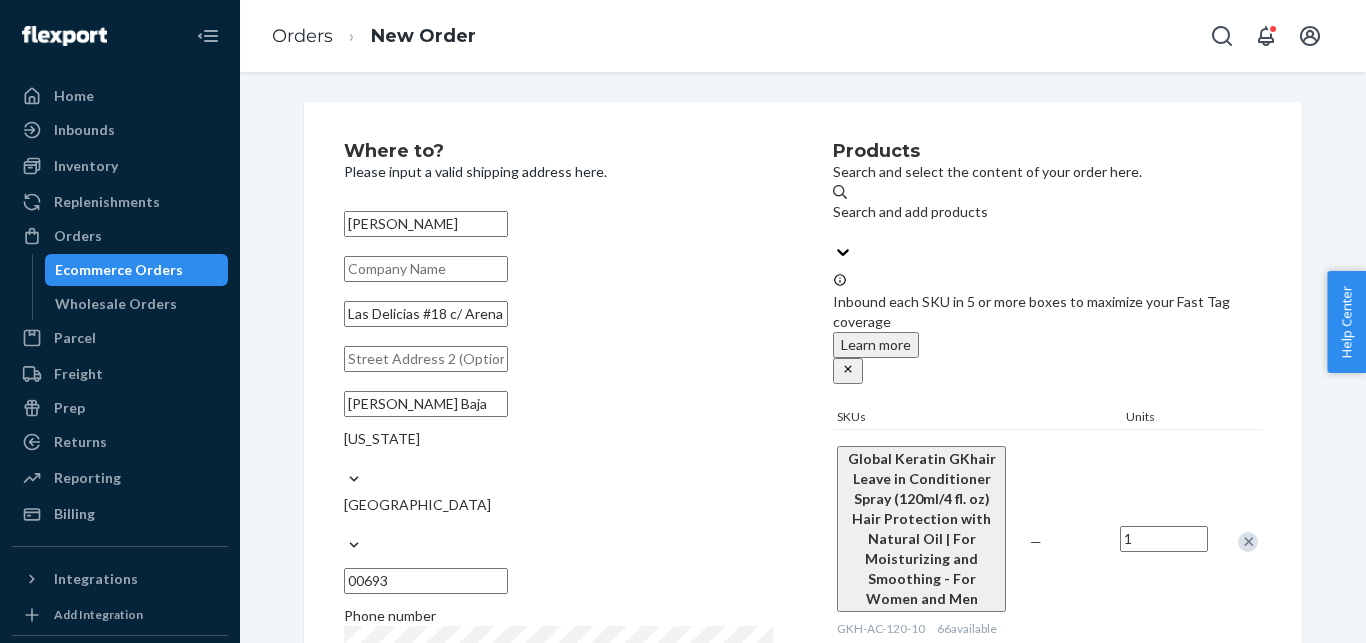 type on "00693" 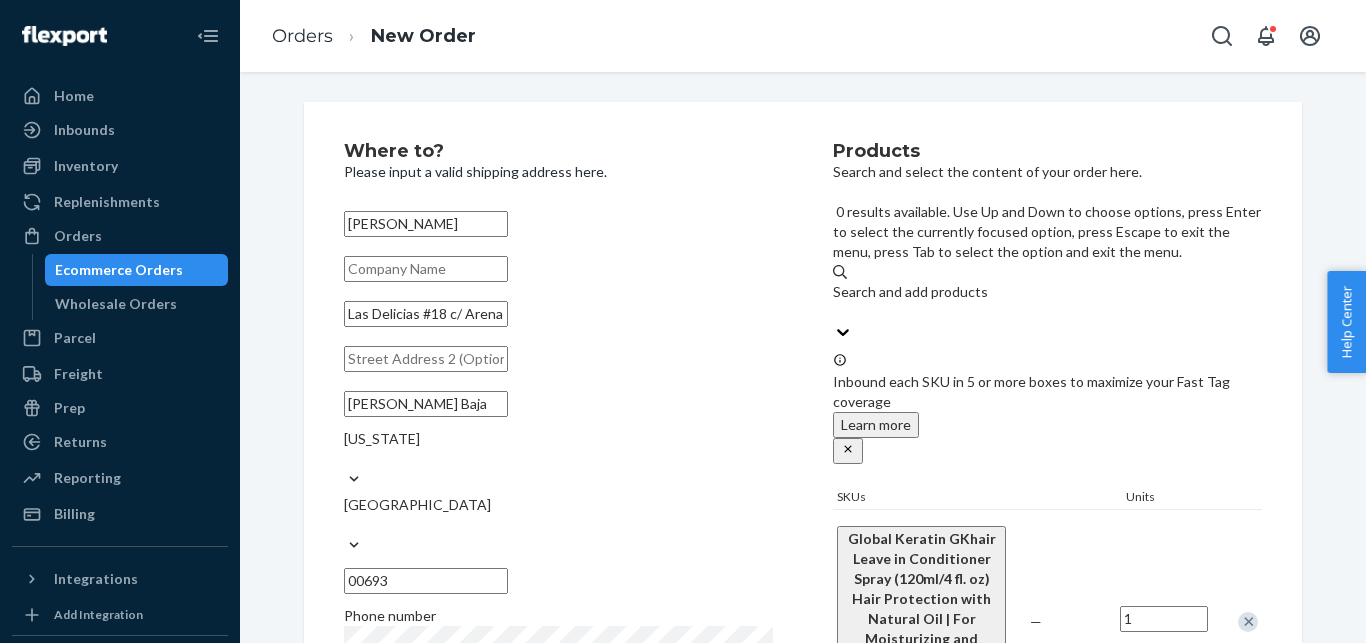paste on "[PHONE_NUMBER]" 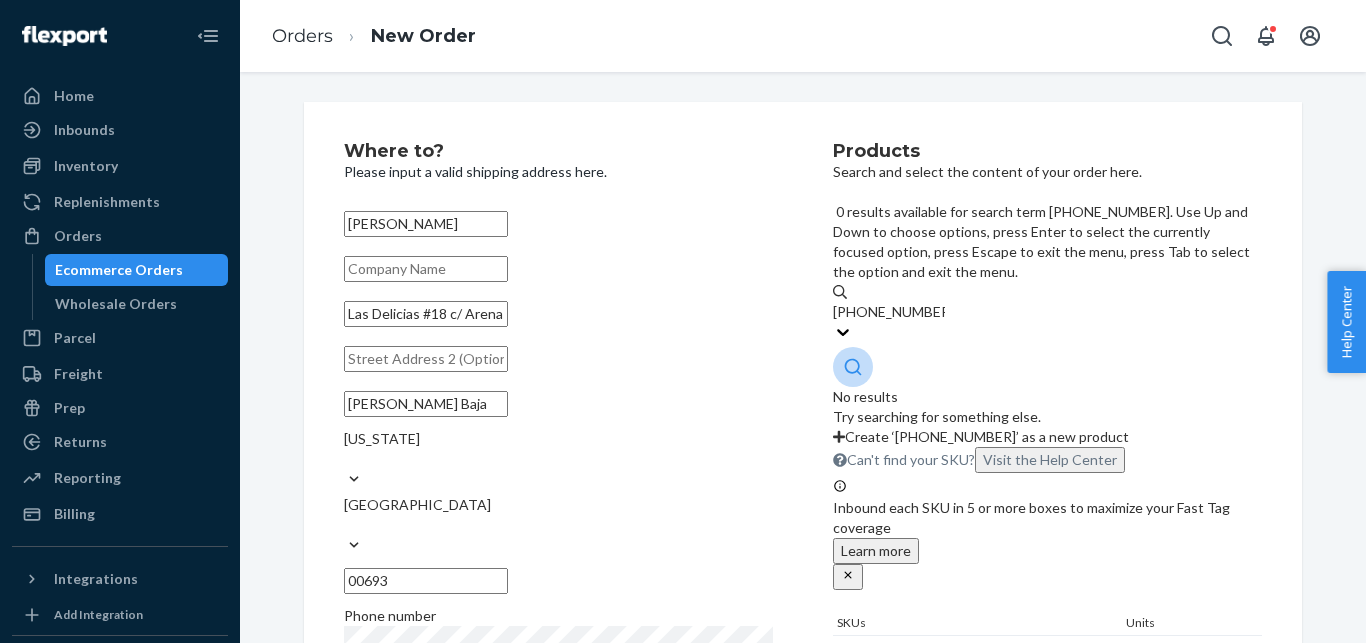drag, startPoint x: 889, startPoint y: 218, endPoint x: 973, endPoint y: 206, distance: 84.85281 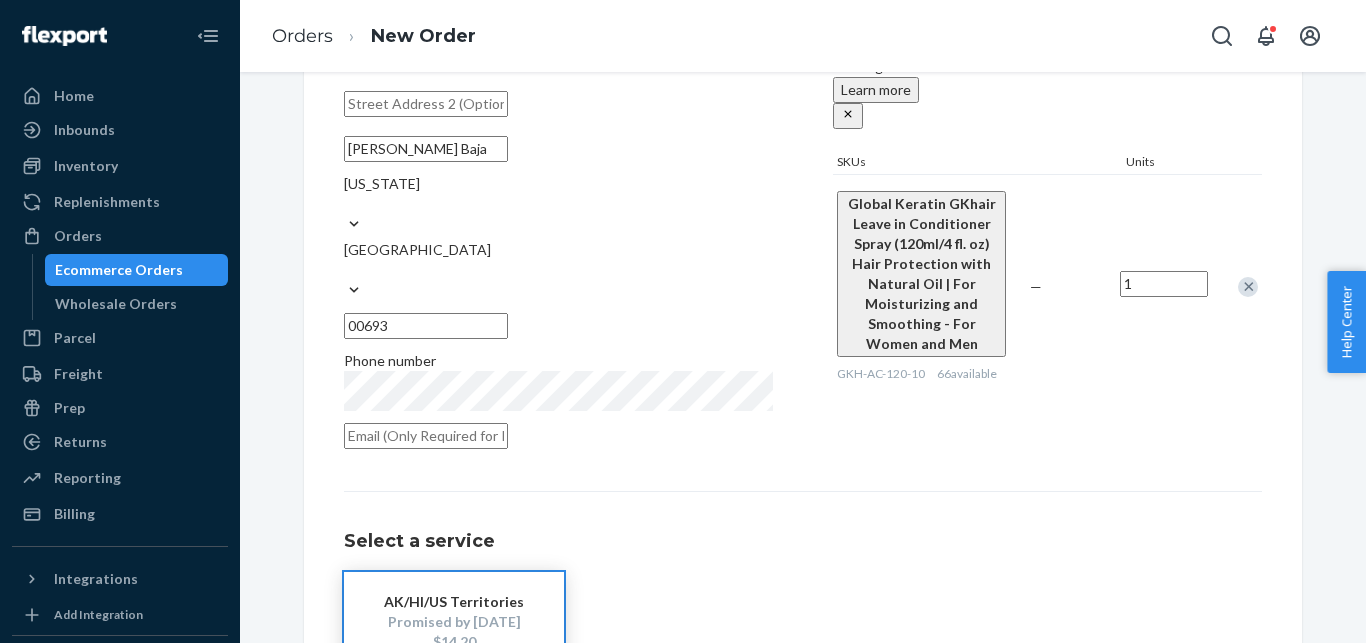 click on "Promised by [DATE]" at bounding box center (454, 622) 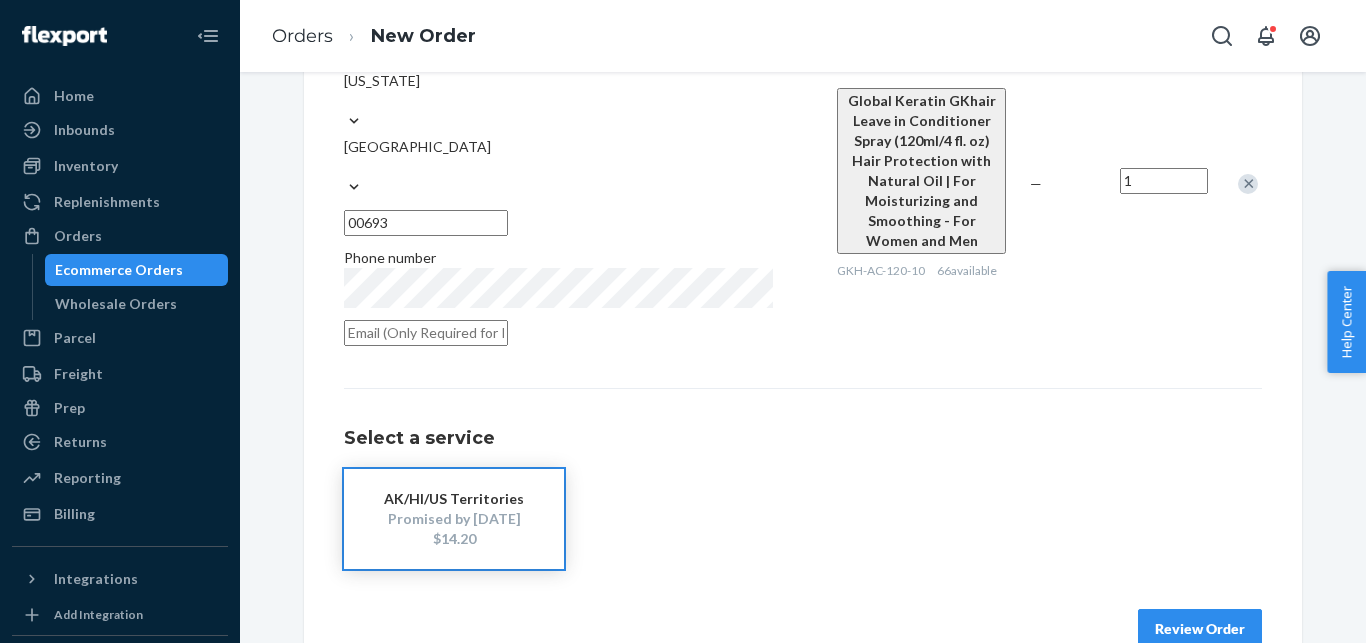 scroll, scrollTop: 342, scrollLeft: 0, axis: vertical 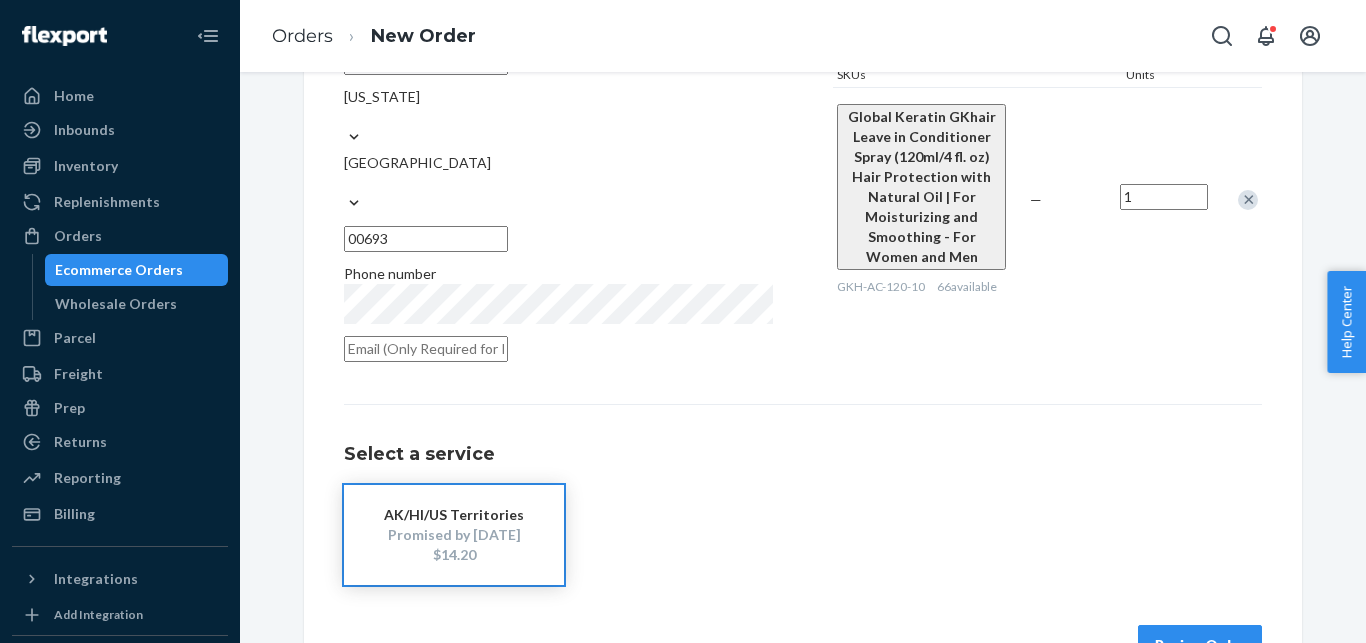 click on "Review Order" at bounding box center [1200, 645] 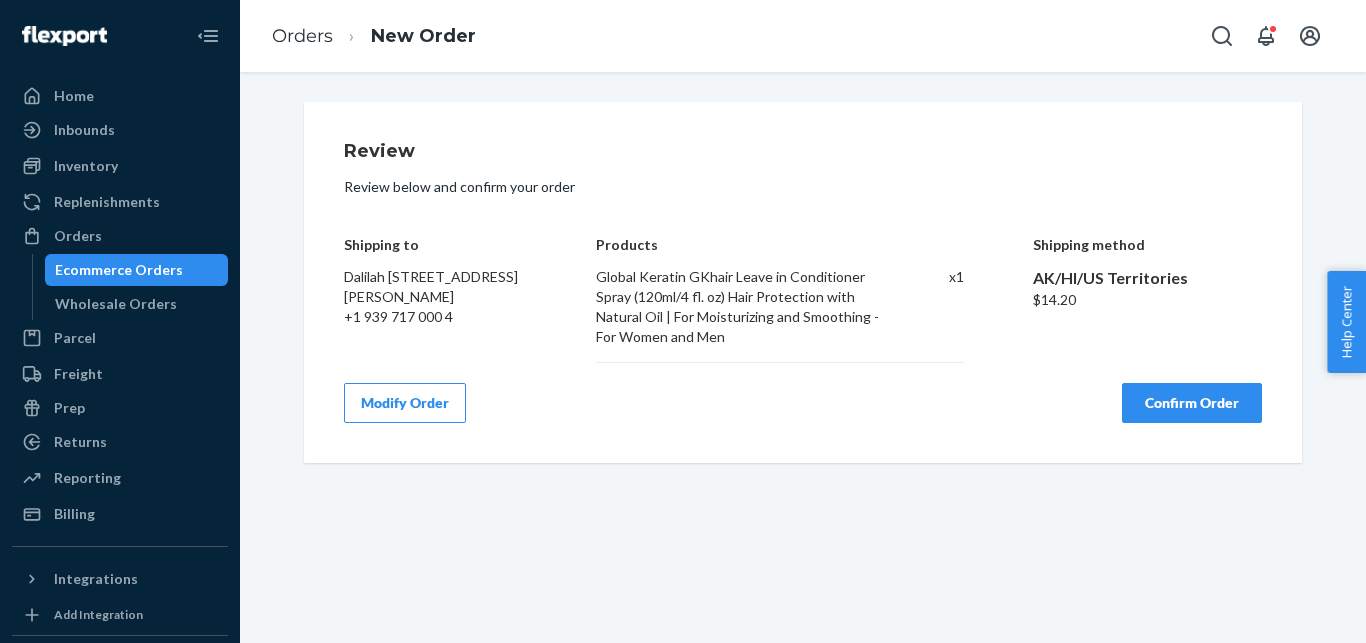 scroll, scrollTop: 0, scrollLeft: 0, axis: both 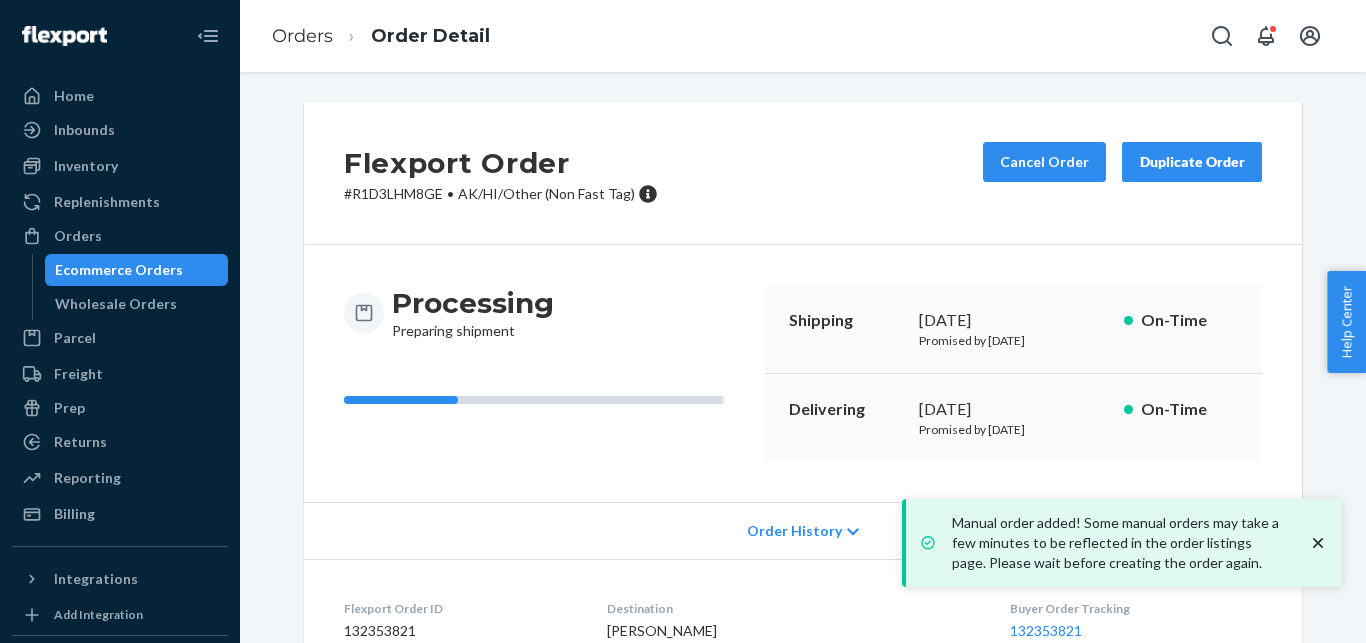 click on "Manual order added! Some manual orders may take a few minutes to be reflected in the order listings page.
Please wait before creating the order again." at bounding box center (1124, 543) 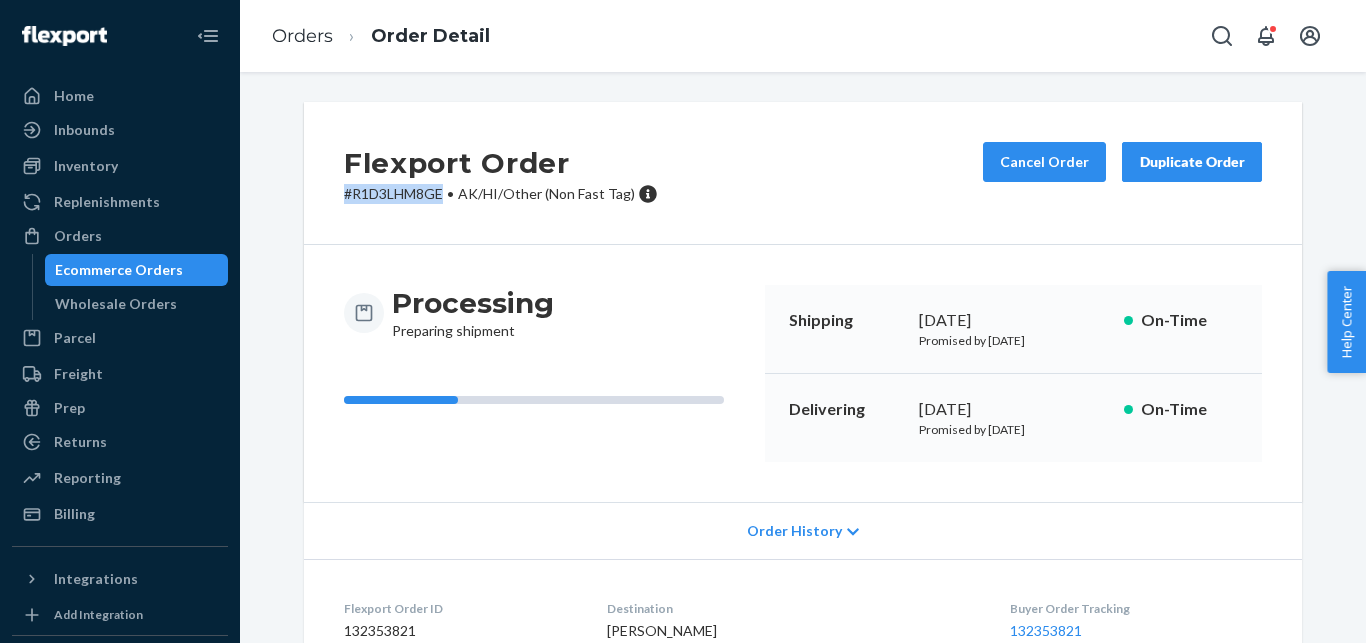 drag, startPoint x: 436, startPoint y: 188, endPoint x: 303, endPoint y: 208, distance: 134.49535 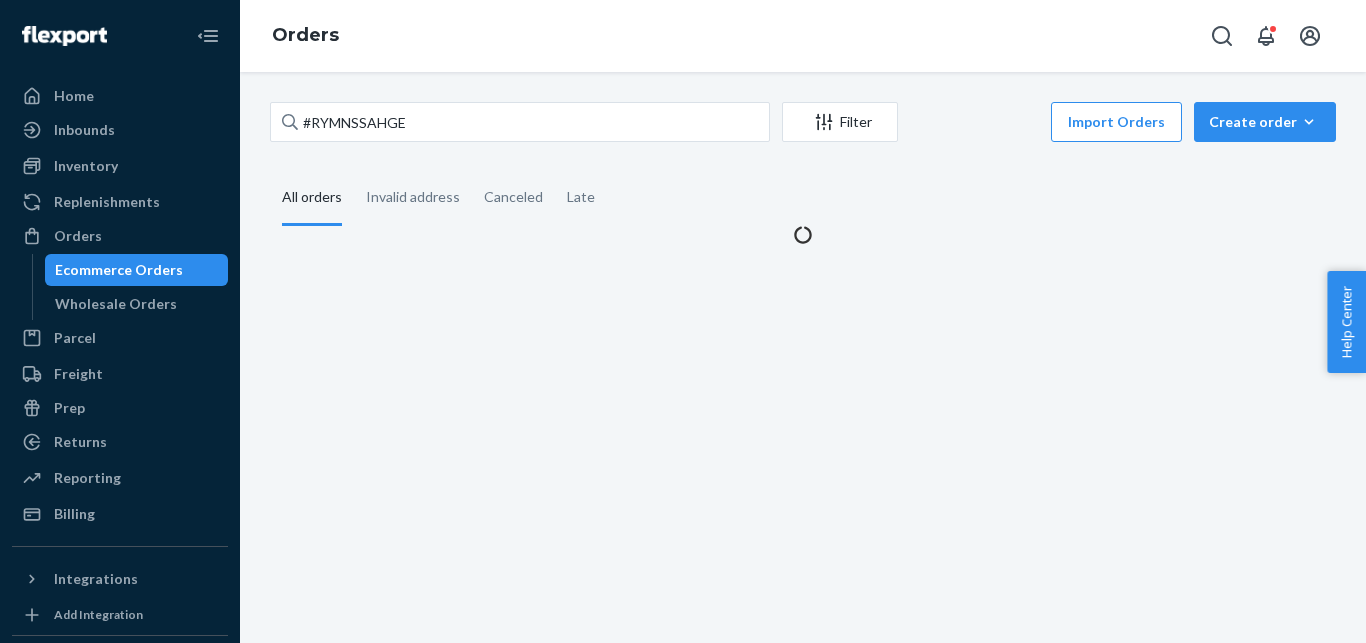 click on "#RYMNSSAHGE Filter Import Orders Create order Ecommerce order Removal order All orders Invalid address Canceled Late" at bounding box center (803, 173) 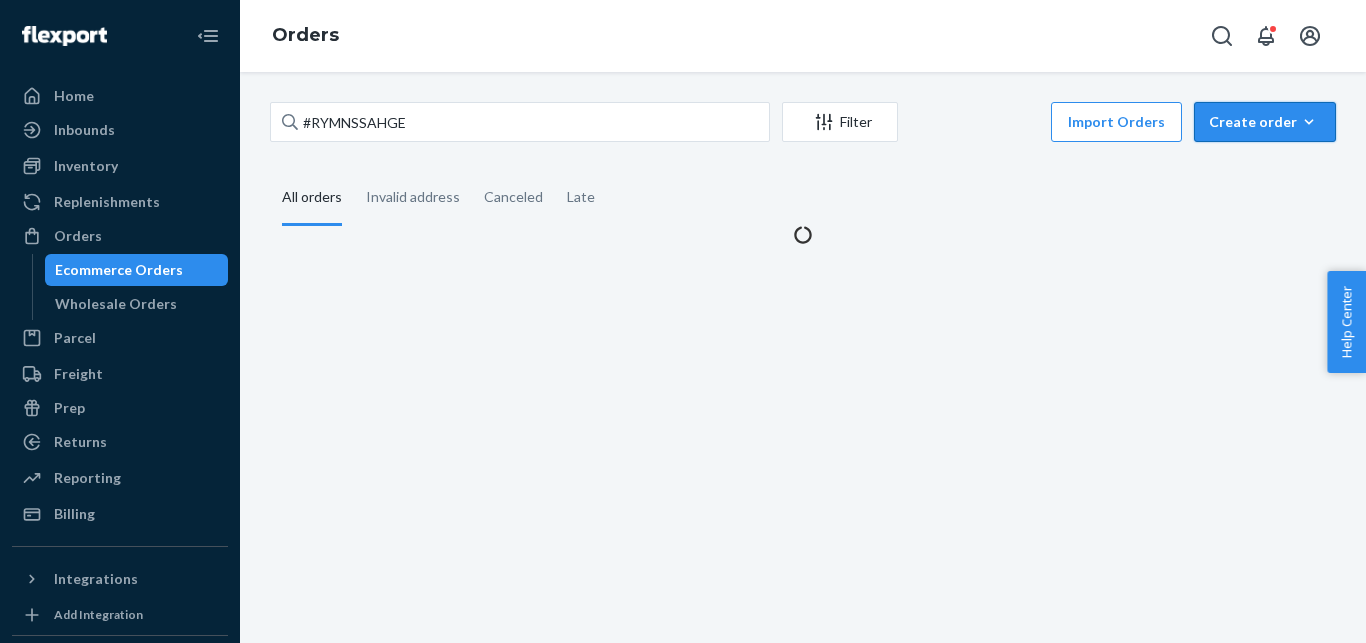 click on "Create order" at bounding box center [1265, 122] 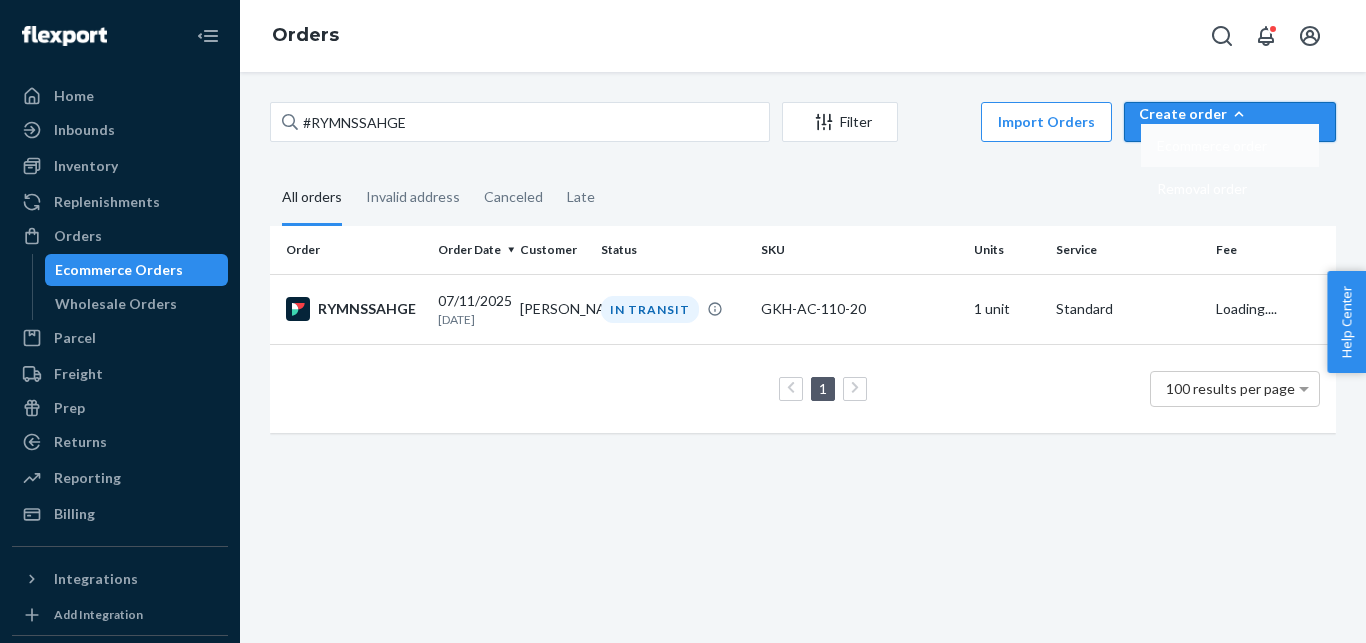 click on "Ecommerce order" at bounding box center (1212, 146) 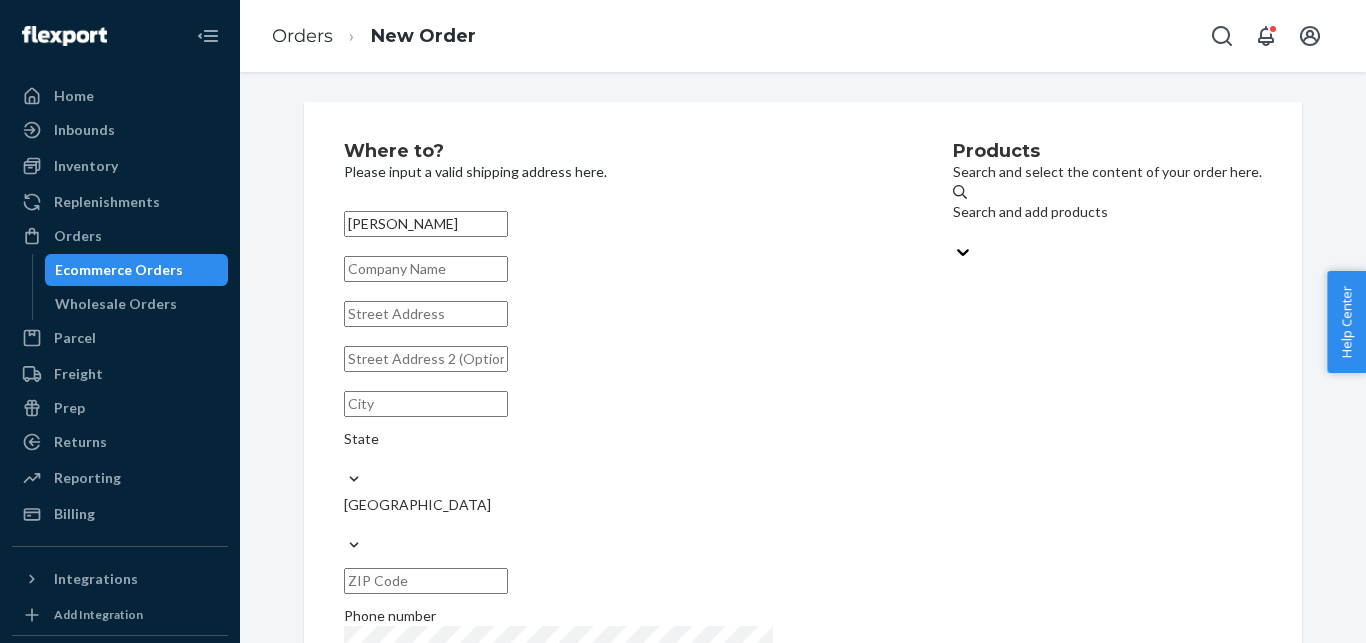 type on "[PERSON_NAME]" 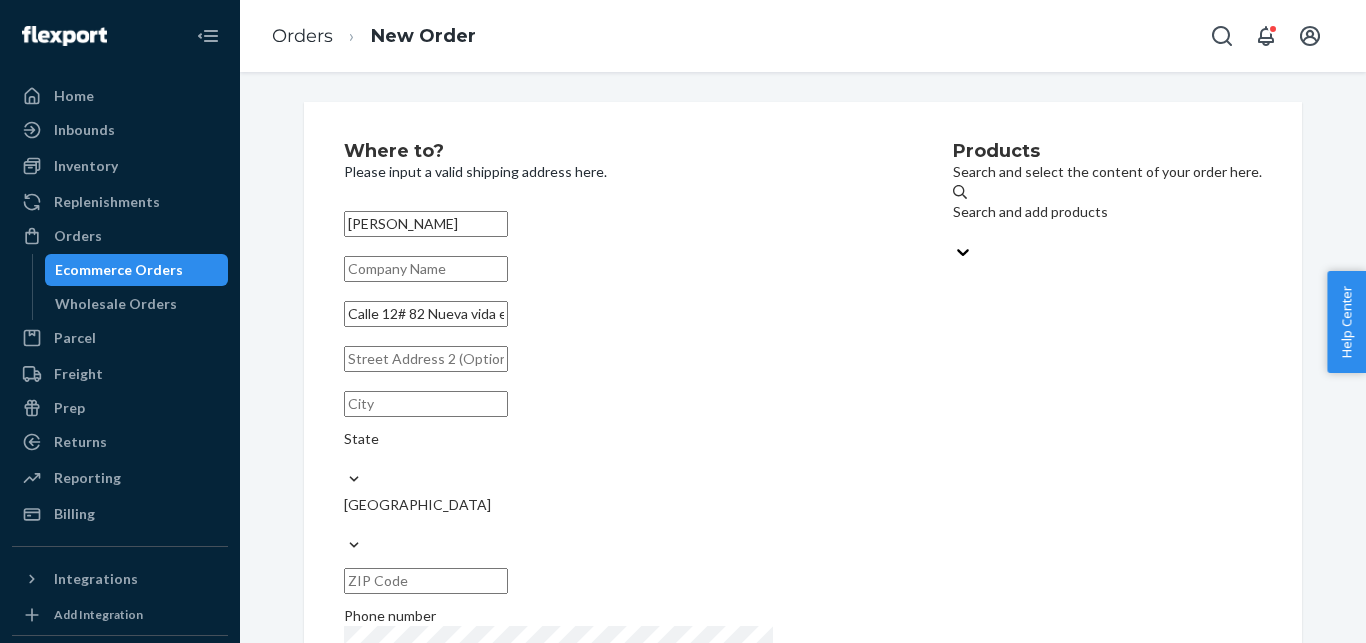 paste on "[PERSON_NAME]" 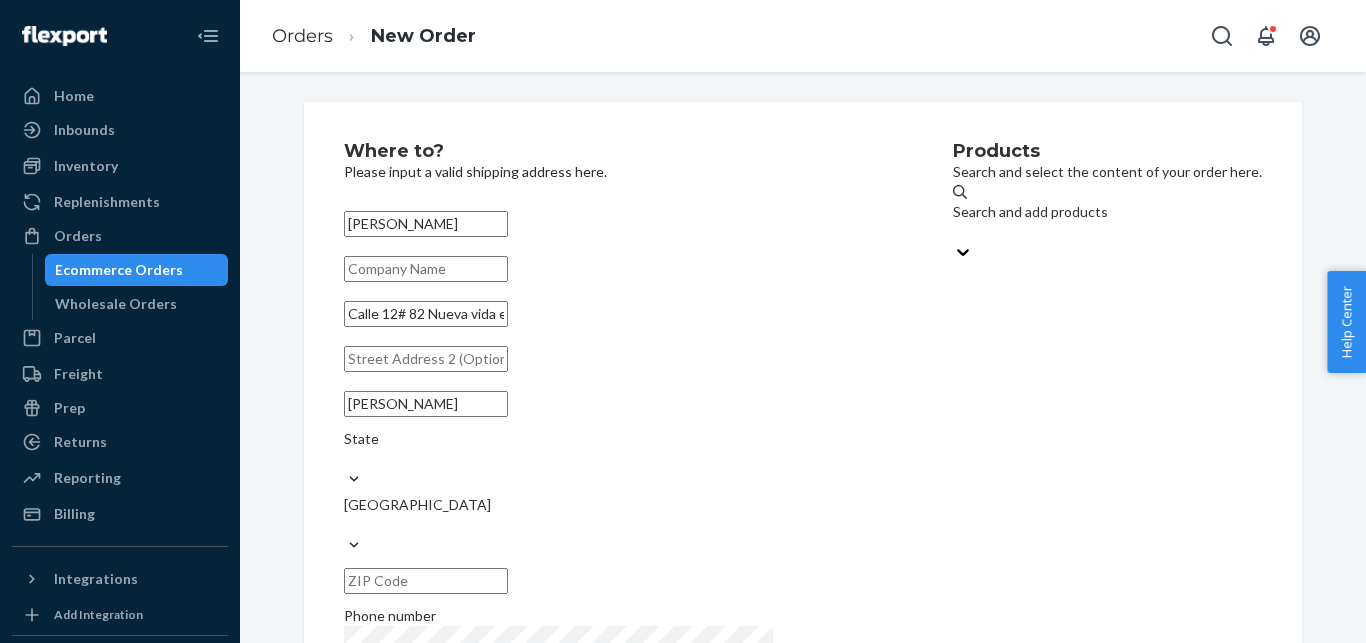 type on "[PERSON_NAME]" 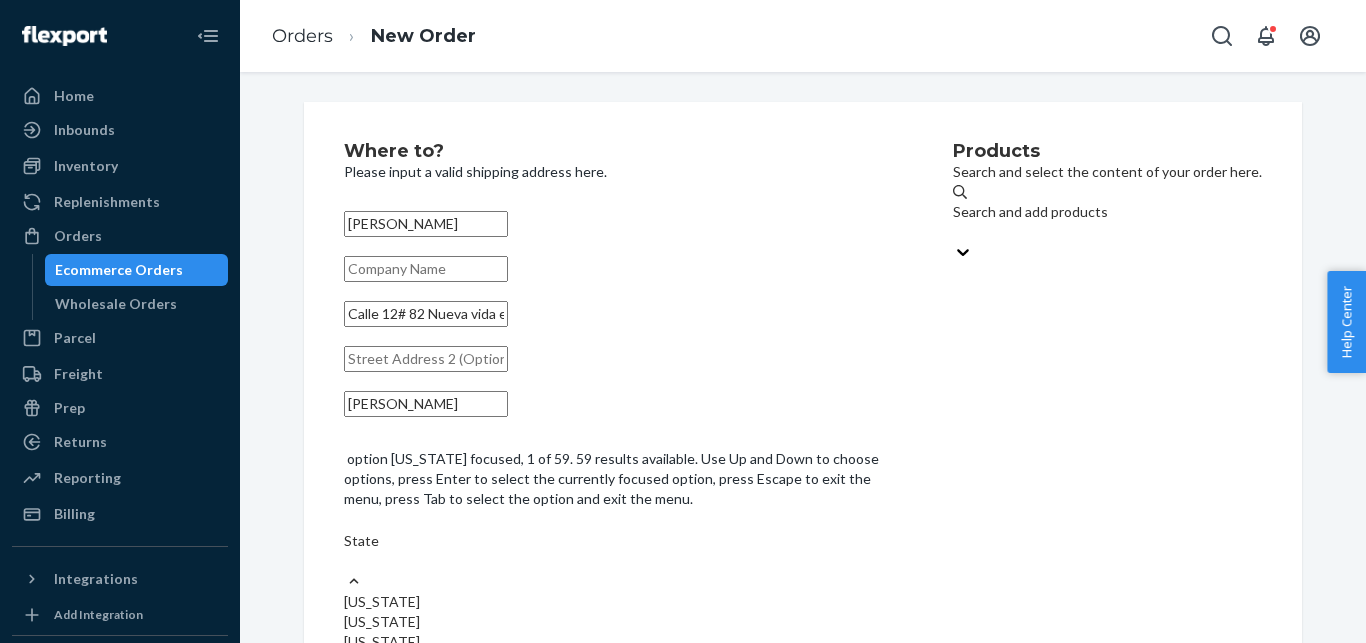 click on "State" at bounding box center (618, 541) 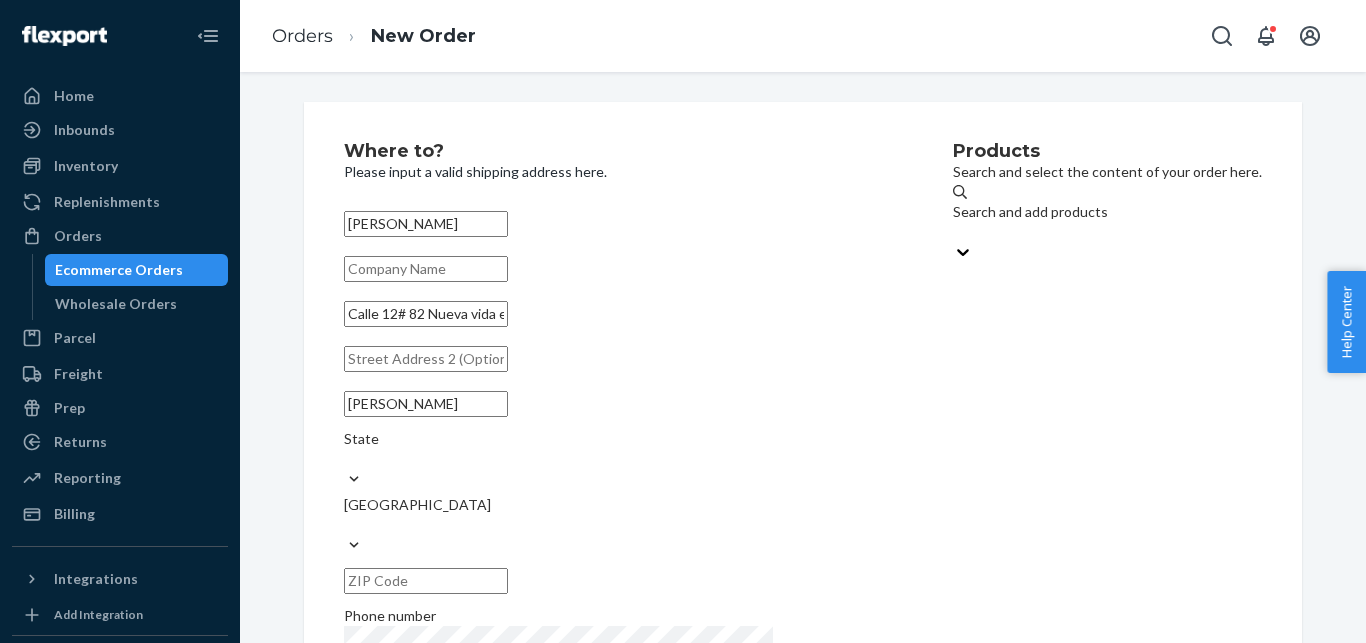 drag, startPoint x: 638, startPoint y: 507, endPoint x: 657, endPoint y: 473, distance: 38.948685 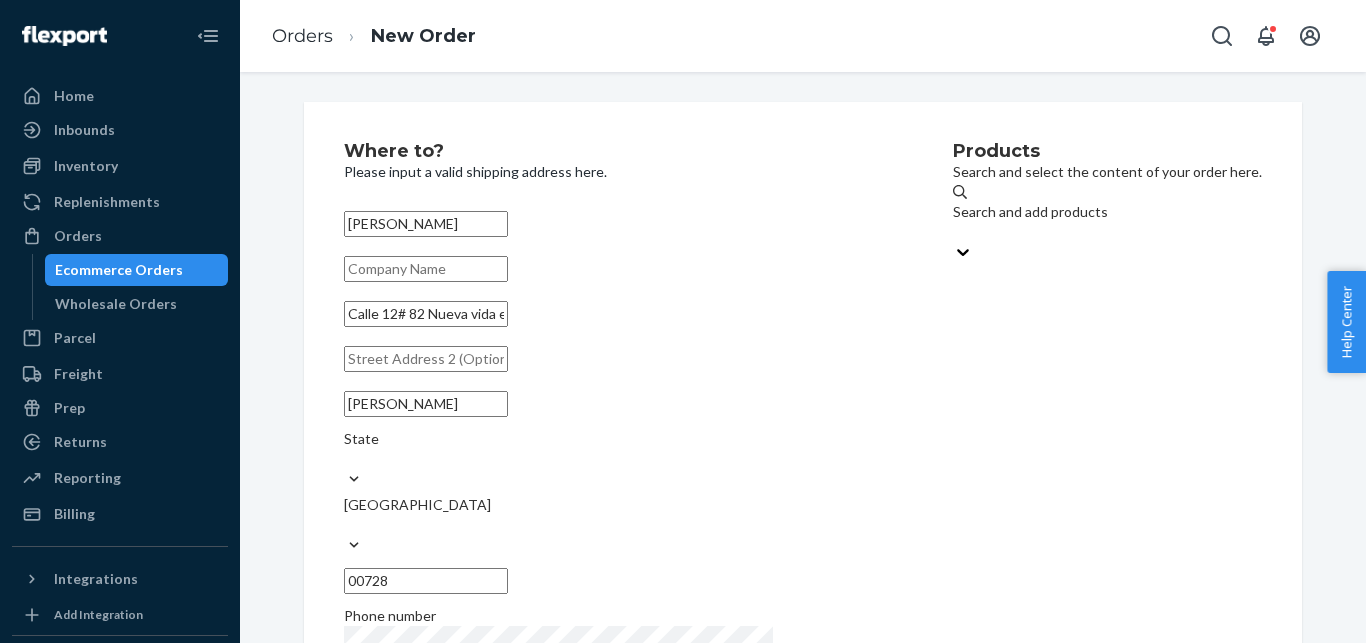 type on "00728" 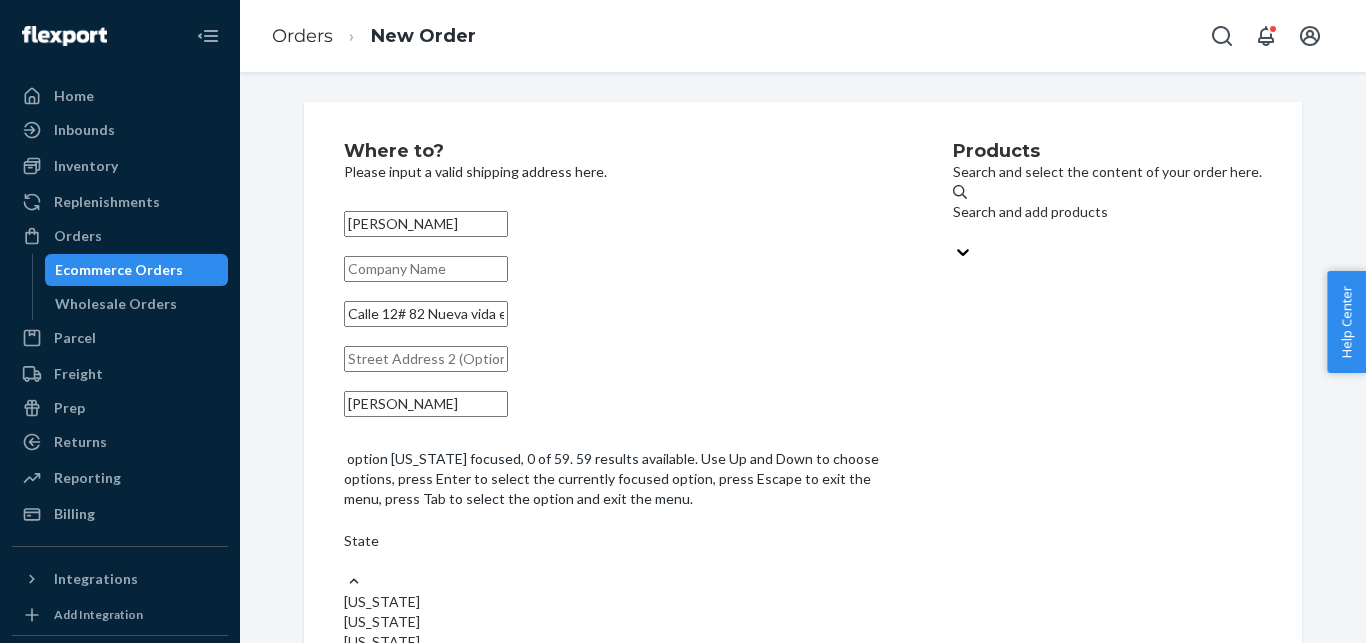 click on "State" at bounding box center (618, 551) 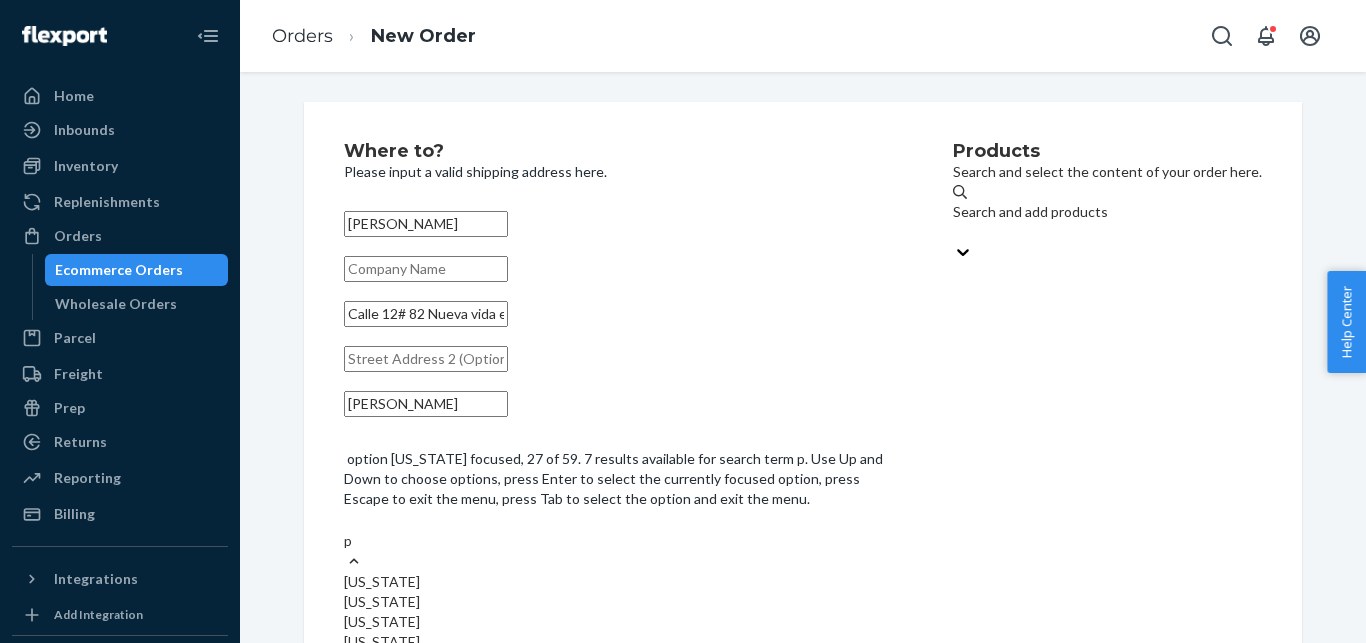 type on "pr" 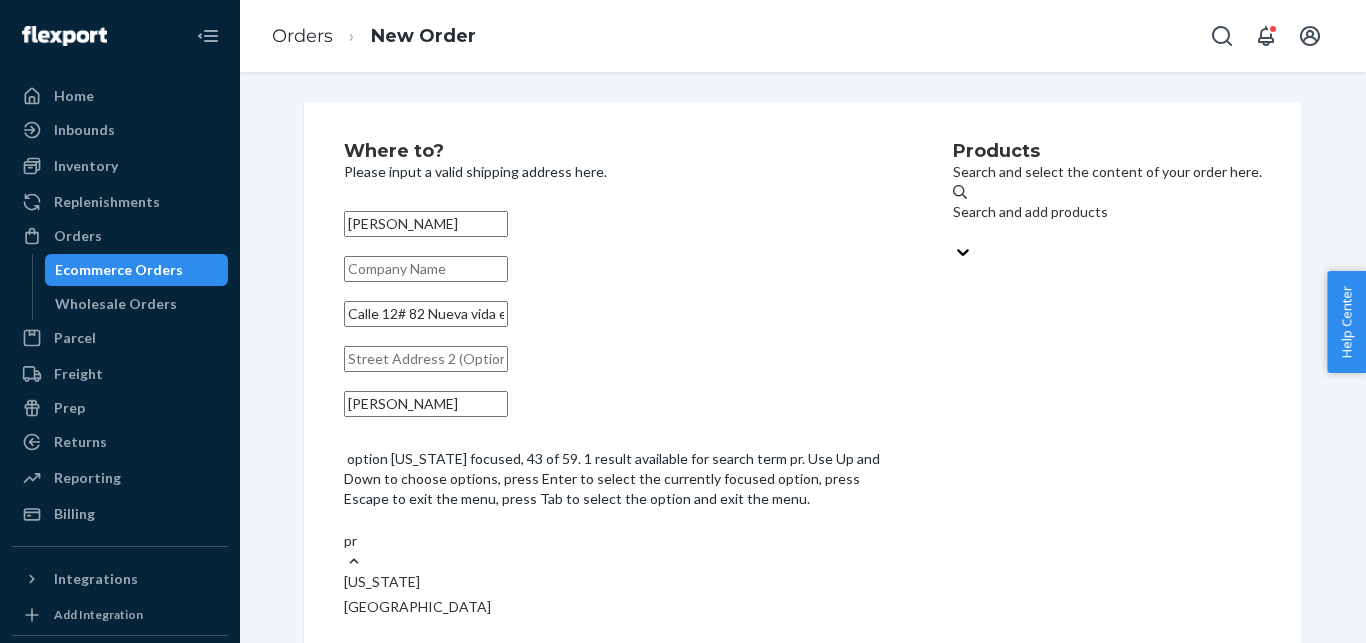 click on "[US_STATE]" at bounding box center (618, 582) 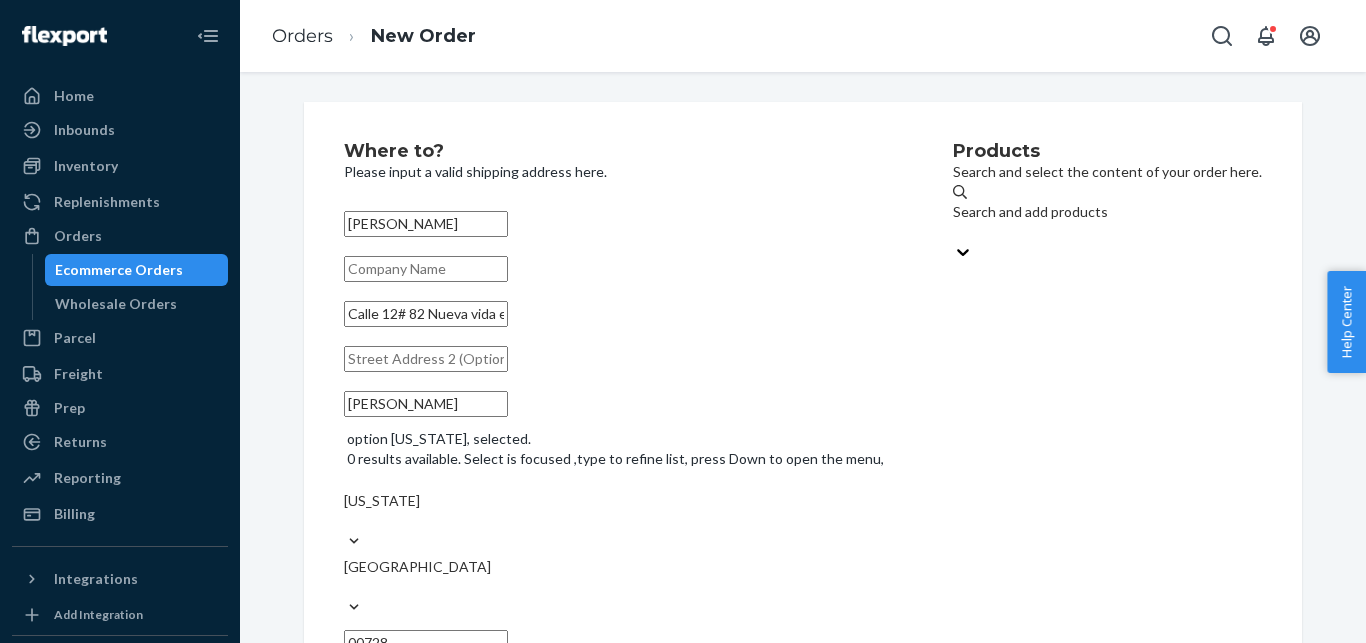 type 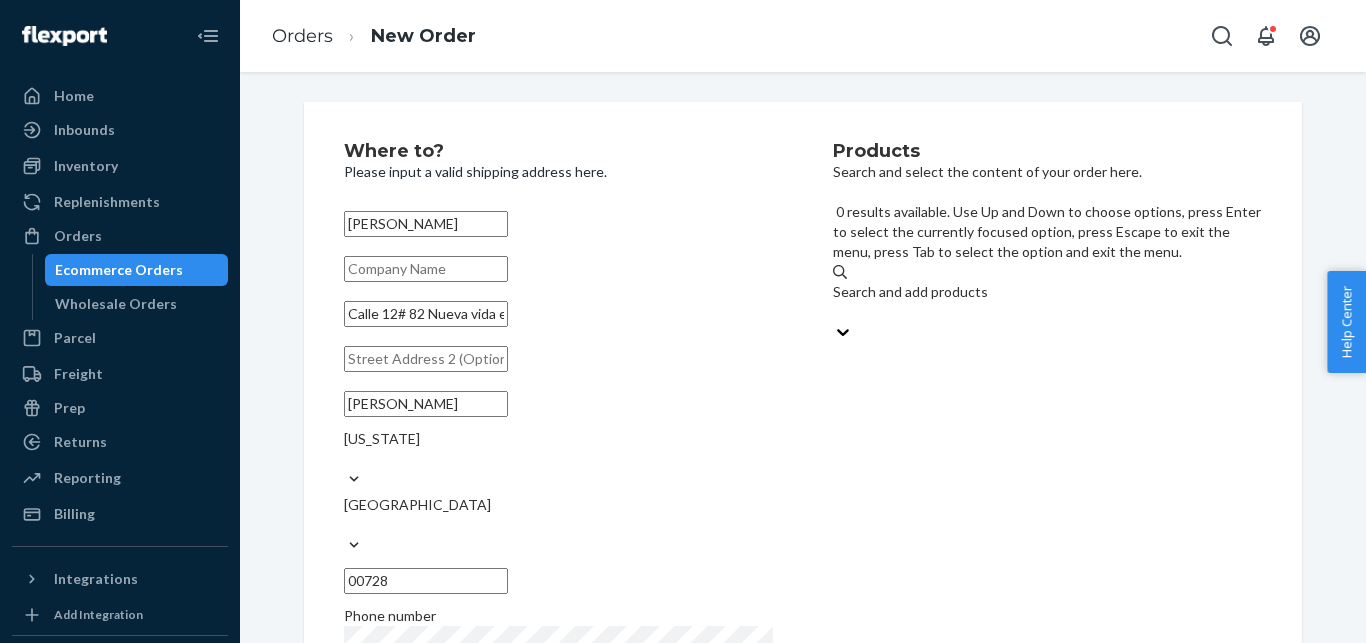 paste on "[PHONE_NUMBER]" 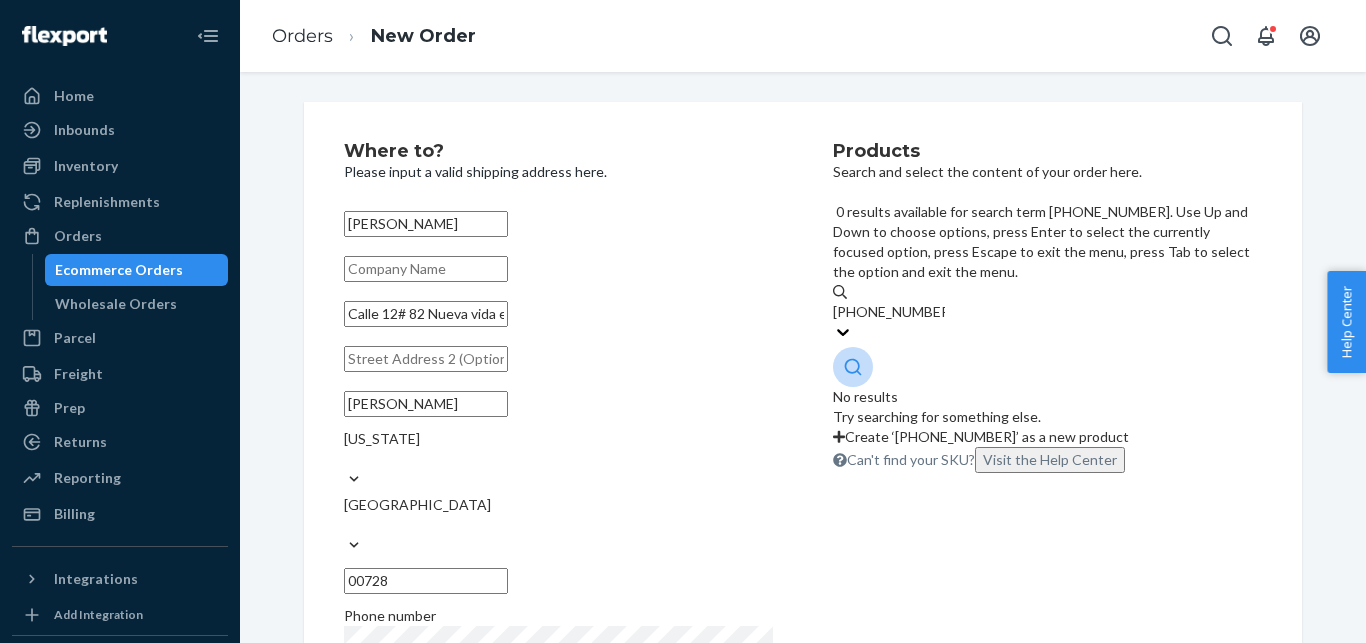 drag, startPoint x: 884, startPoint y: 222, endPoint x: 982, endPoint y: 208, distance: 98.99495 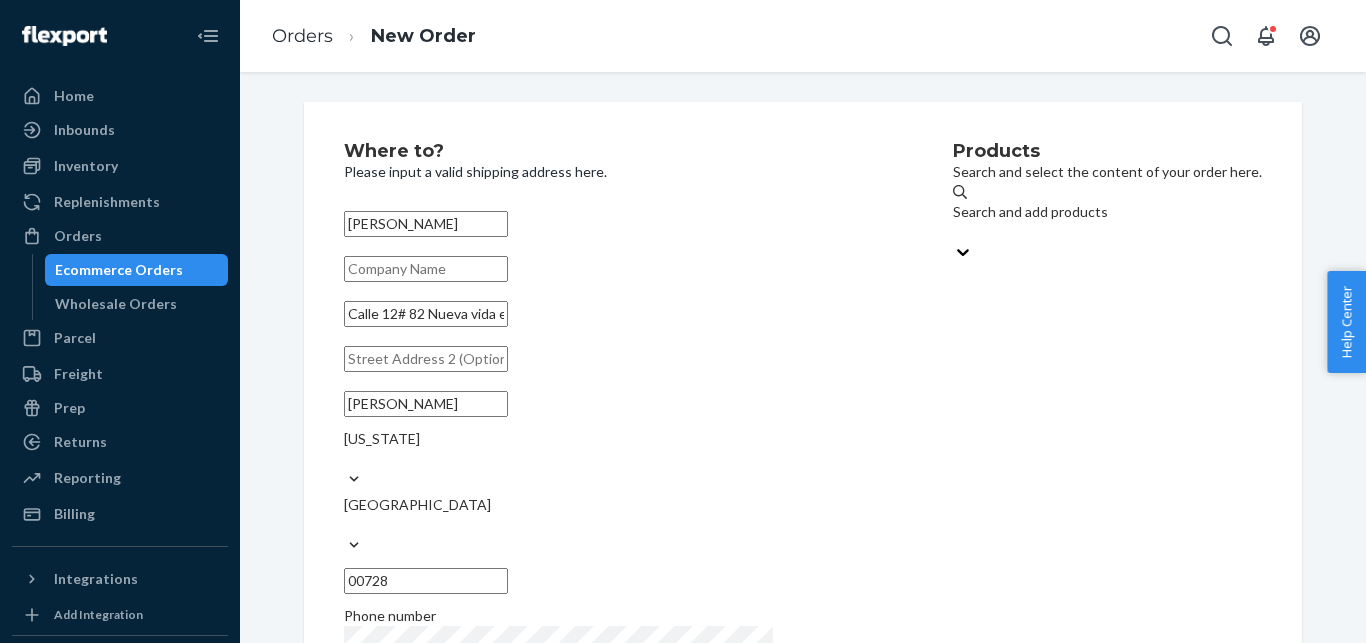 click on "Search and add products" at bounding box center [1107, 224] 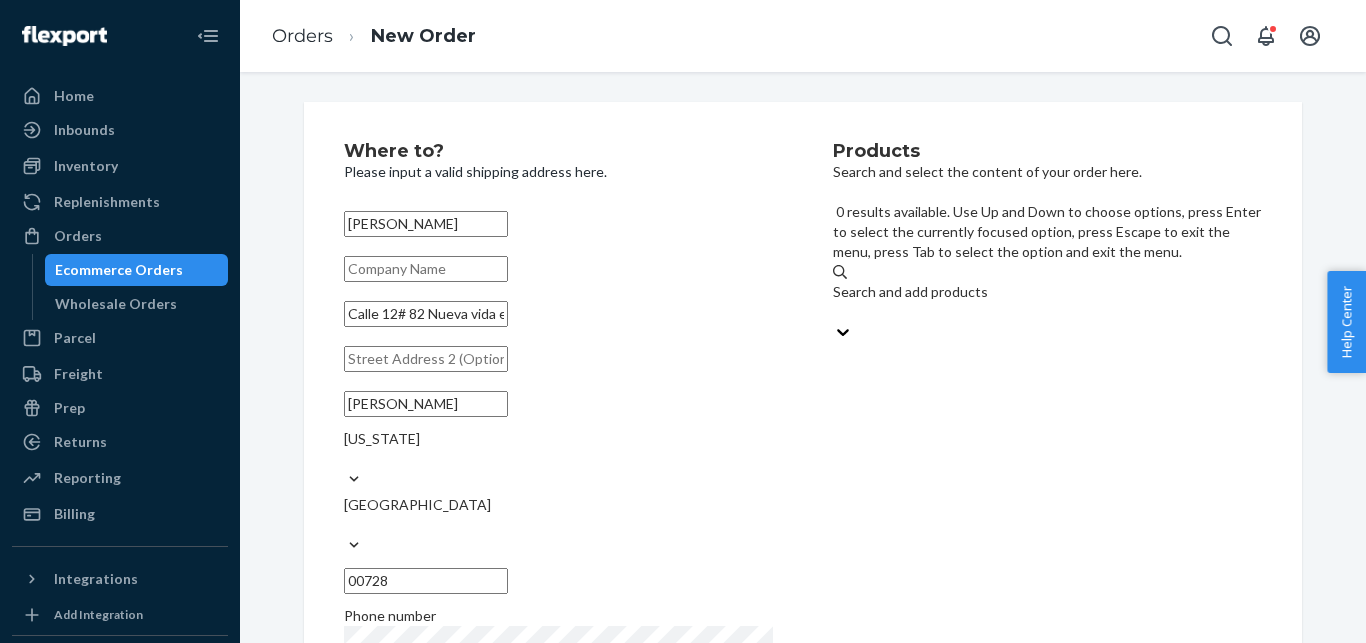 paste on "GKH-SC-GE-241" 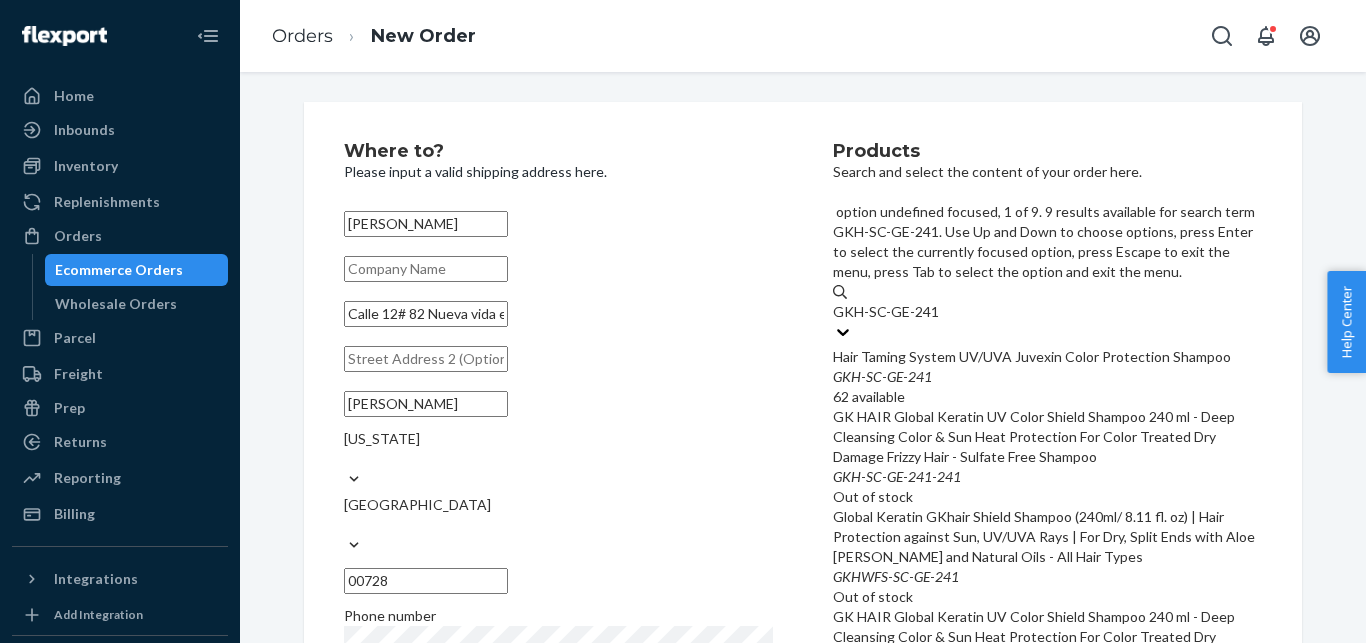 click on "Hair Taming System UV/UVA Juvexin Color Protection Shampoo" at bounding box center [1047, 357] 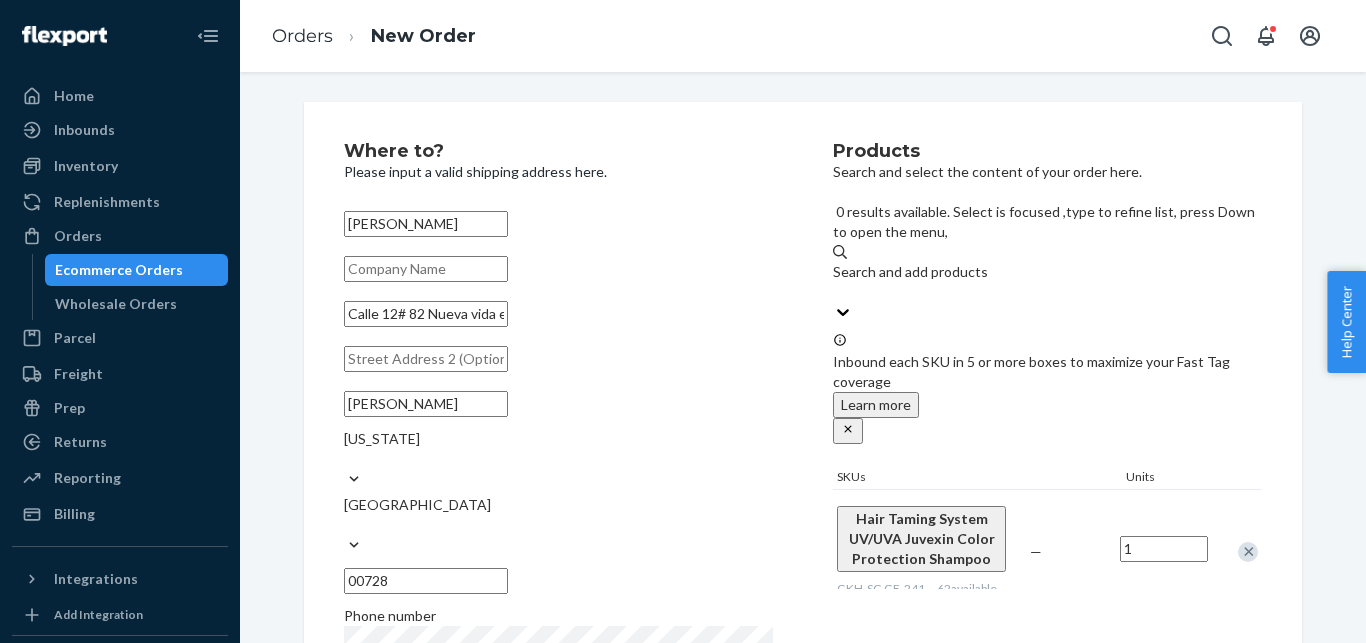 type 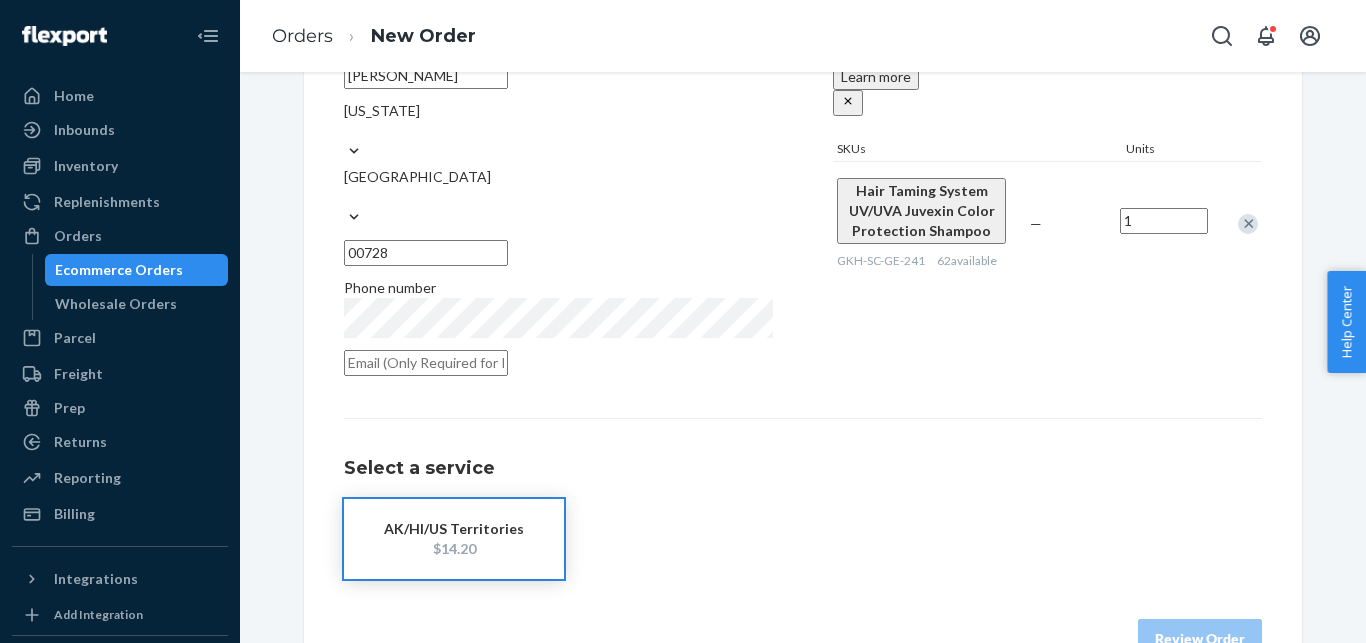 drag, startPoint x: 507, startPoint y: 523, endPoint x: 531, endPoint y: 514, distance: 25.632011 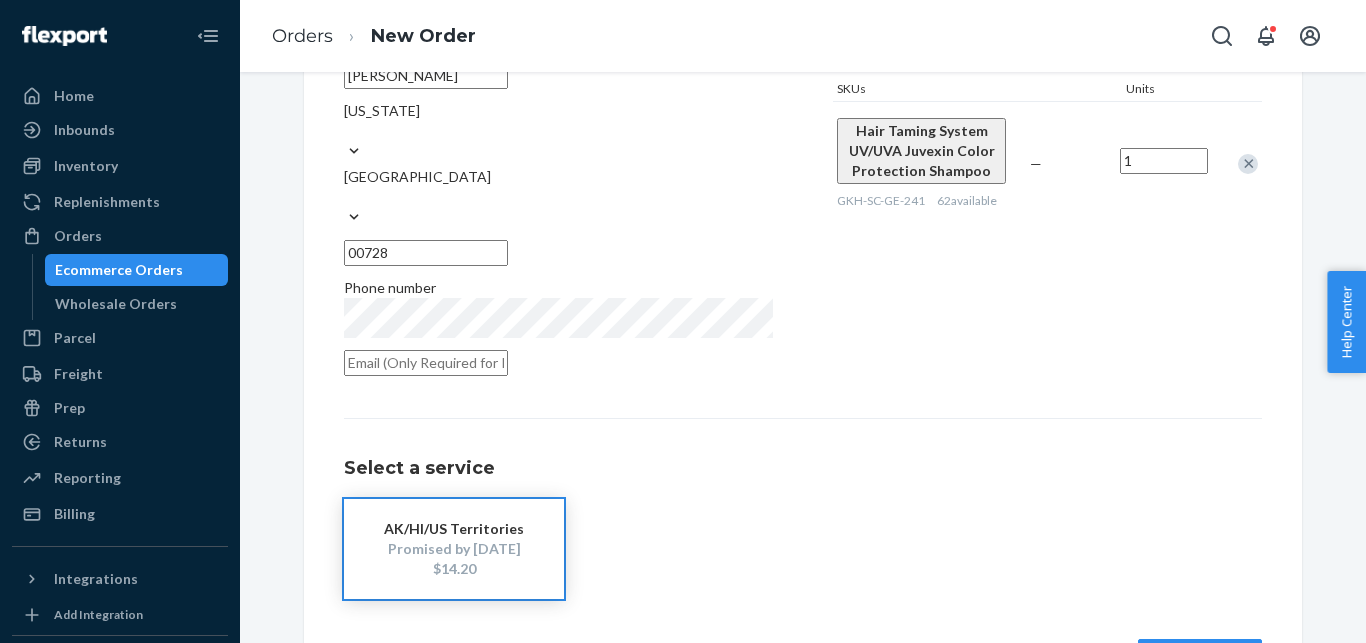 scroll, scrollTop: 368, scrollLeft: 0, axis: vertical 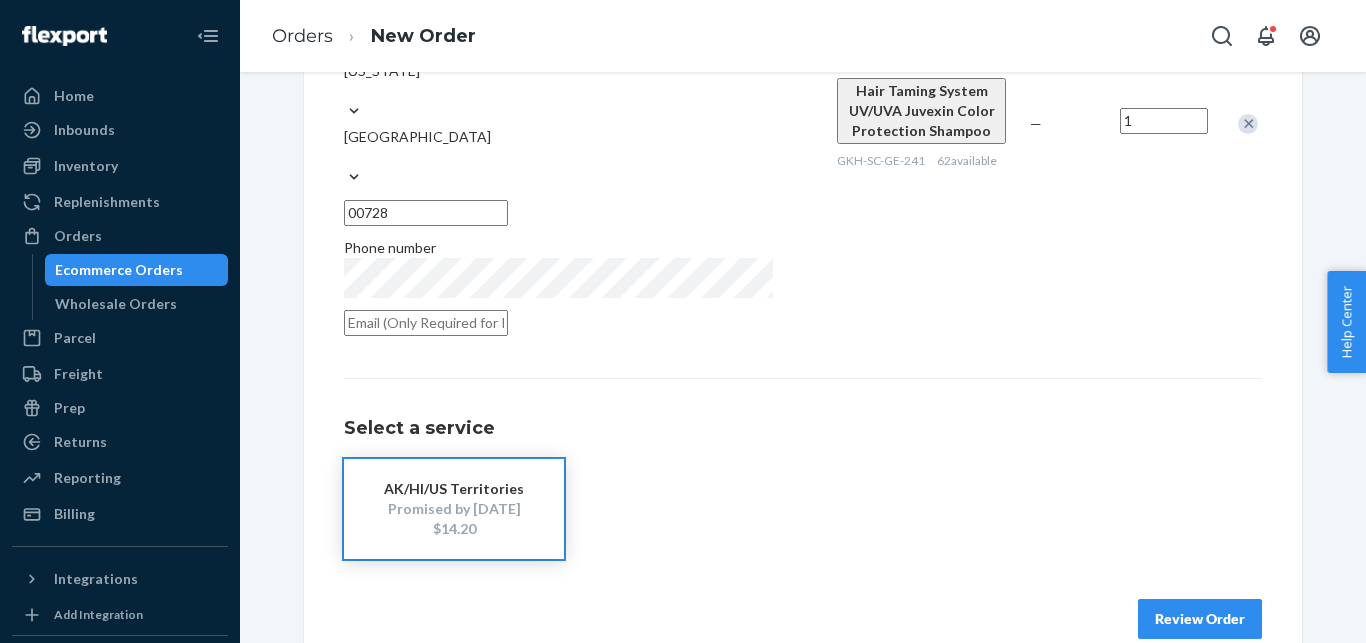 click on "Review Order" at bounding box center (1200, 619) 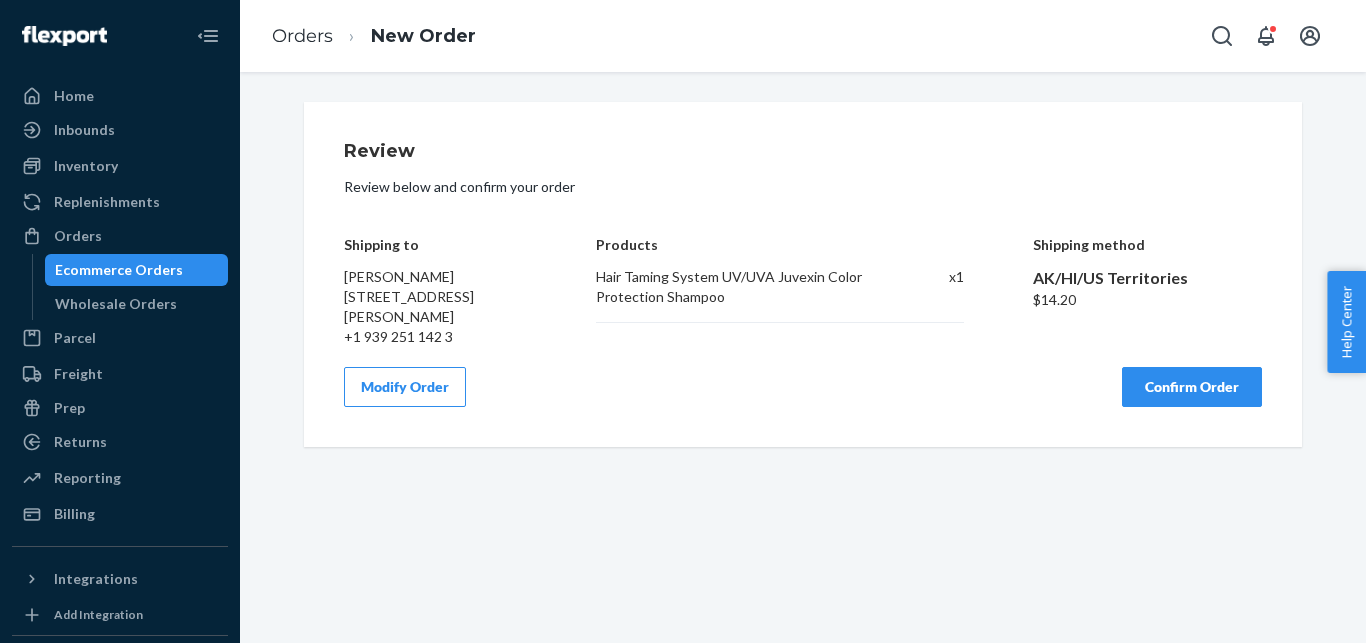 scroll, scrollTop: 0, scrollLeft: 0, axis: both 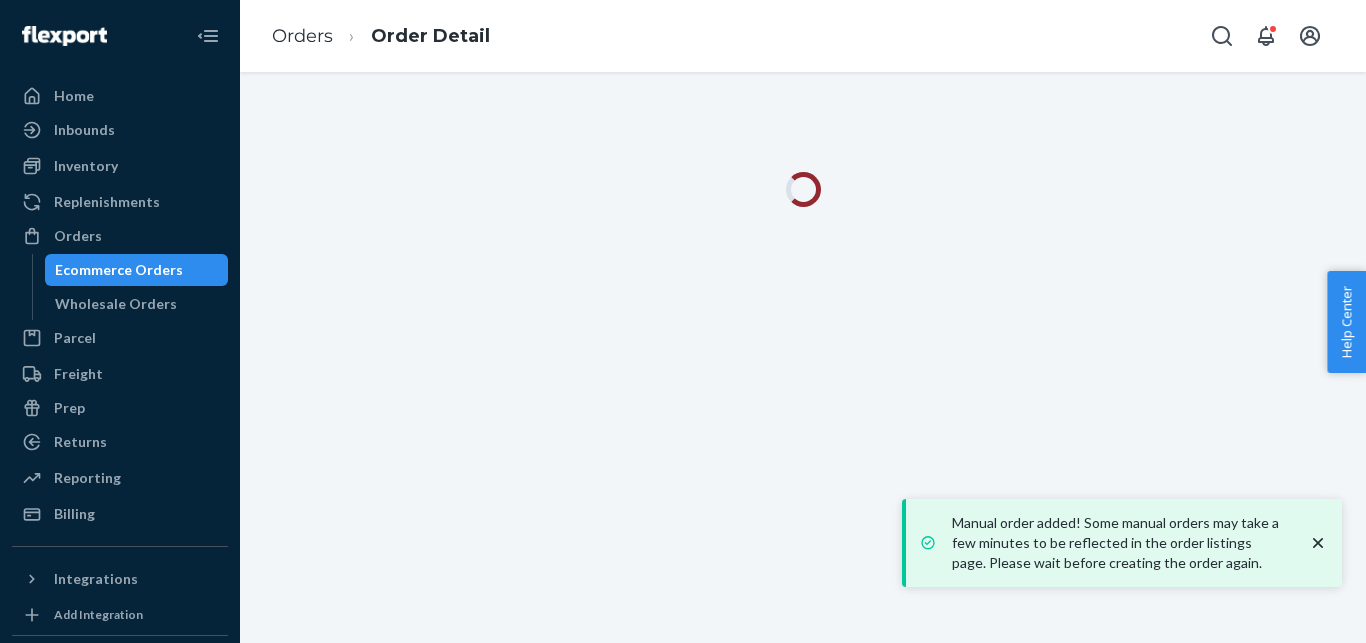 click 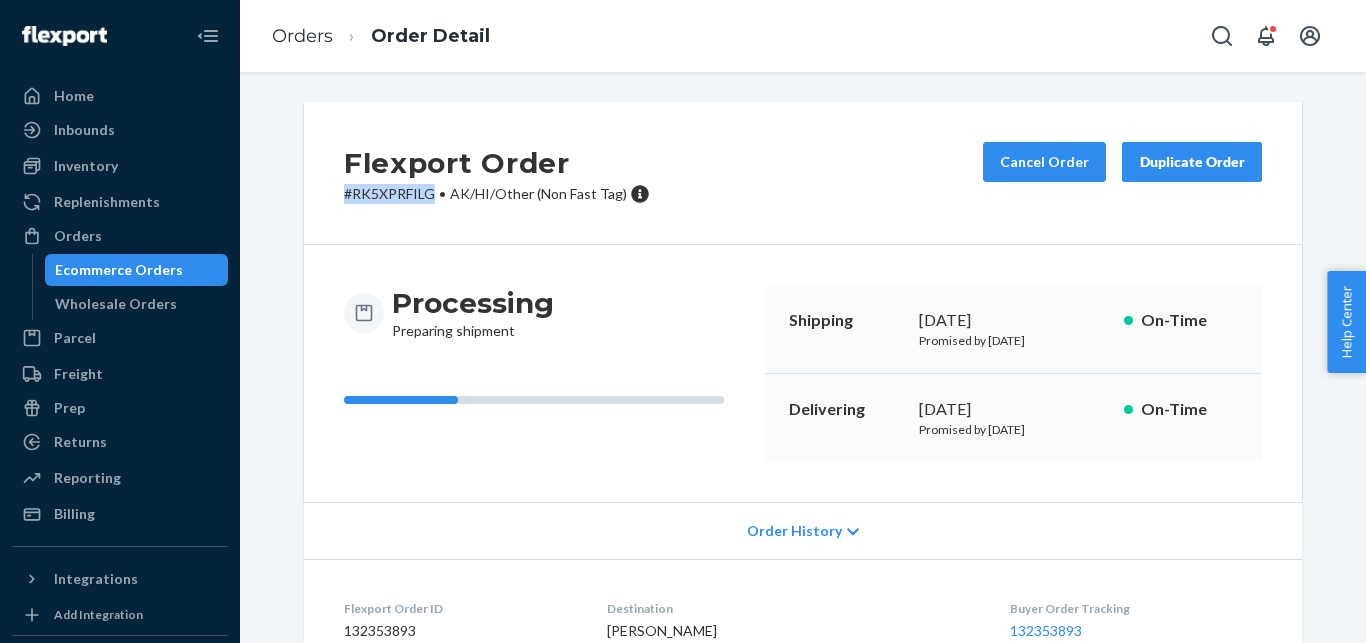 drag, startPoint x: 428, startPoint y: 193, endPoint x: 328, endPoint y: 194, distance: 100.005 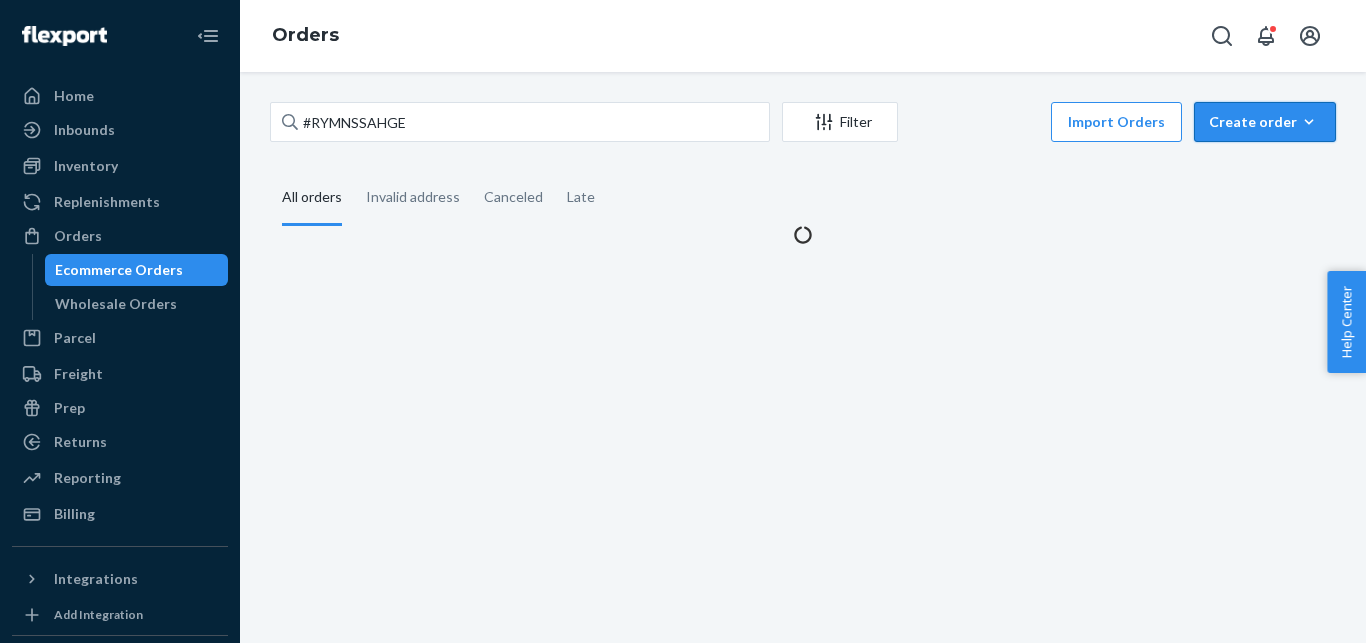 click on "Create order Ecommerce order Removal order" at bounding box center (1265, 122) 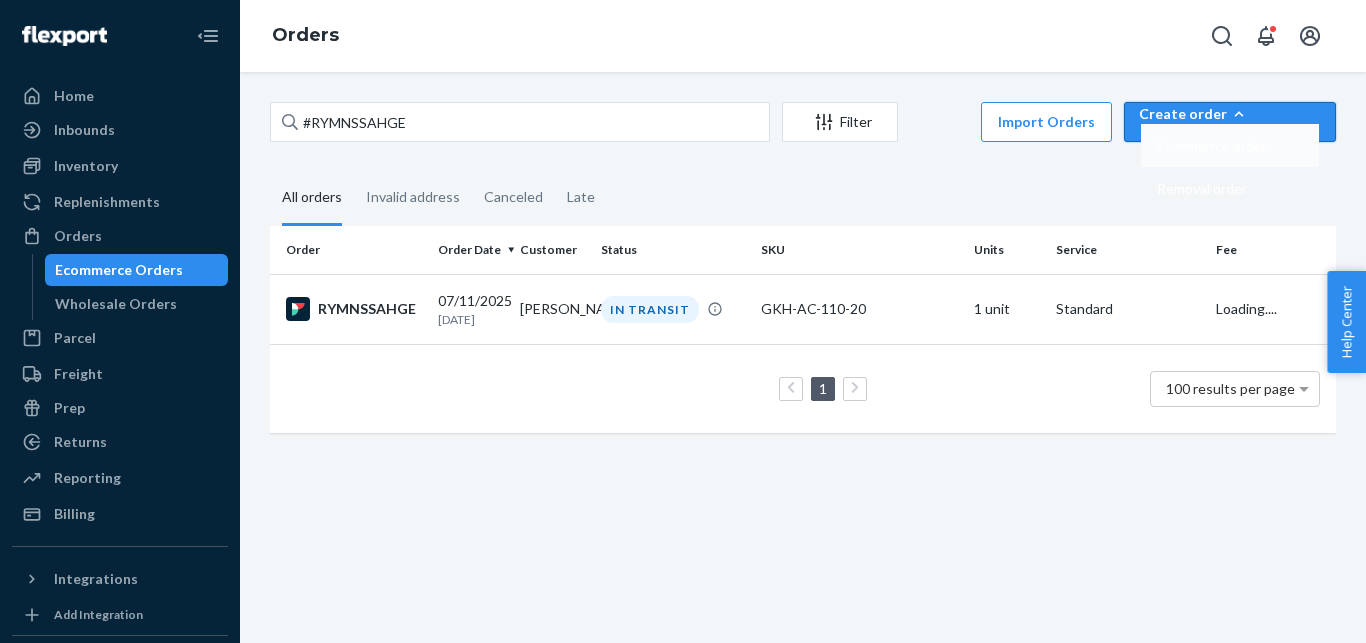 click on "Ecommerce order" at bounding box center [1230, 145] 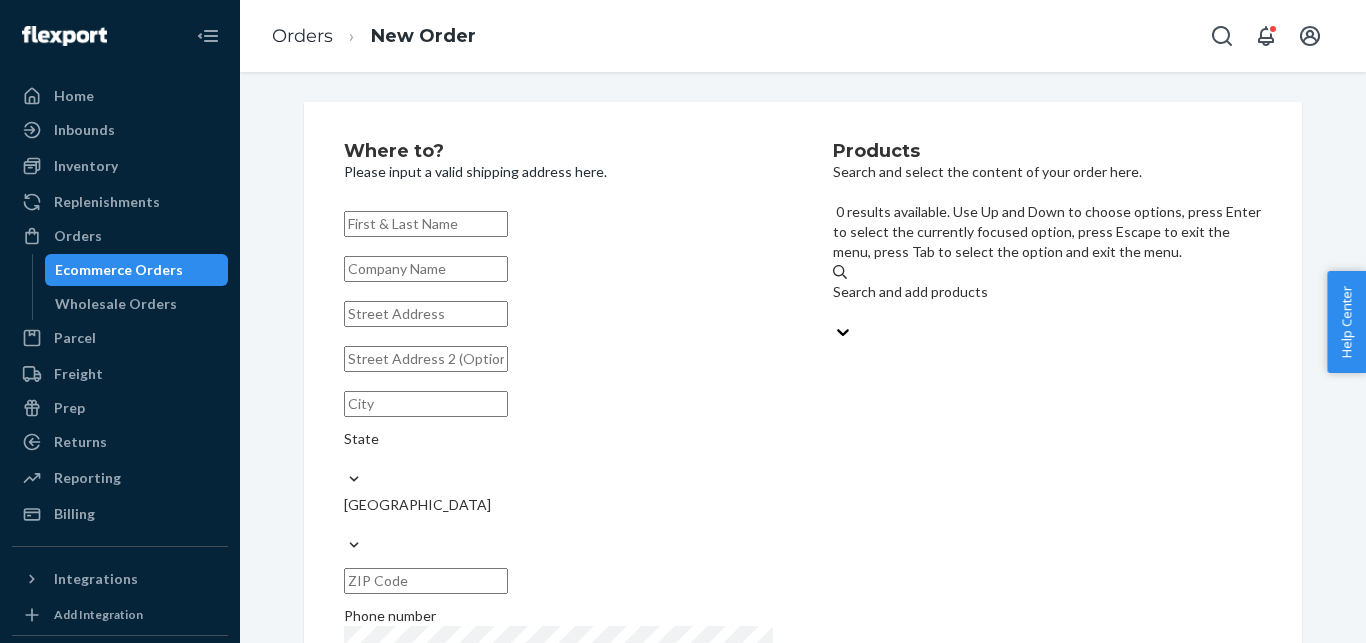 click on "Search and add products" at bounding box center (1047, 302) 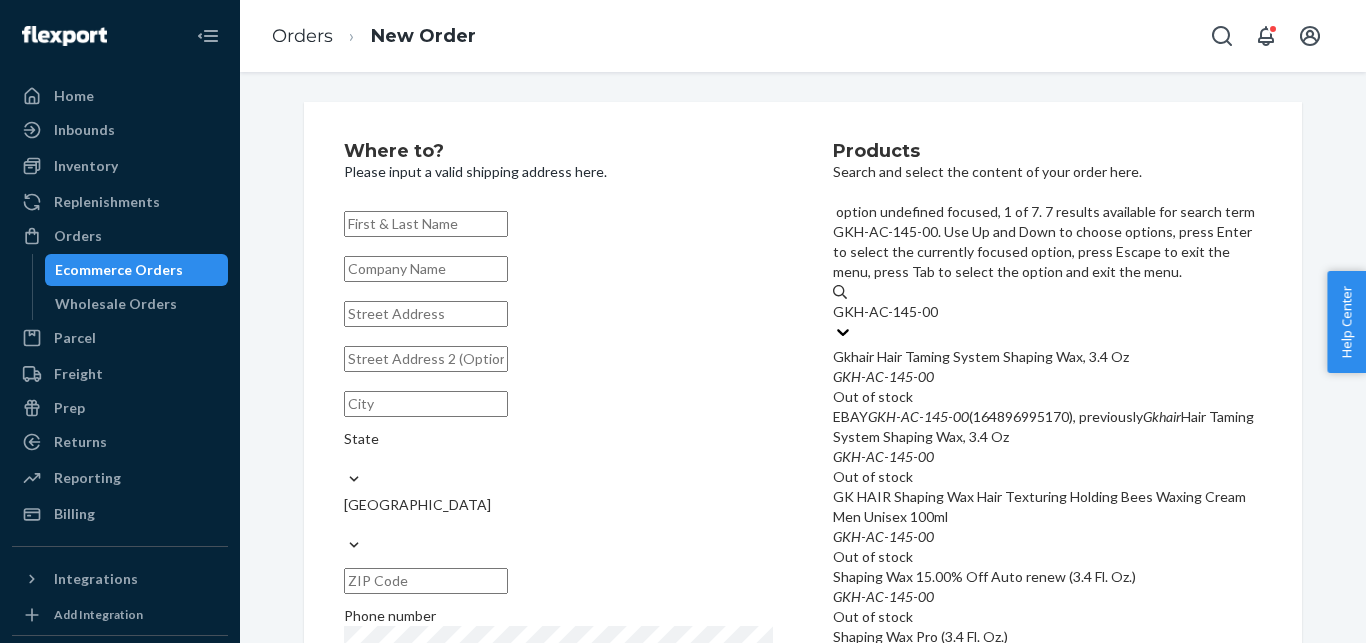 scroll, scrollTop: 289, scrollLeft: 0, axis: vertical 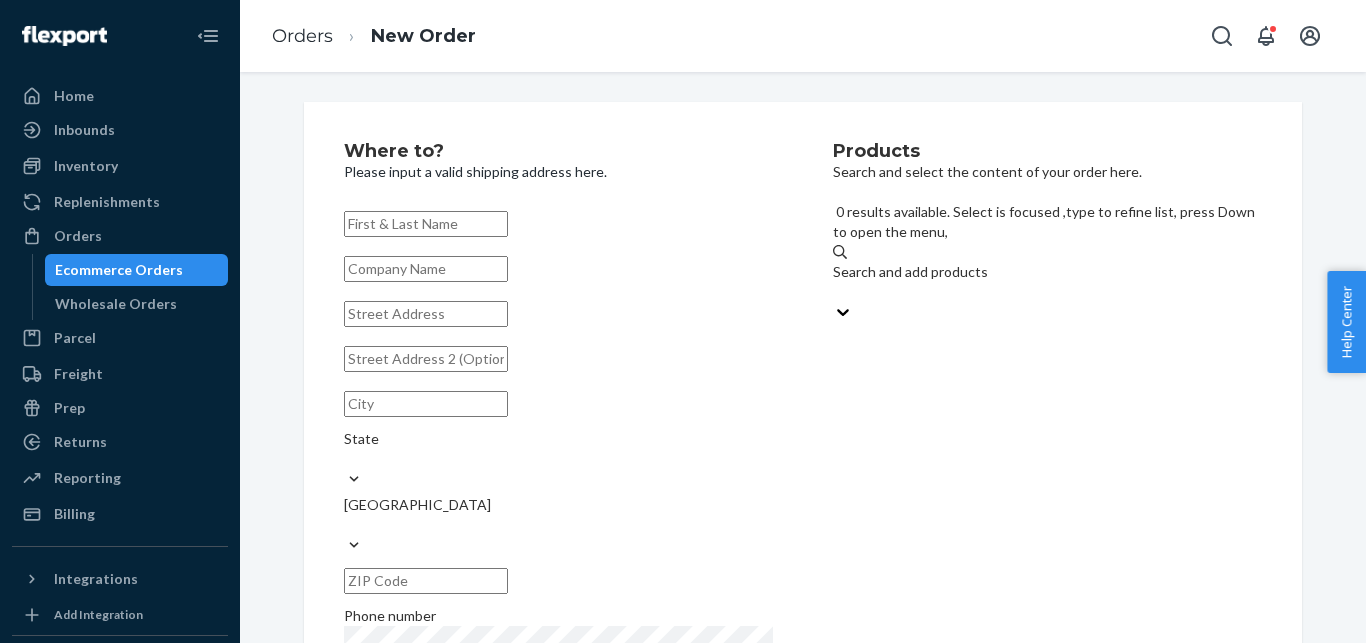 click on "Search and add products" at bounding box center (1047, 282) 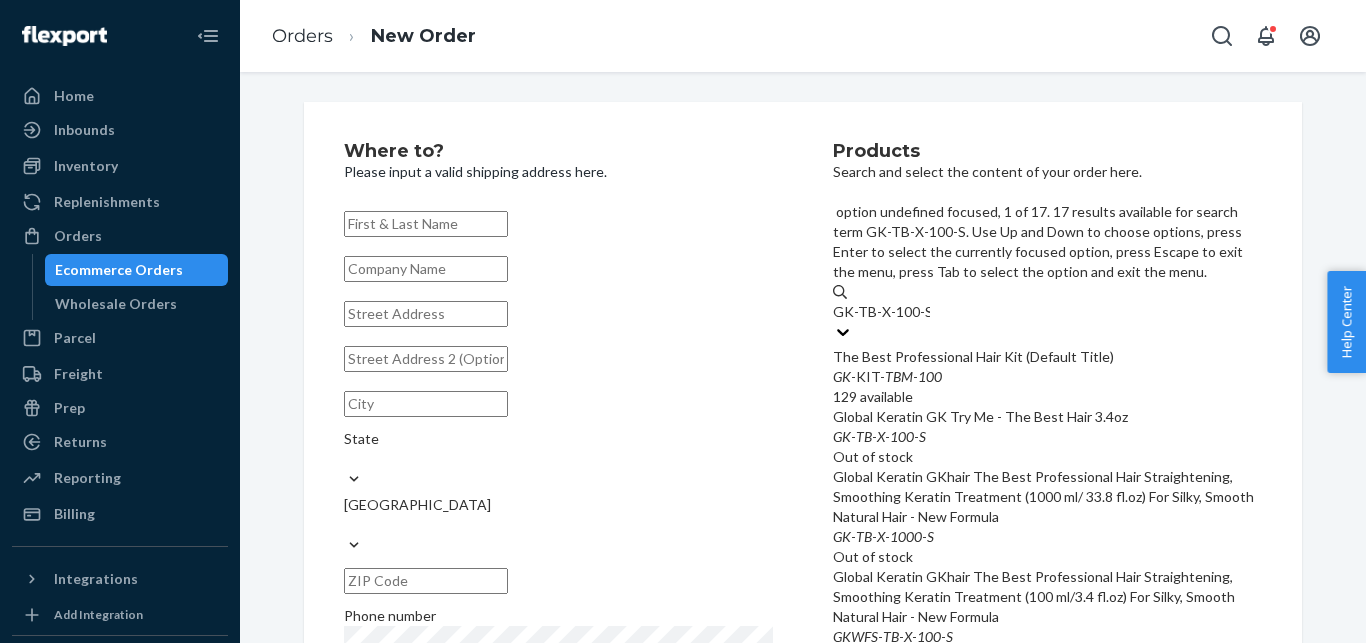 type on "GK-TB-X-100-S" 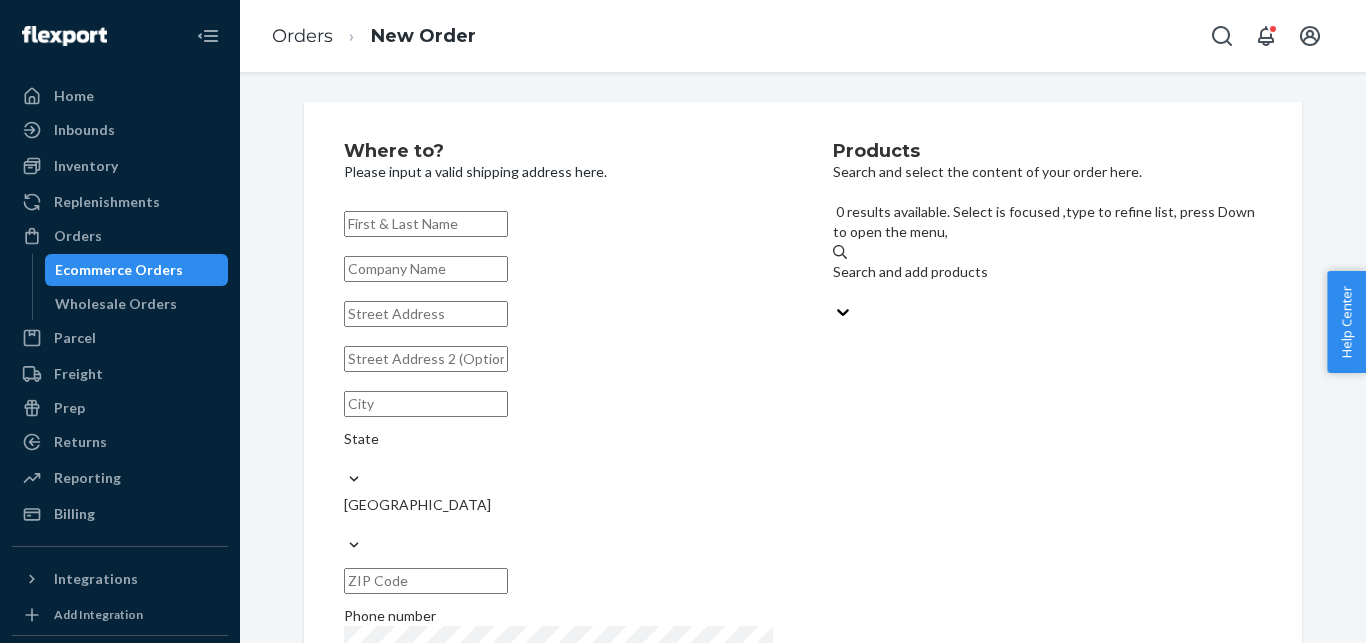 click at bounding box center (426, 224) 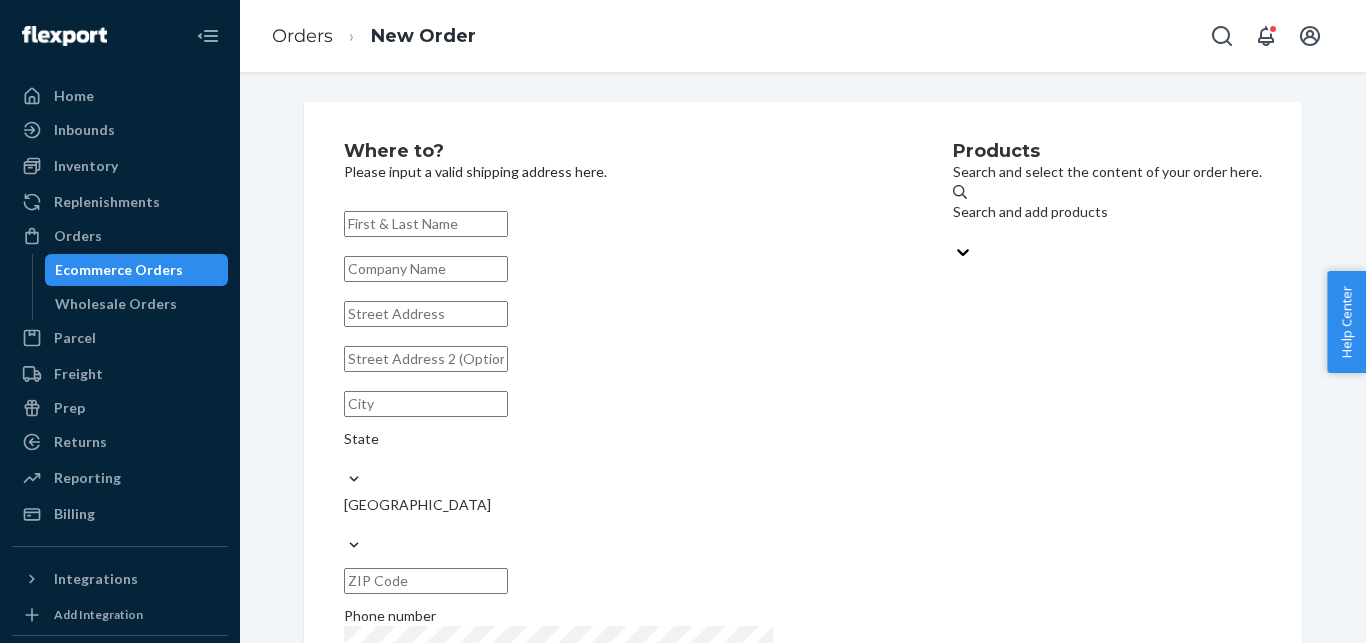 paste on "[PERSON_NAME]" 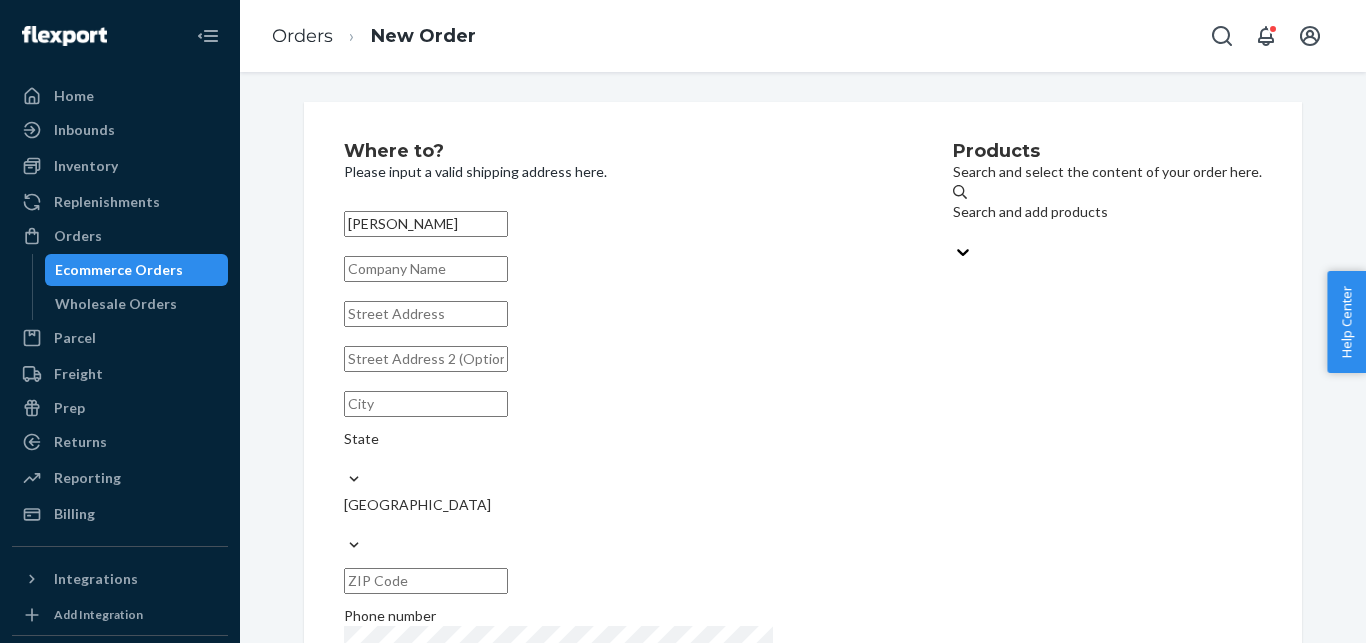 type on "[PERSON_NAME]" 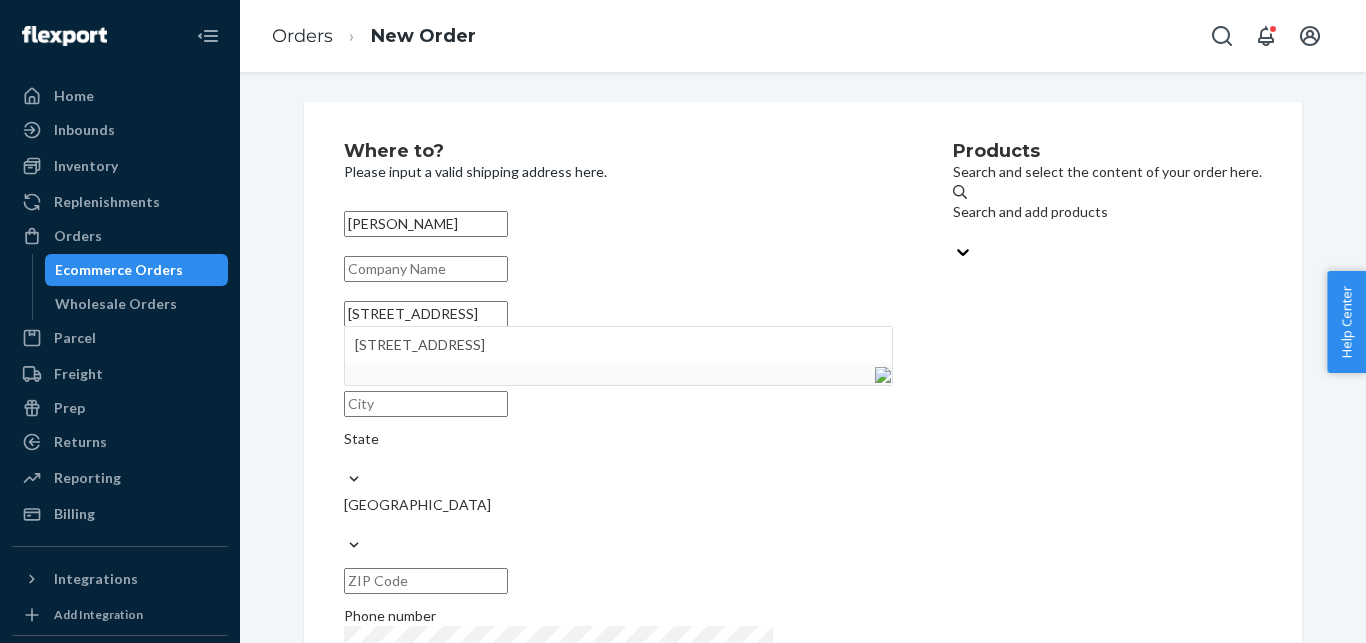 paste on "Charlotte" 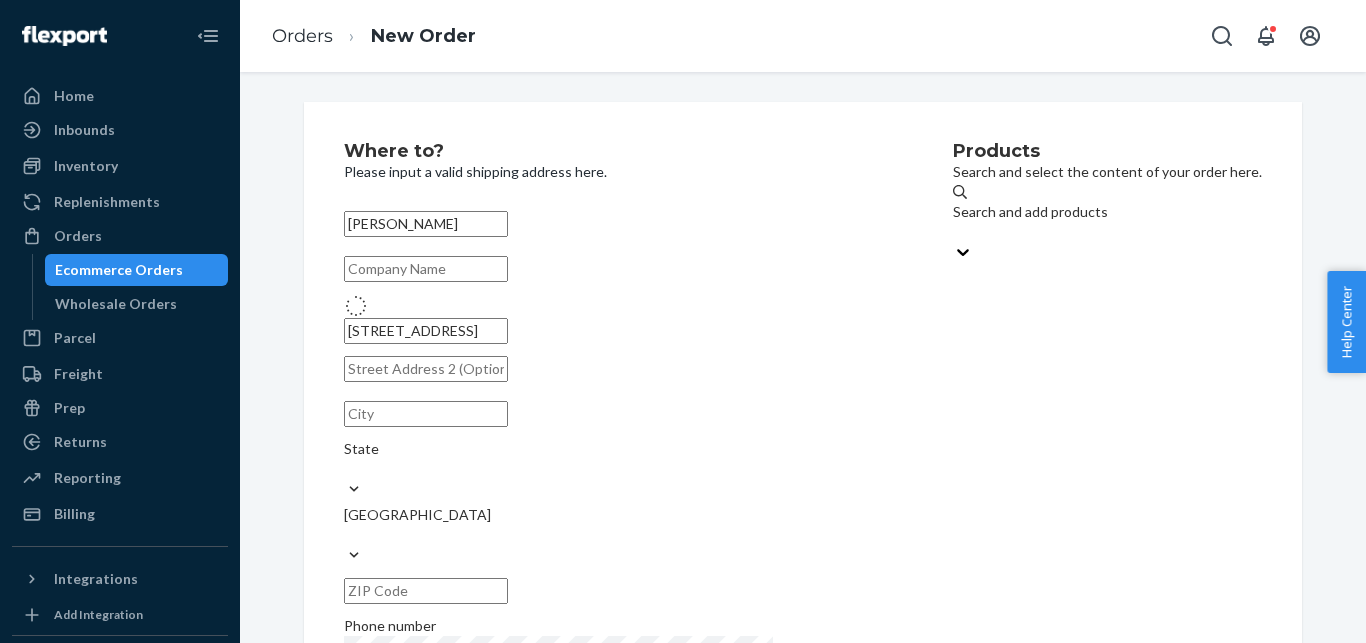 type on "[STREET_ADDRESS]" 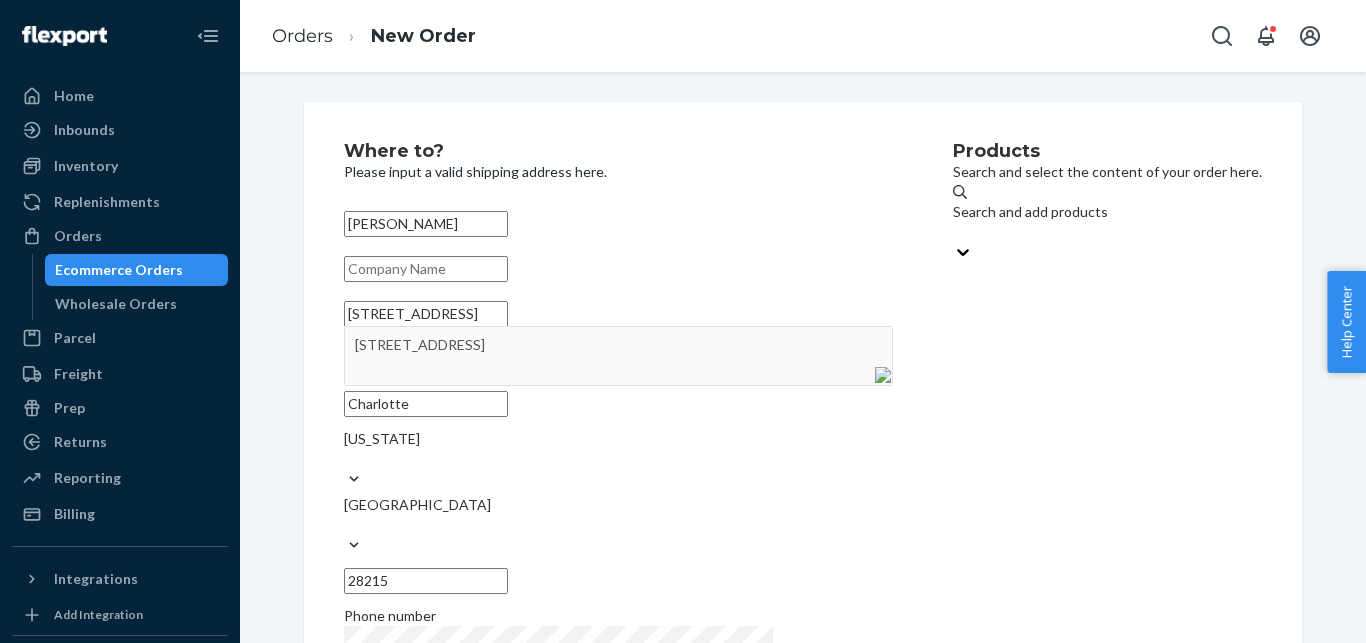 click on "Search and add products" at bounding box center [1107, 212] 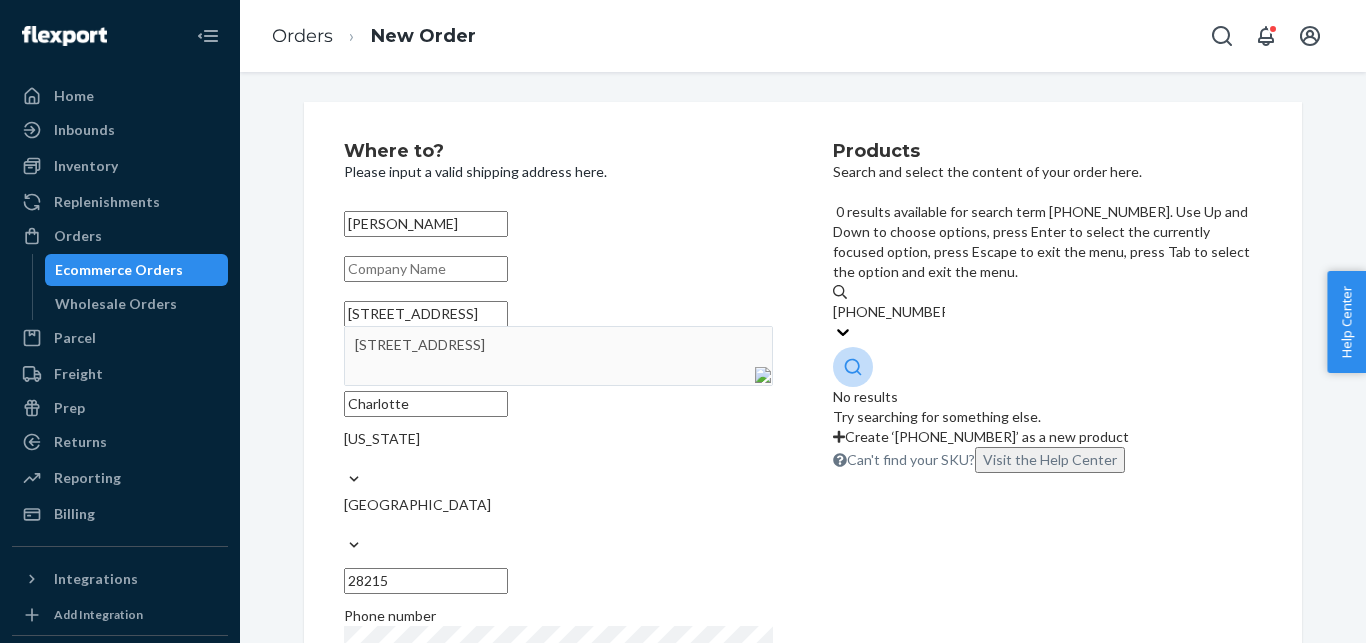 drag, startPoint x: 884, startPoint y: 224, endPoint x: 995, endPoint y: 222, distance: 111.01801 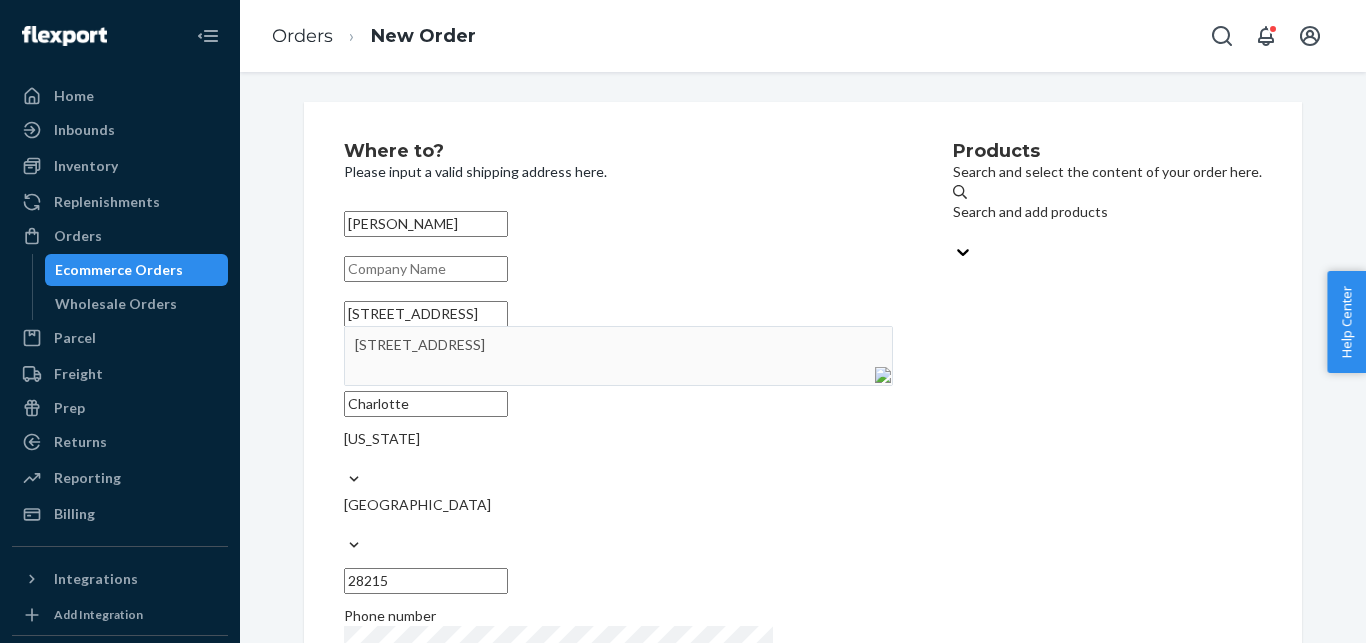 click on "Search and add products" at bounding box center (1107, 224) 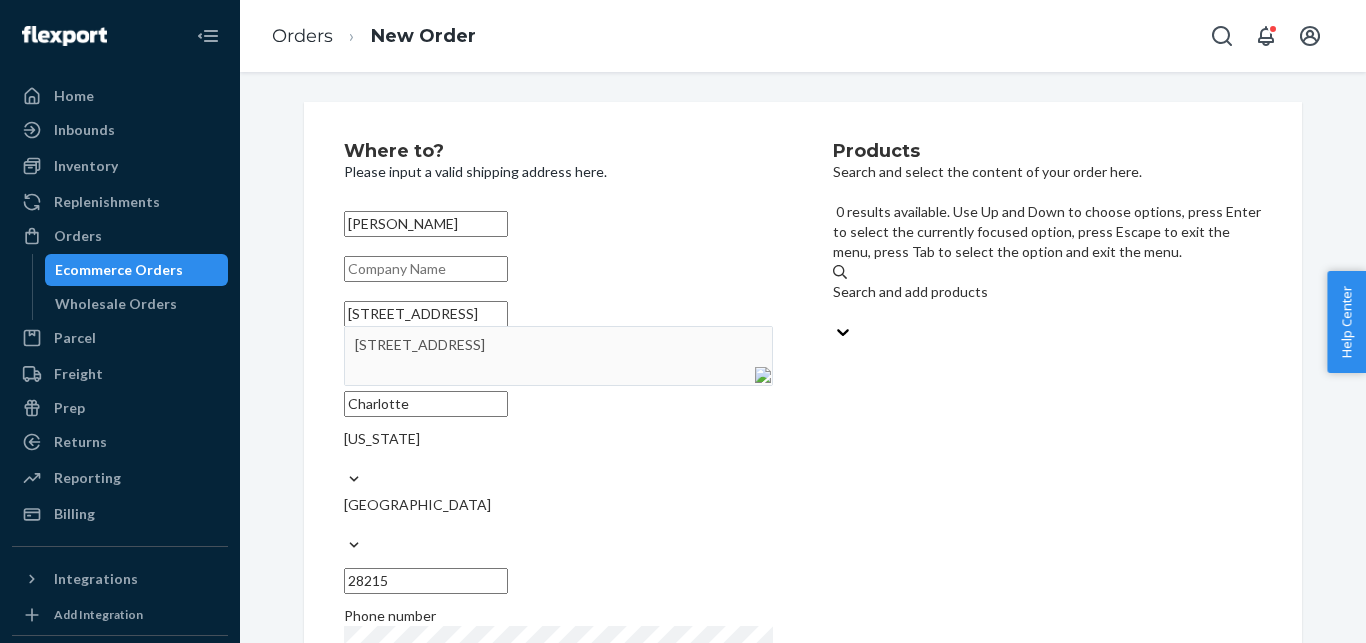 click on "Search and add products" at bounding box center [1047, 292] 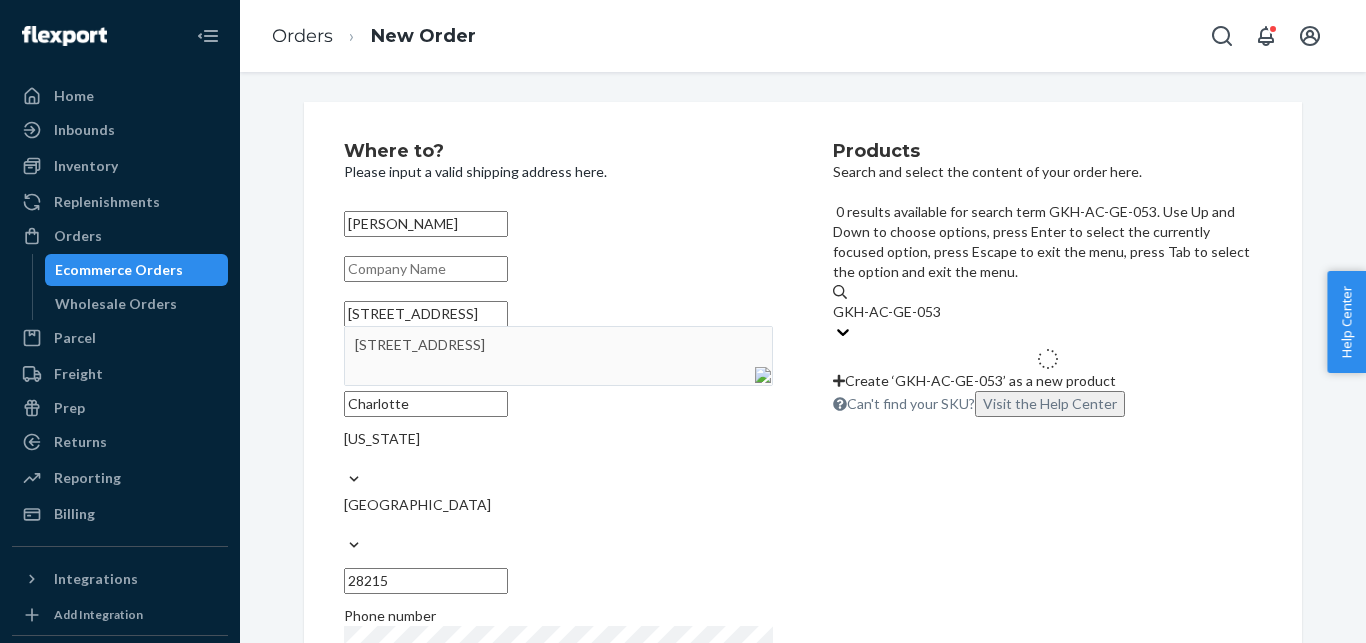 scroll, scrollTop: 77, scrollLeft: 0, axis: vertical 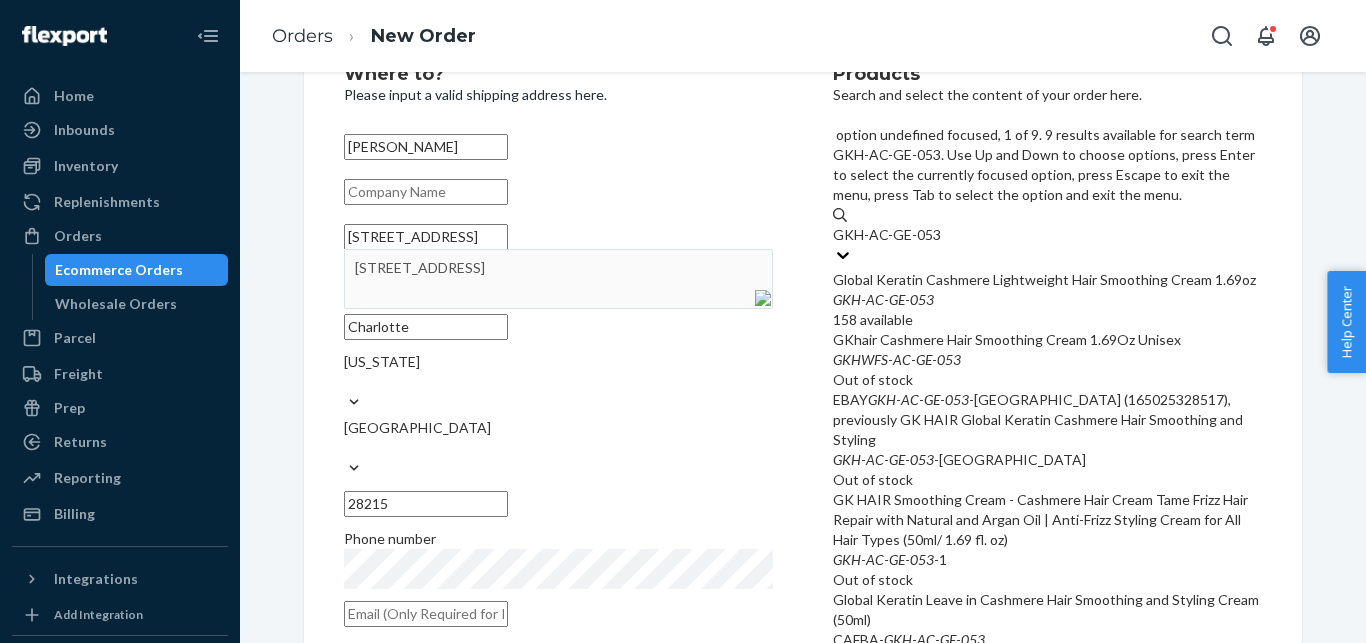 click on "Global Keratin Cashmere Lightweight Hair Smoothing Cream 1.69oz" at bounding box center [1047, 280] 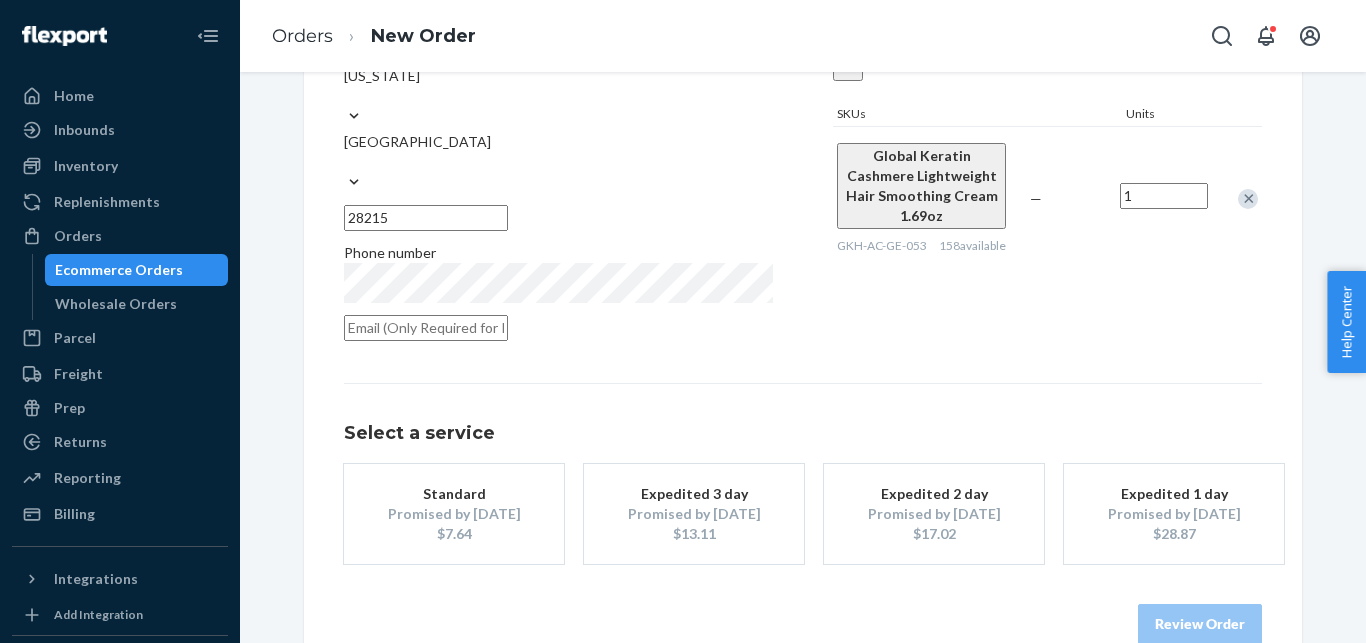 scroll, scrollTop: 368, scrollLeft: 0, axis: vertical 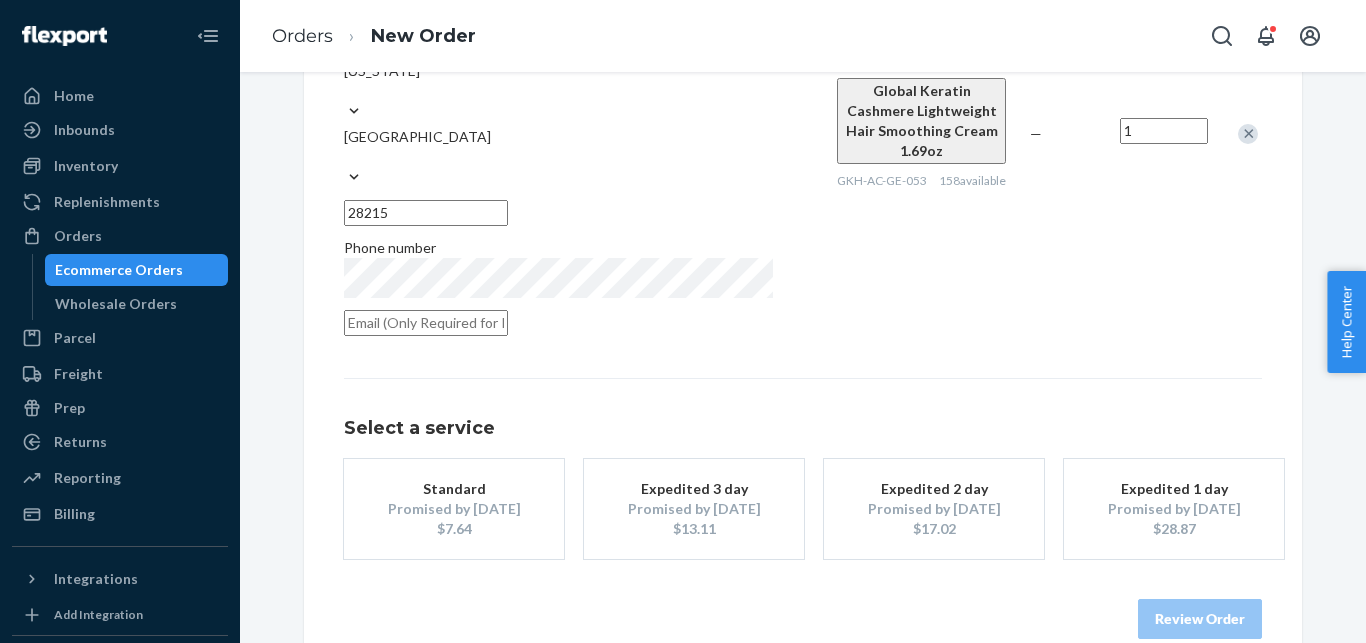 drag, startPoint x: 479, startPoint y: 486, endPoint x: 813, endPoint y: 440, distance: 337.15277 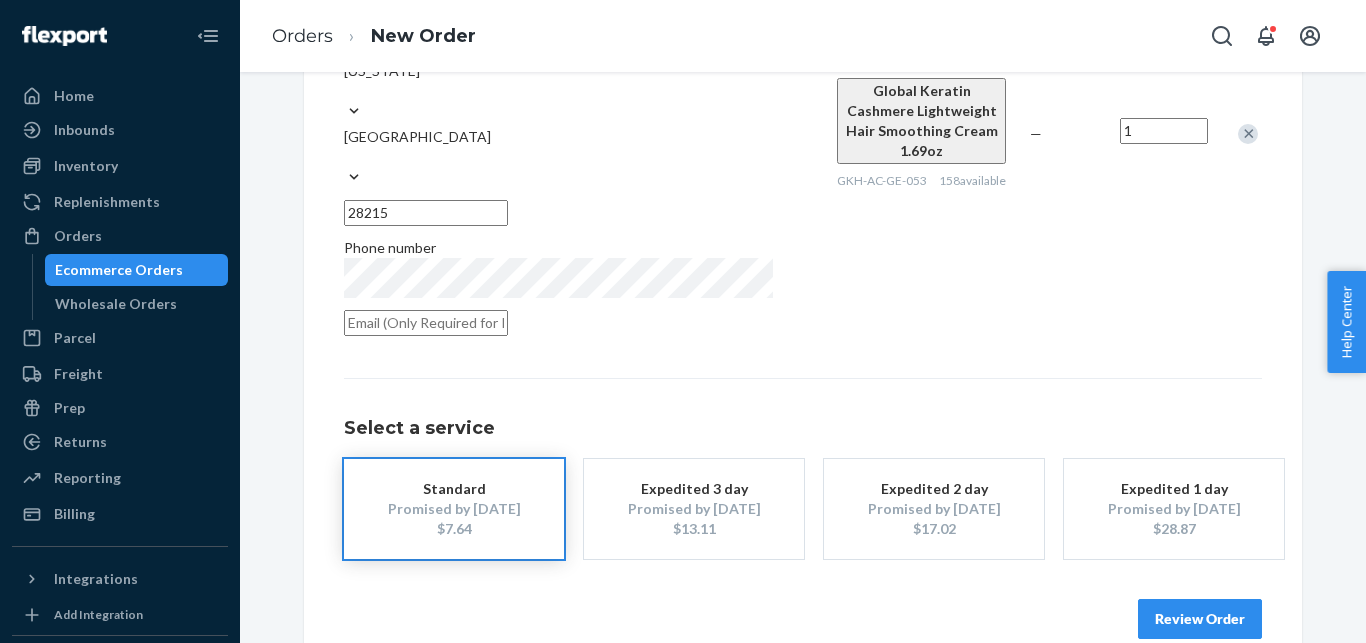 click on "Review Order" at bounding box center (1200, 619) 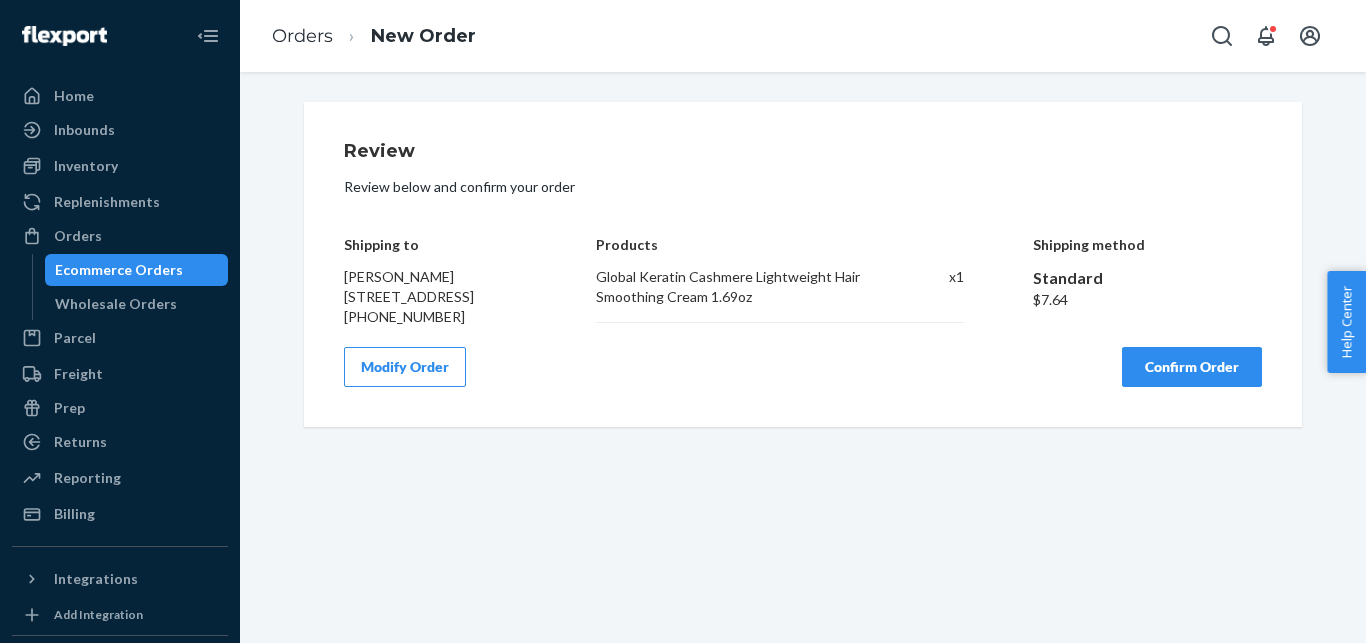 scroll, scrollTop: 0, scrollLeft: 0, axis: both 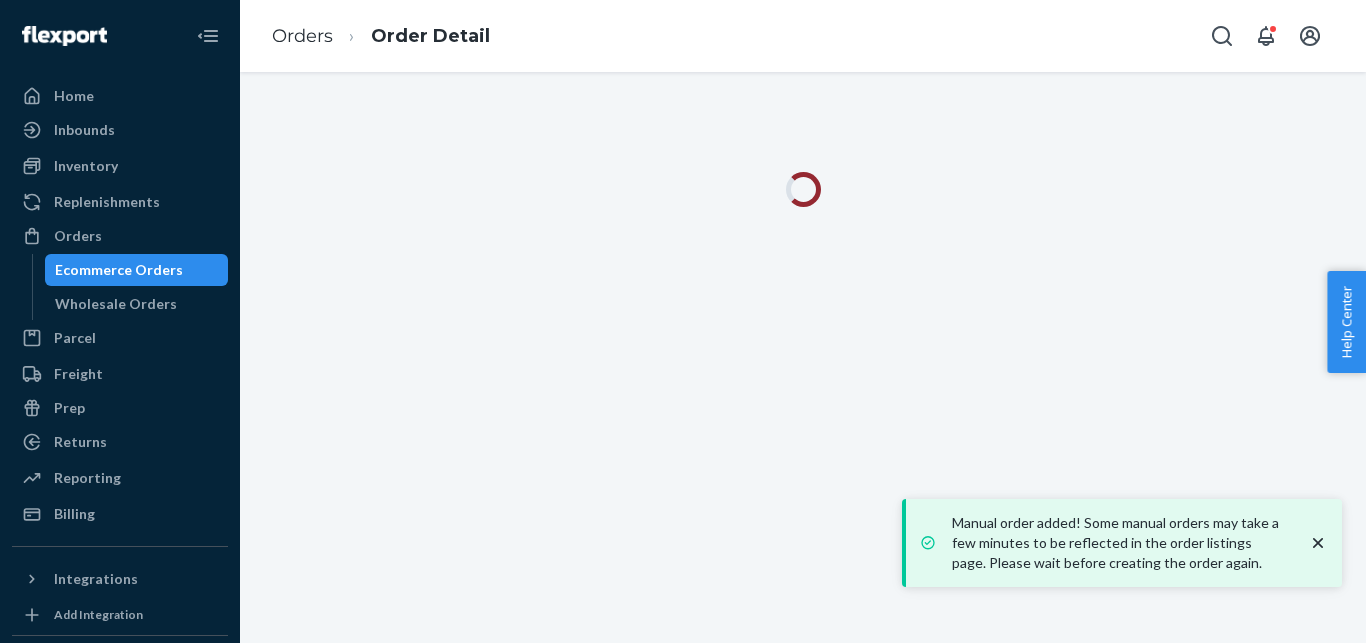 click 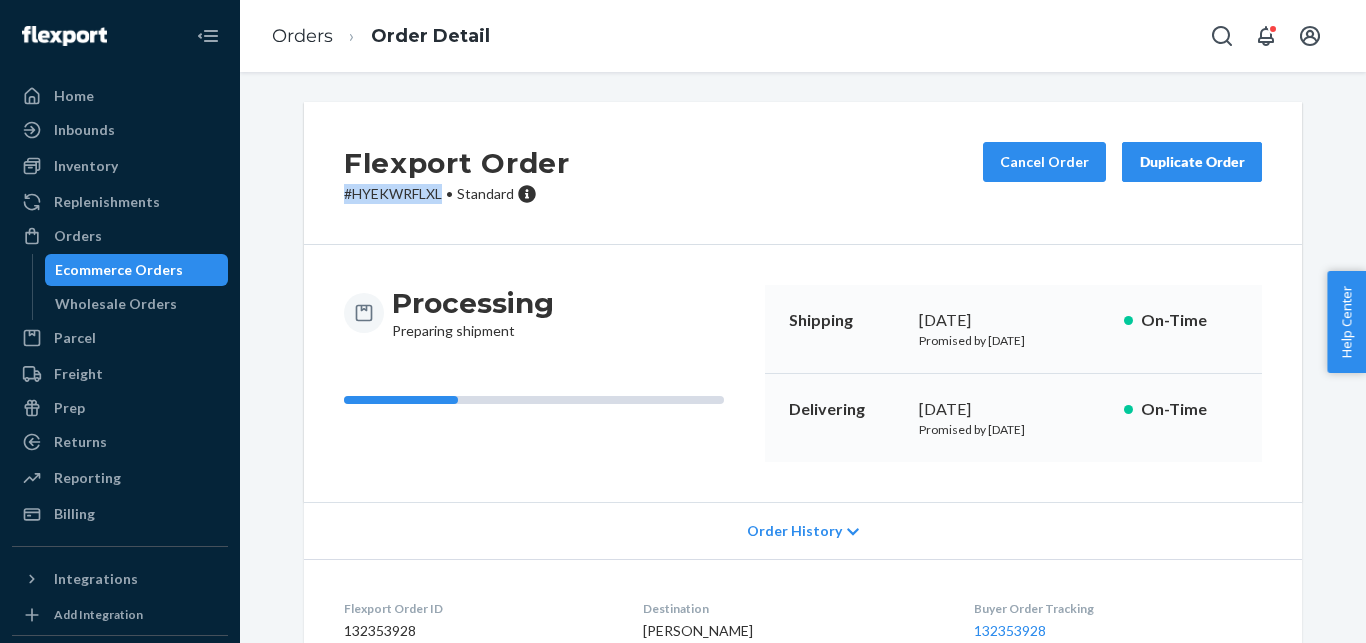 drag, startPoint x: 433, startPoint y: 192, endPoint x: 322, endPoint y: 198, distance: 111.16204 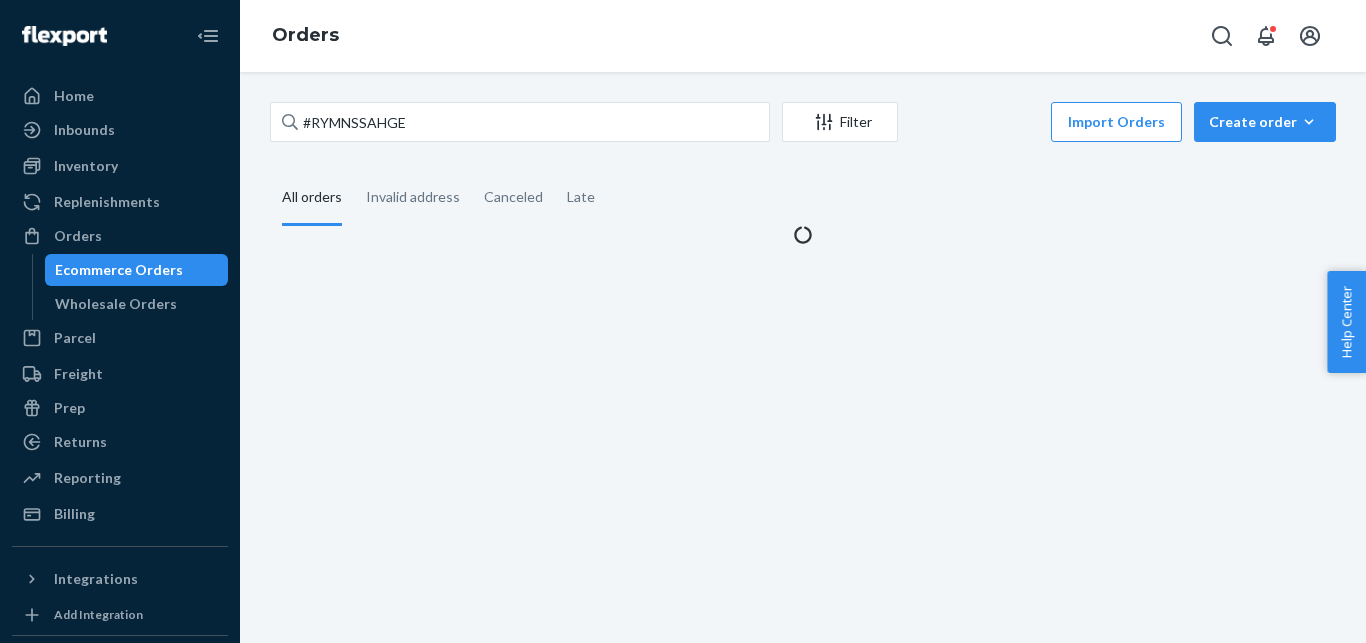click on "Create order" at bounding box center [1265, 122] 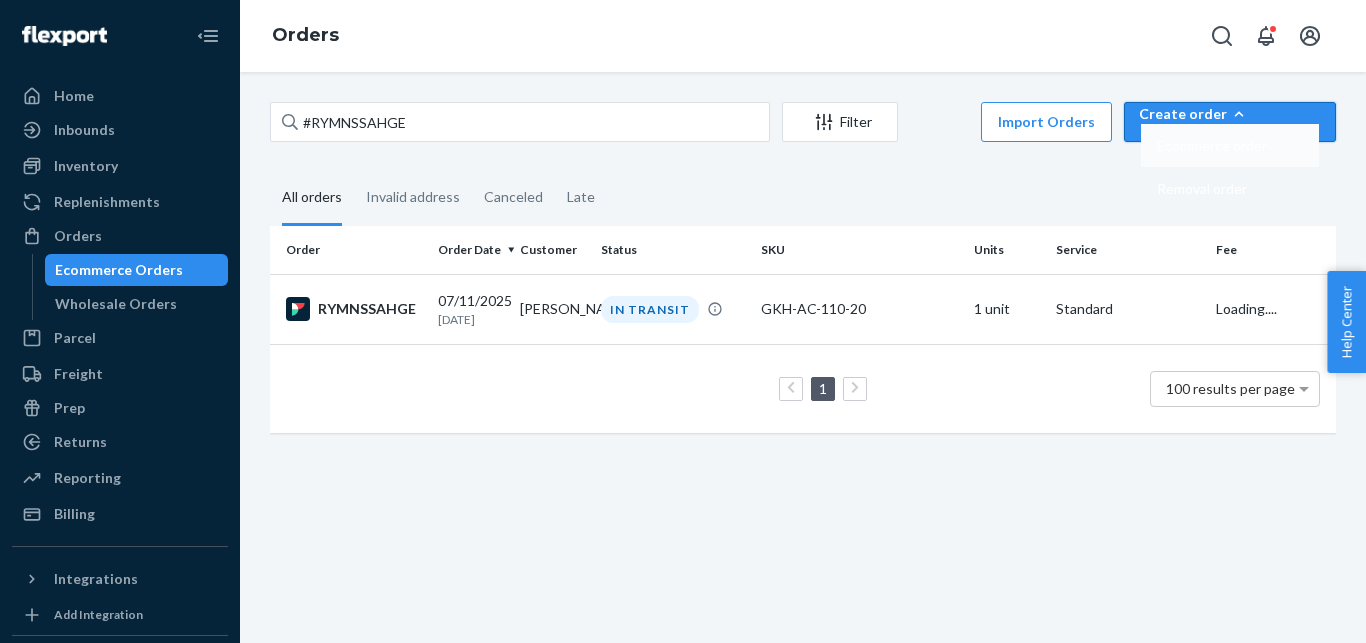 click on "Ecommerce order" at bounding box center [1230, 145] 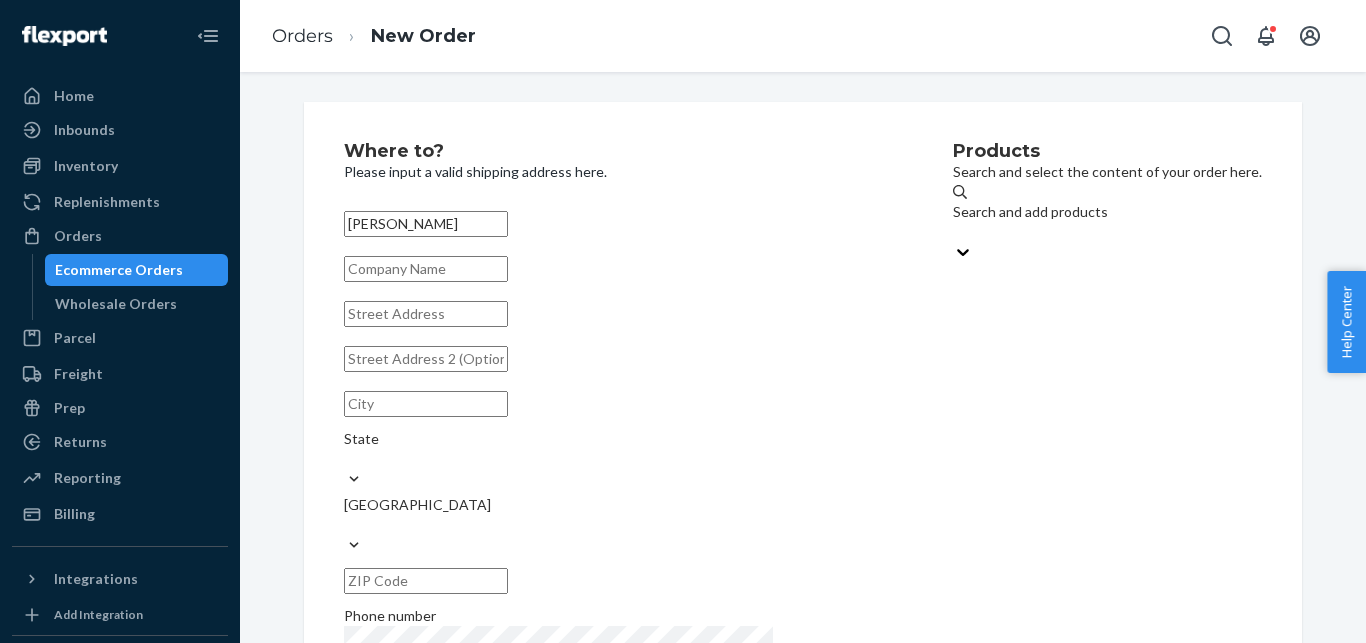 type on "[PERSON_NAME]" 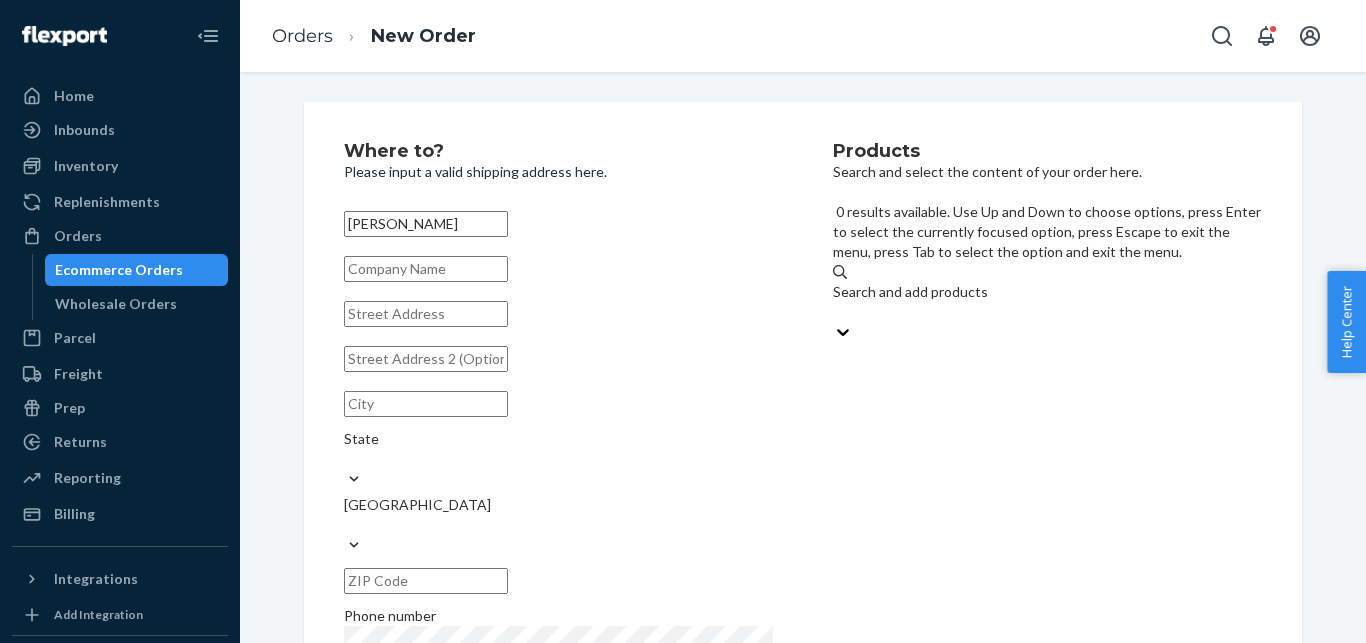 paste on "GK-KIT-MOIST-300-DUO" 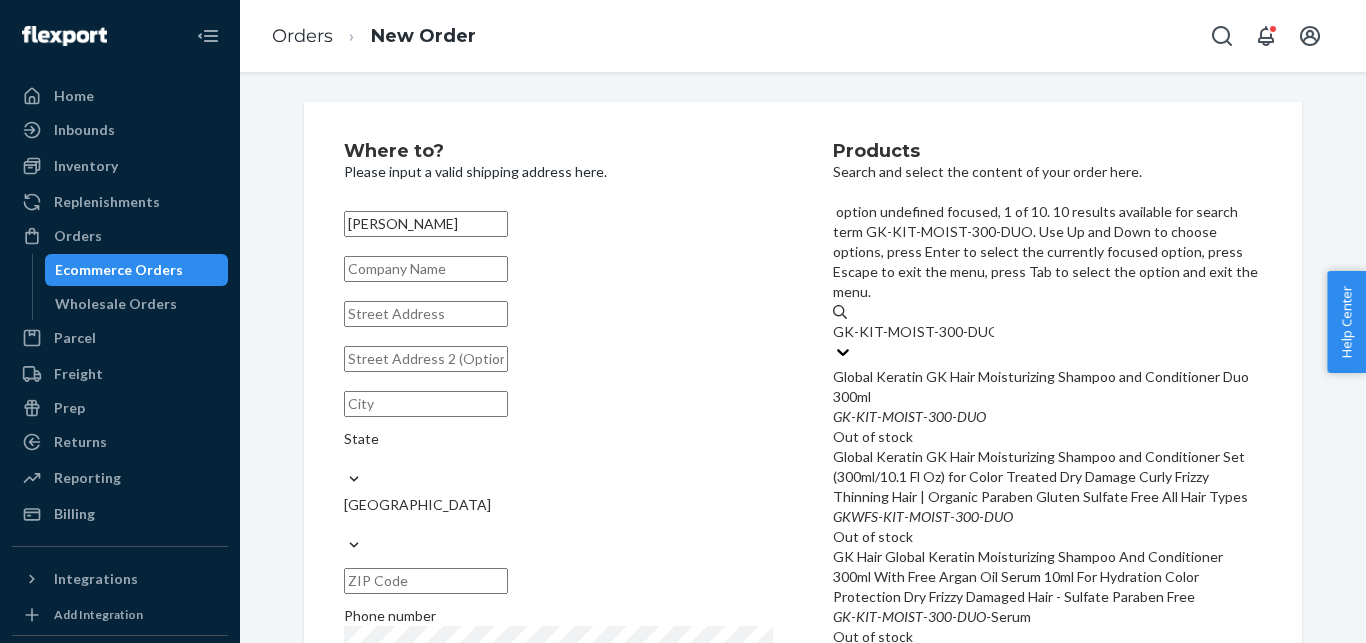 type on "GK-KIT-MOIST-300-DUO" 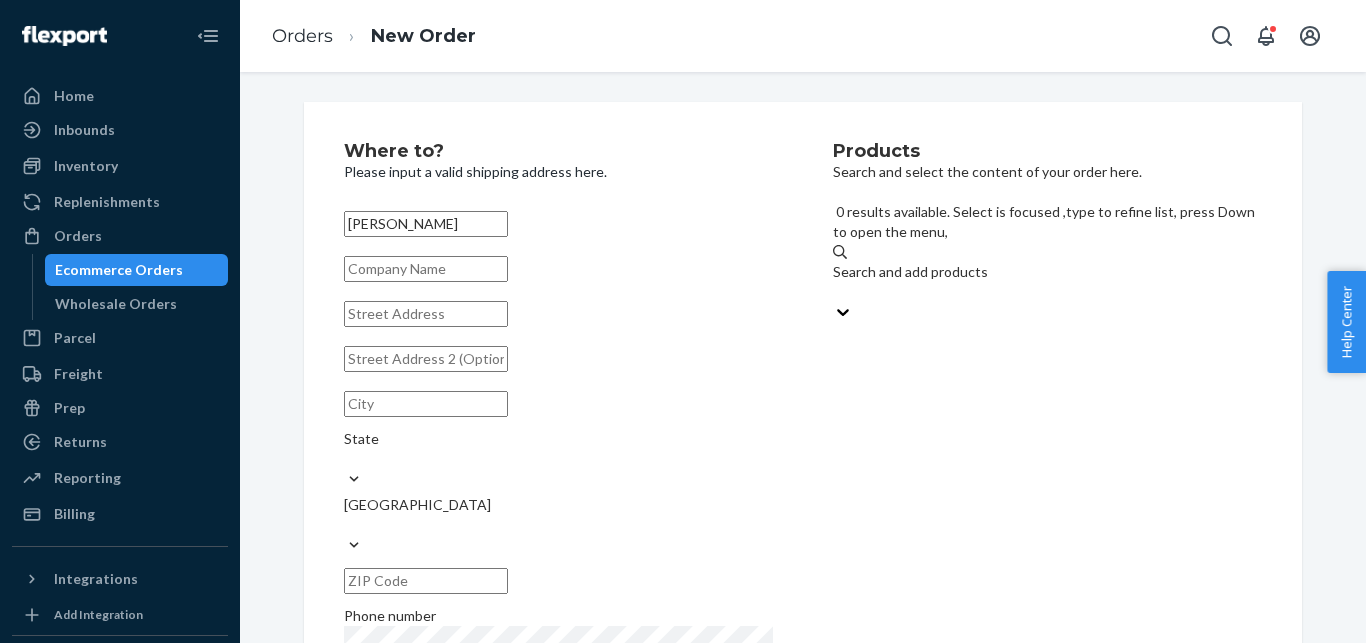 click on "Search and add products" at bounding box center [1047, 282] 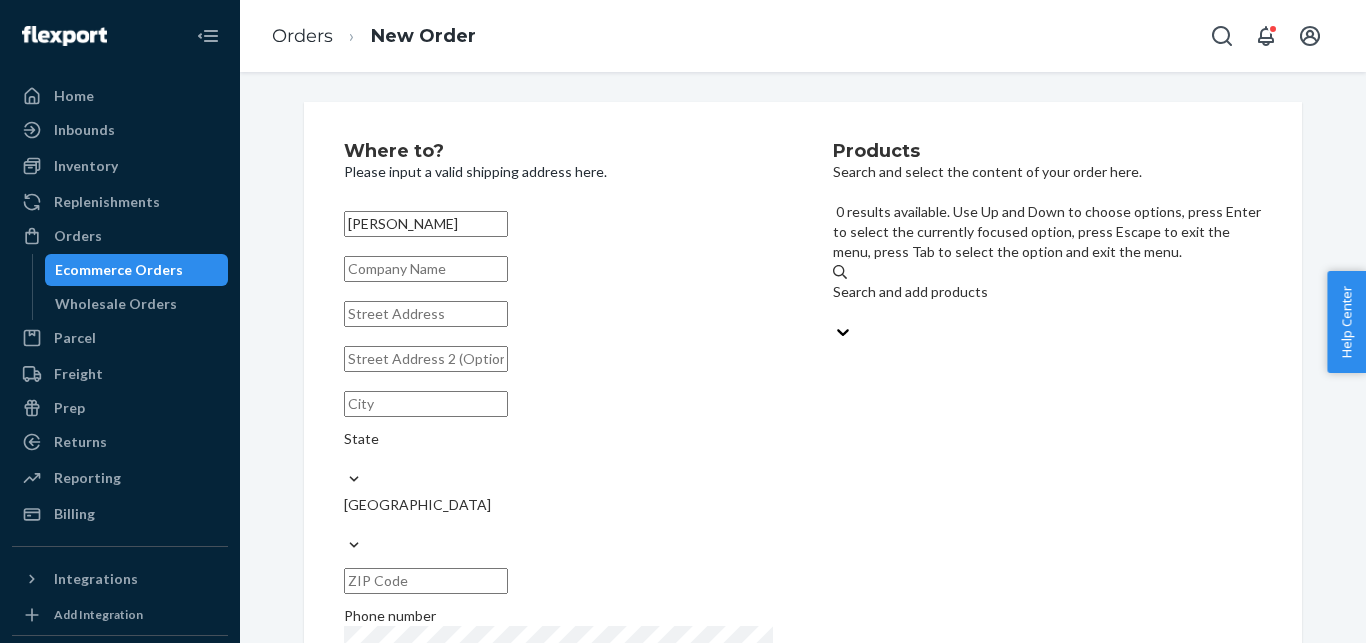 paste on "[PERSON_NAME]-SRM-100" 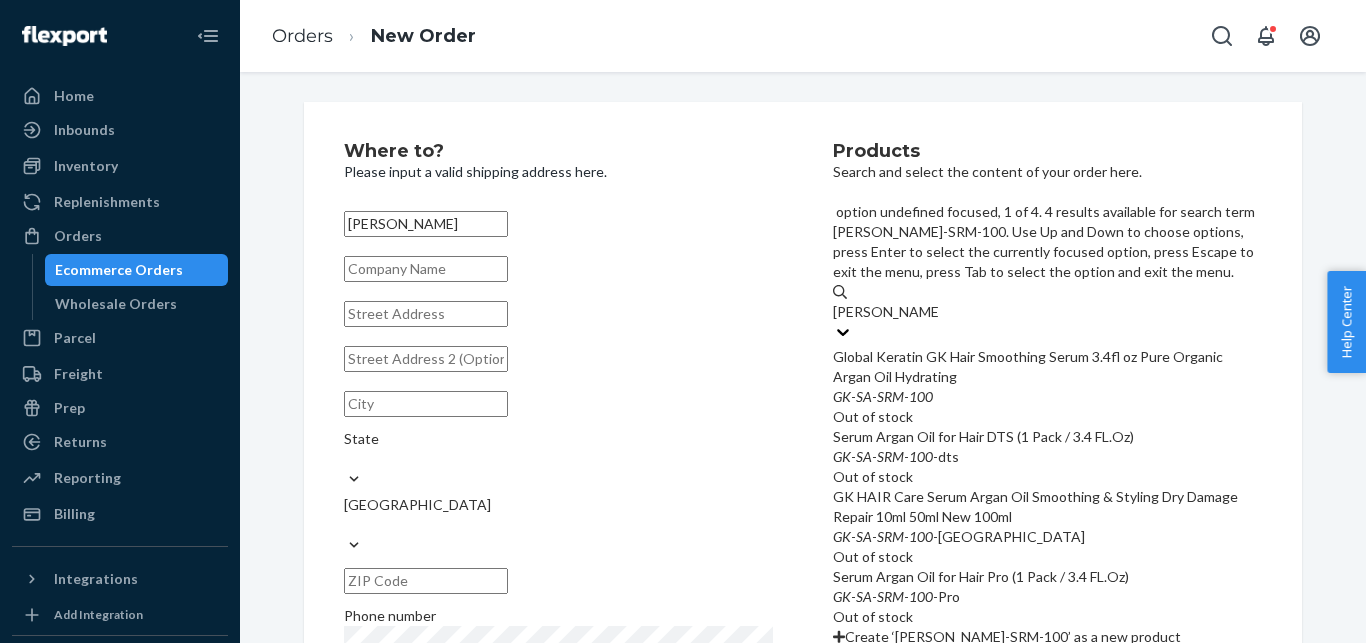 type on "[PERSON_NAME]-SRM-100" 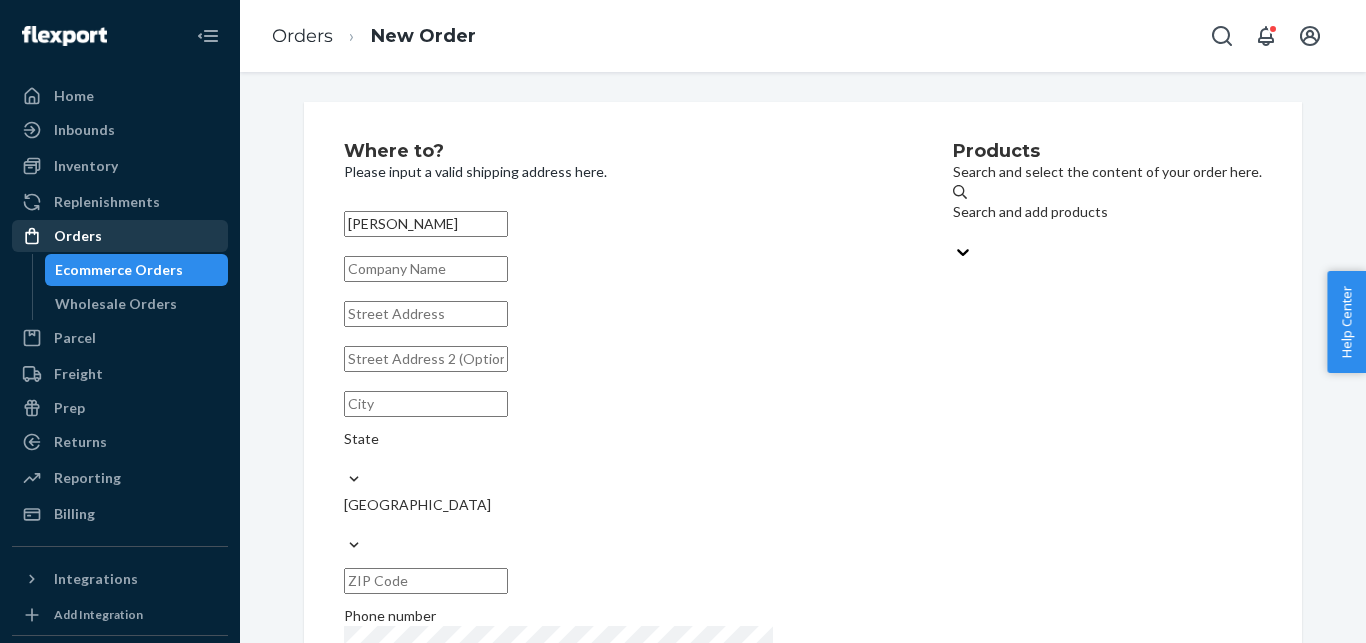 drag, startPoint x: 441, startPoint y: 230, endPoint x: 192, endPoint y: 227, distance: 249.01807 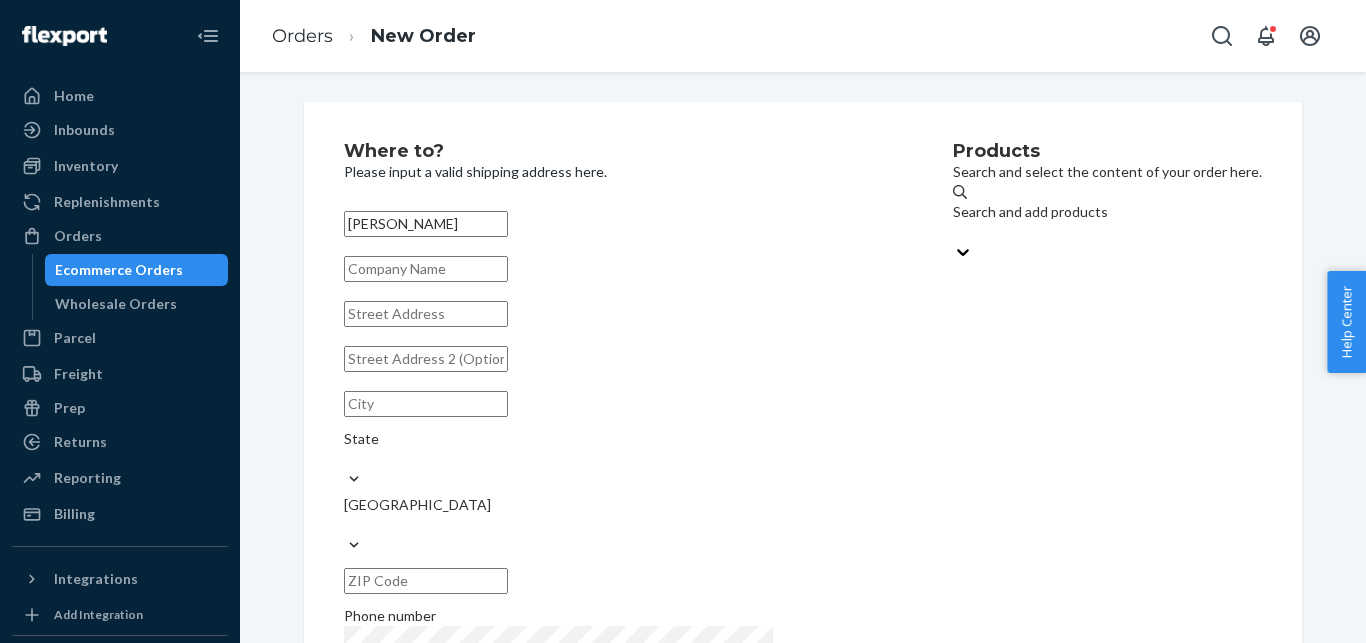 paste on "[PERSON_NAME]" 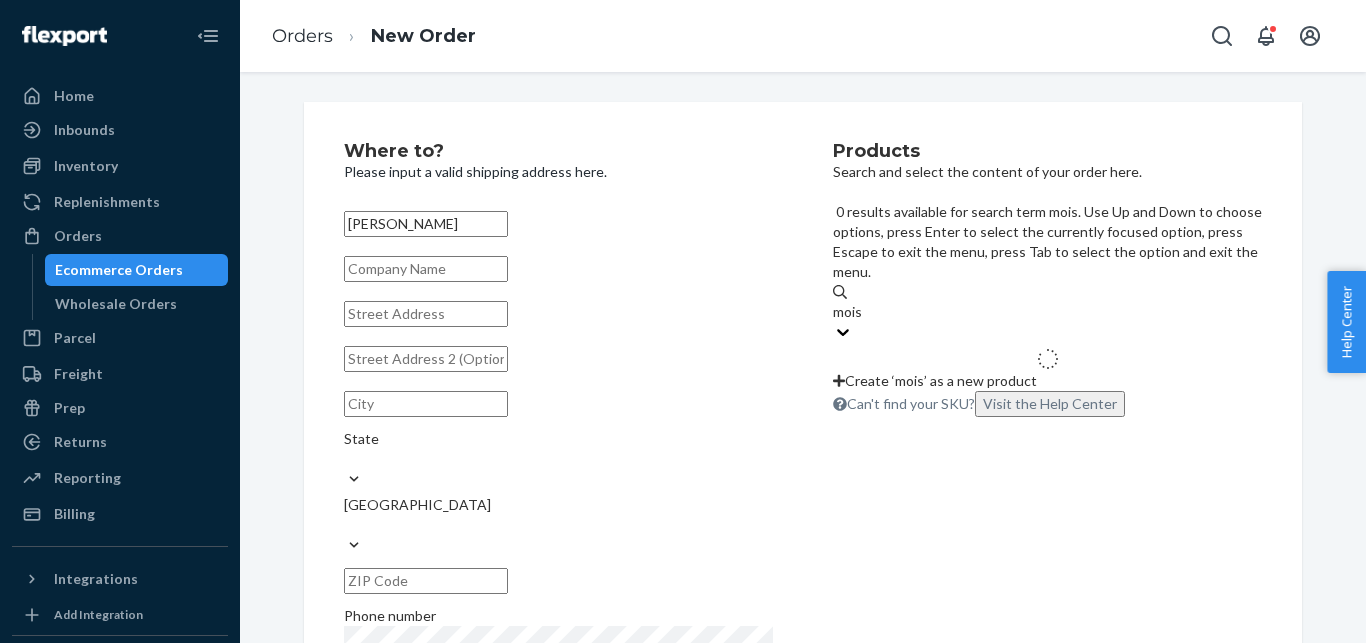 type on "moist" 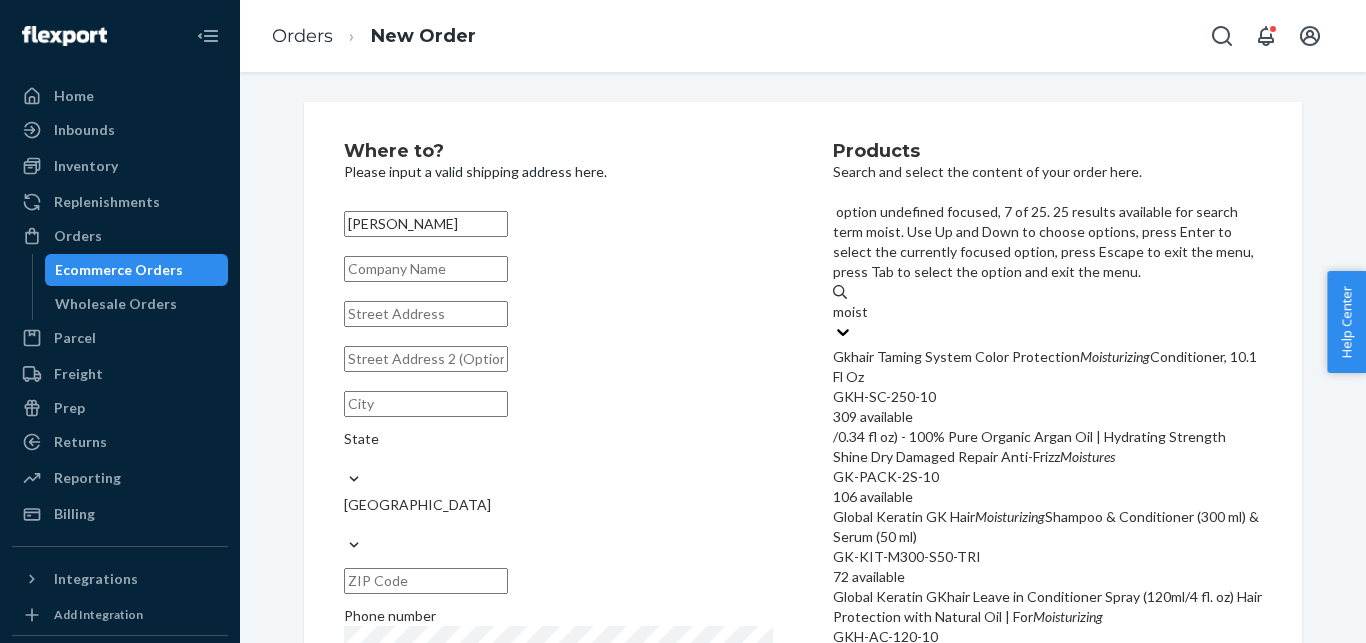 scroll, scrollTop: 561, scrollLeft: 0, axis: vertical 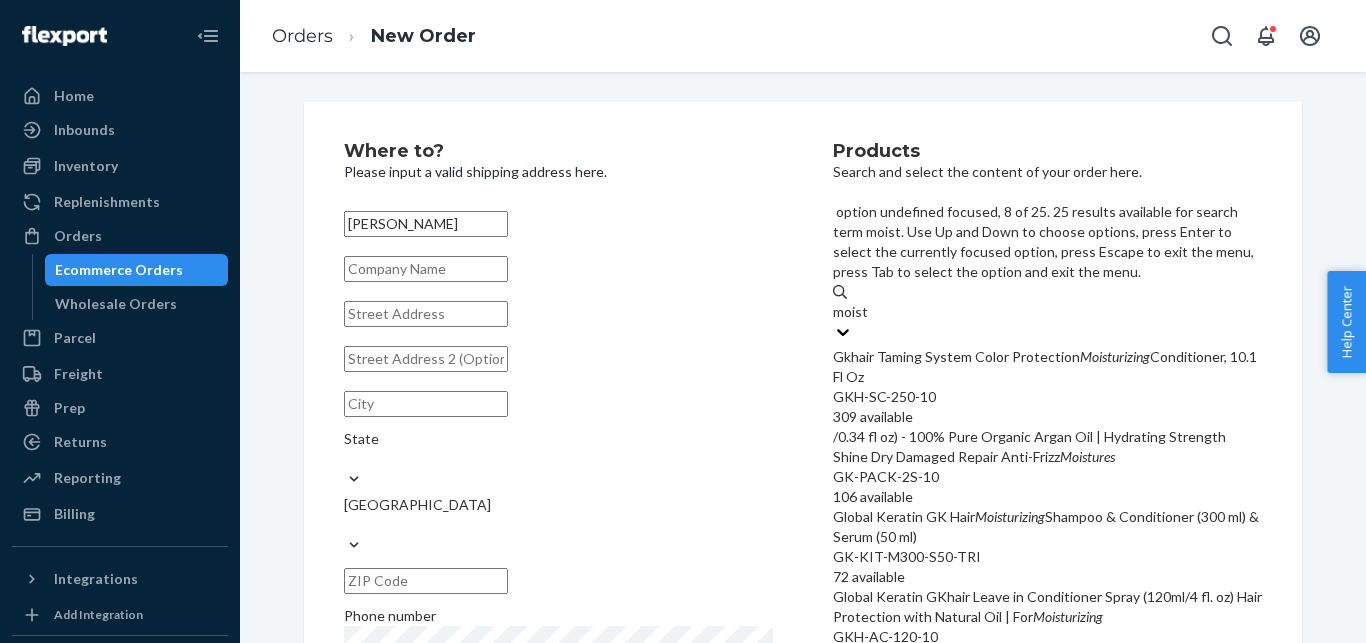 click on "Global Keratin GKhair  Moisturizing  Shampoo - (100ml/3.4oz) For Color Treated Hair Sulfate Paraben Free" at bounding box center (1047, 927) 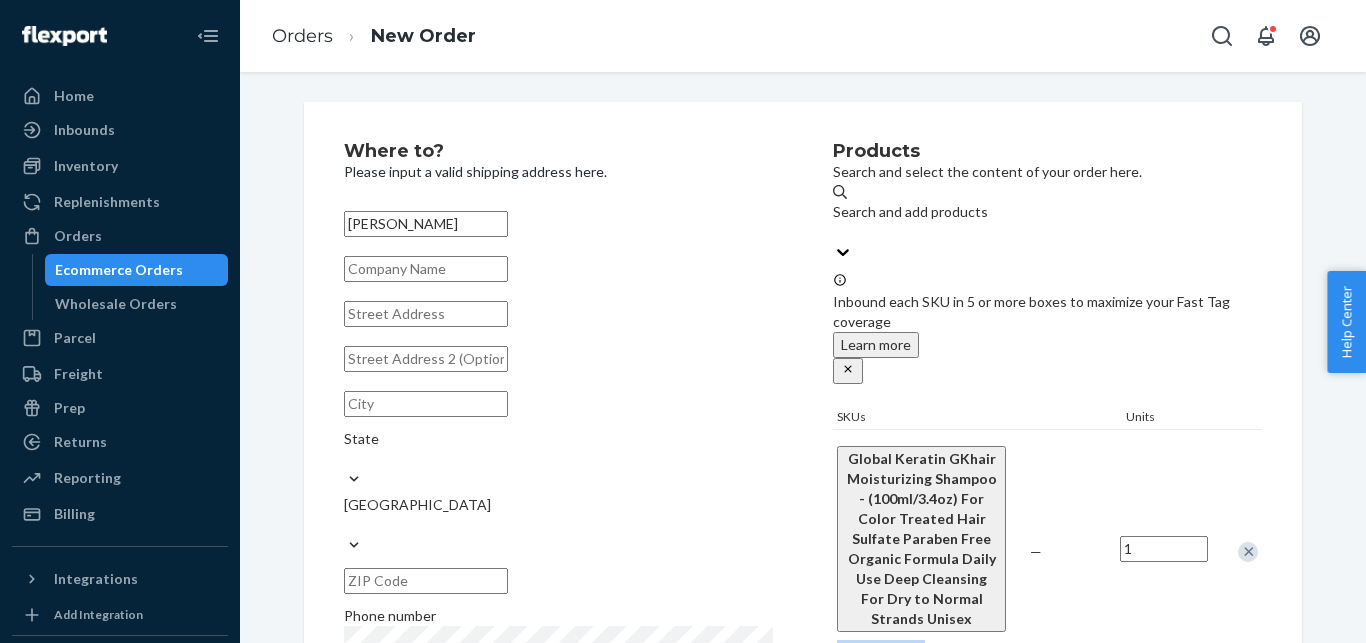drag, startPoint x: 918, startPoint y: 568, endPoint x: 827, endPoint y: 569, distance: 91.00549 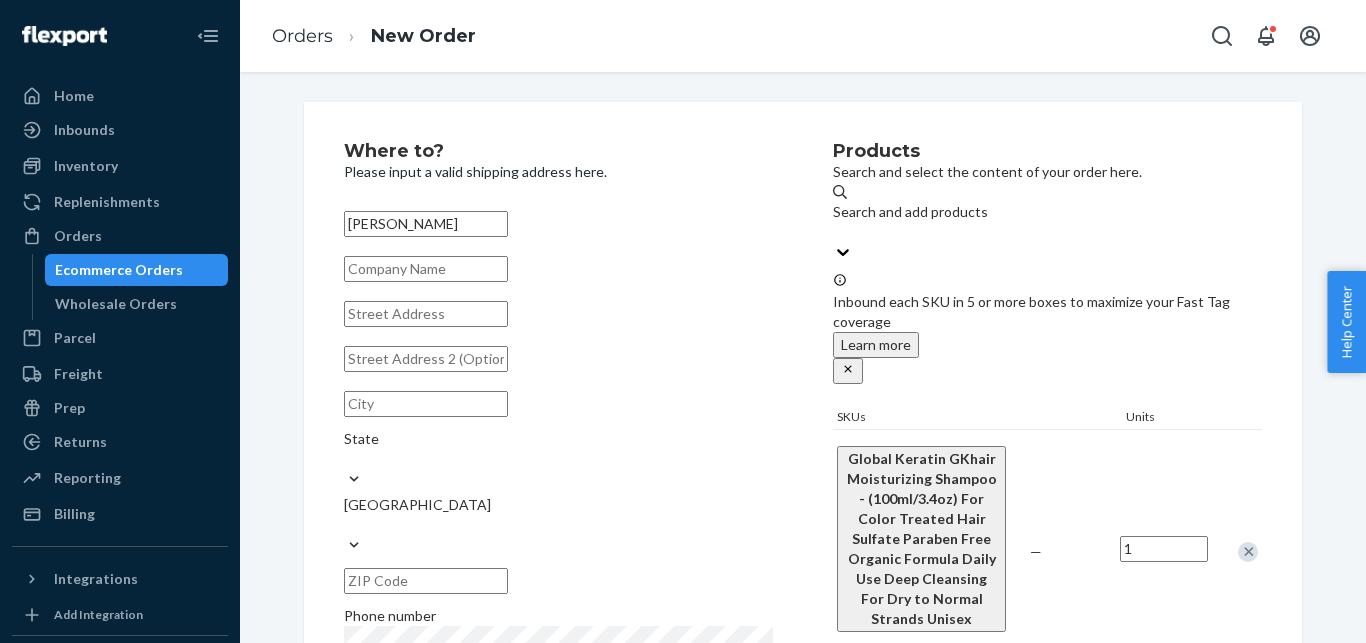 click on "Search and add products" at bounding box center (1047, 222) 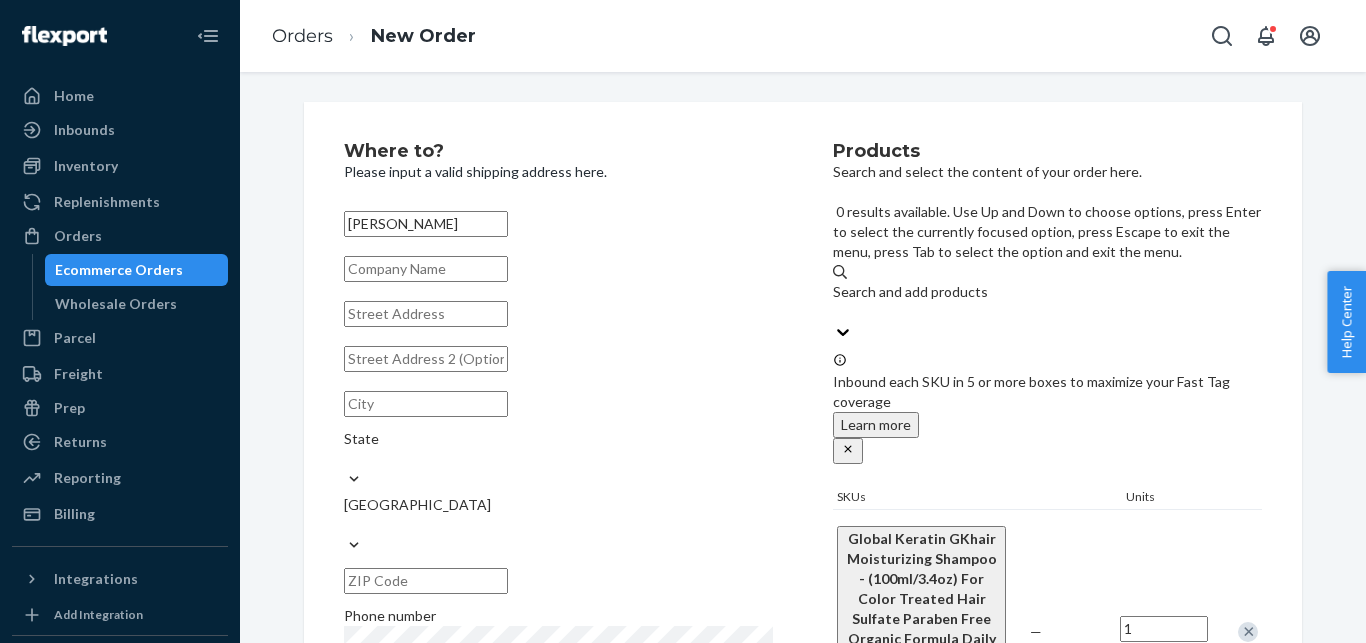 paste on "GKH-SC-GE-056" 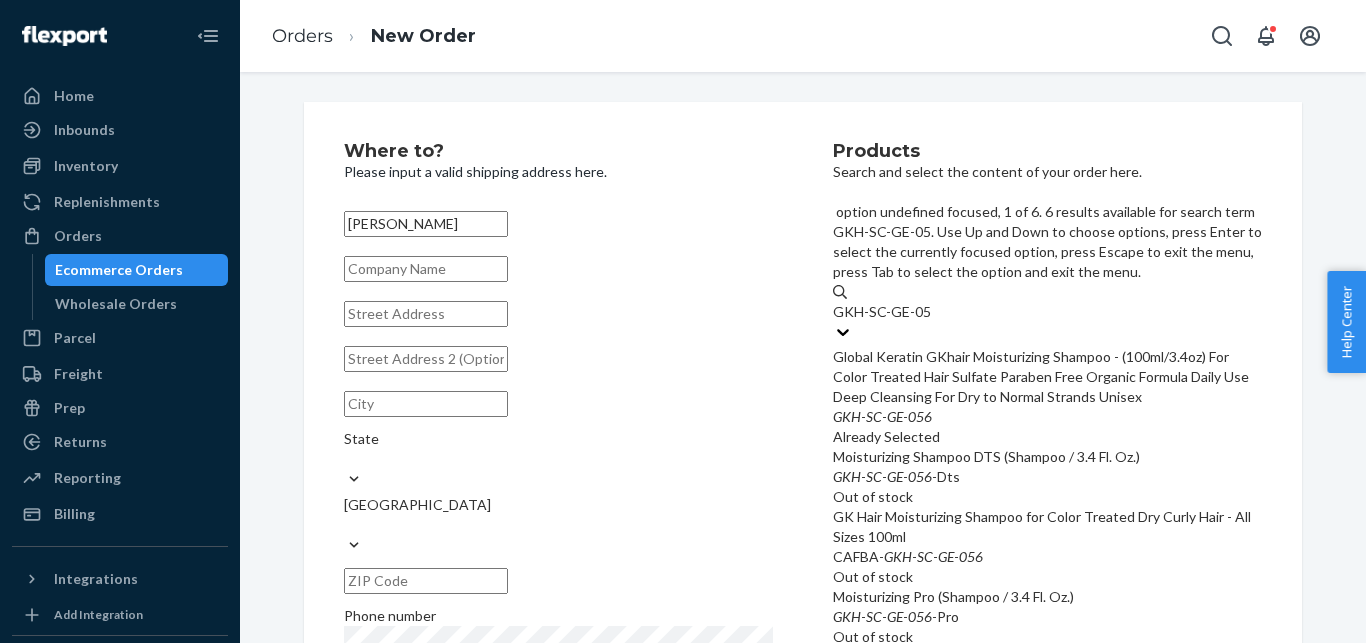 type on "GKH-SC-GE-057" 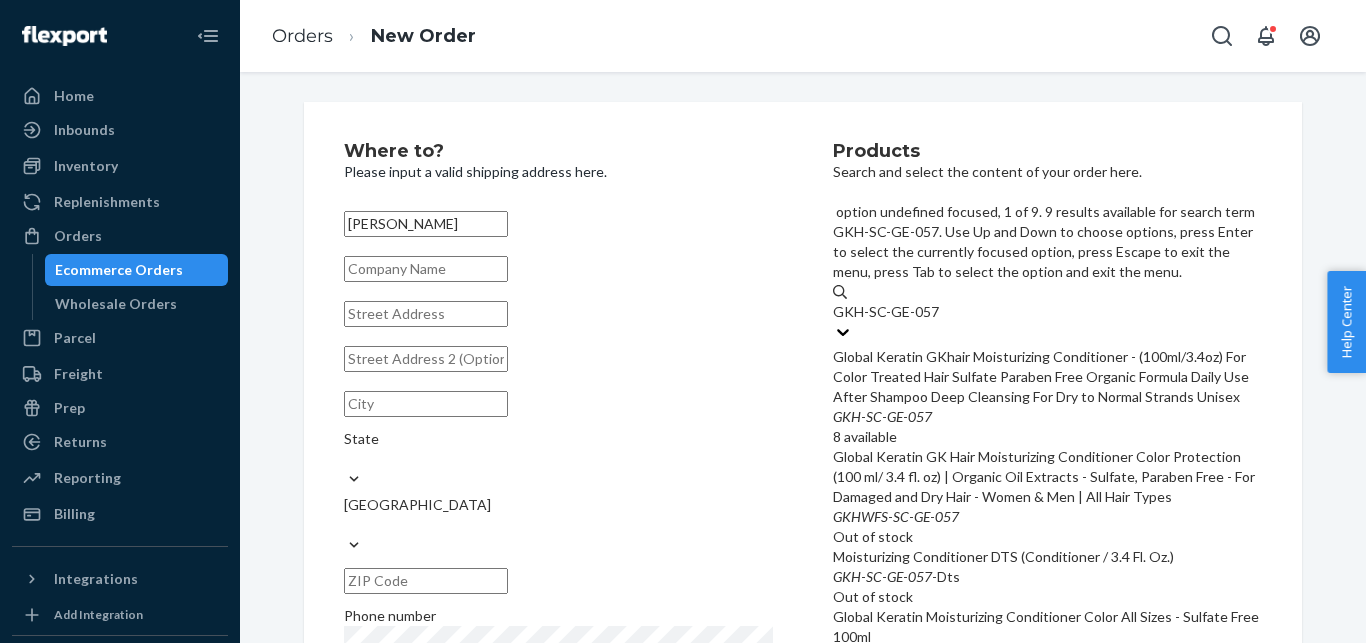 click on "Global Keratin GKhair Moisturizing Conditioner - (100ml/3.4oz) For Color Treated Hair Sulfate Paraben Free Organic Formula Daily Use After Shampoo Deep Cleansing For Dry to Normal Strands Unisex" at bounding box center [1047, 377] 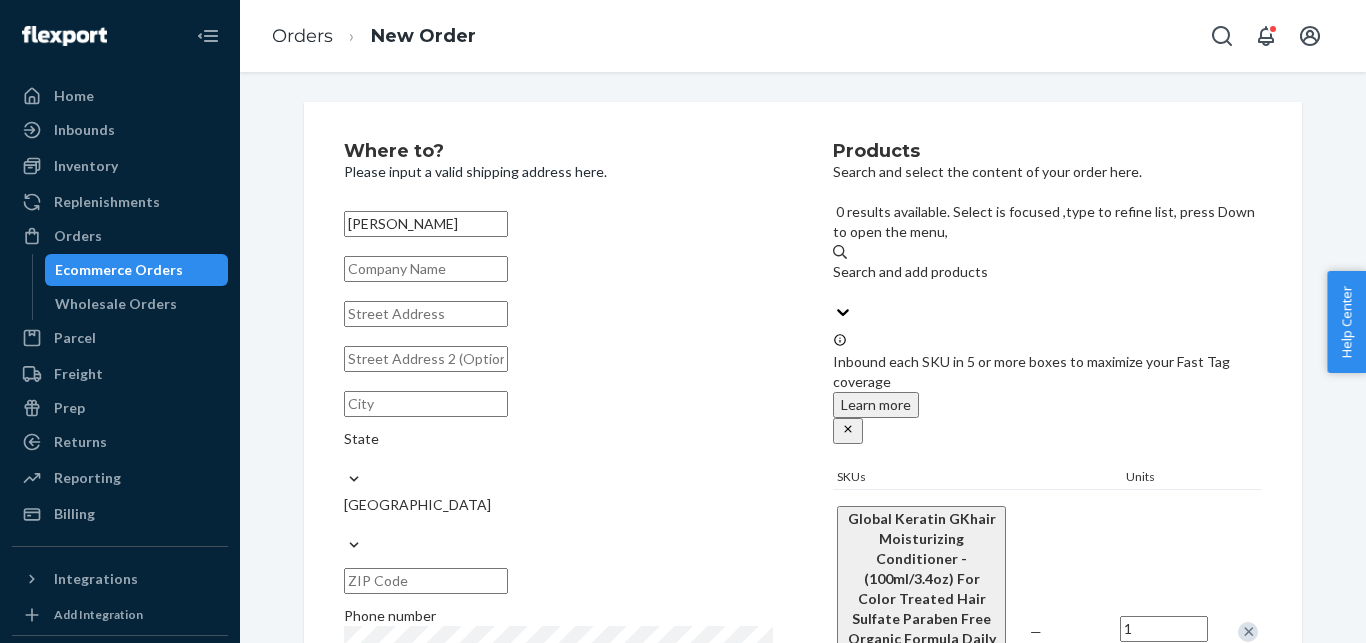 click on "Search and add products" at bounding box center [1047, 272] 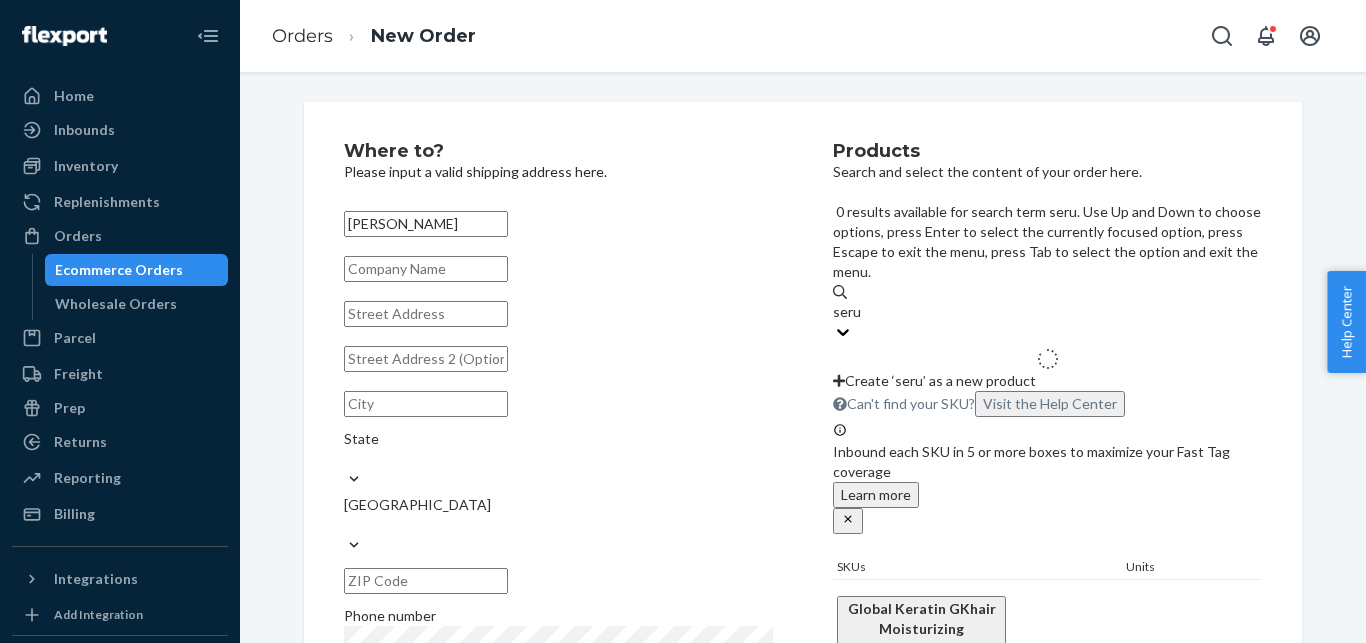 type on "serum" 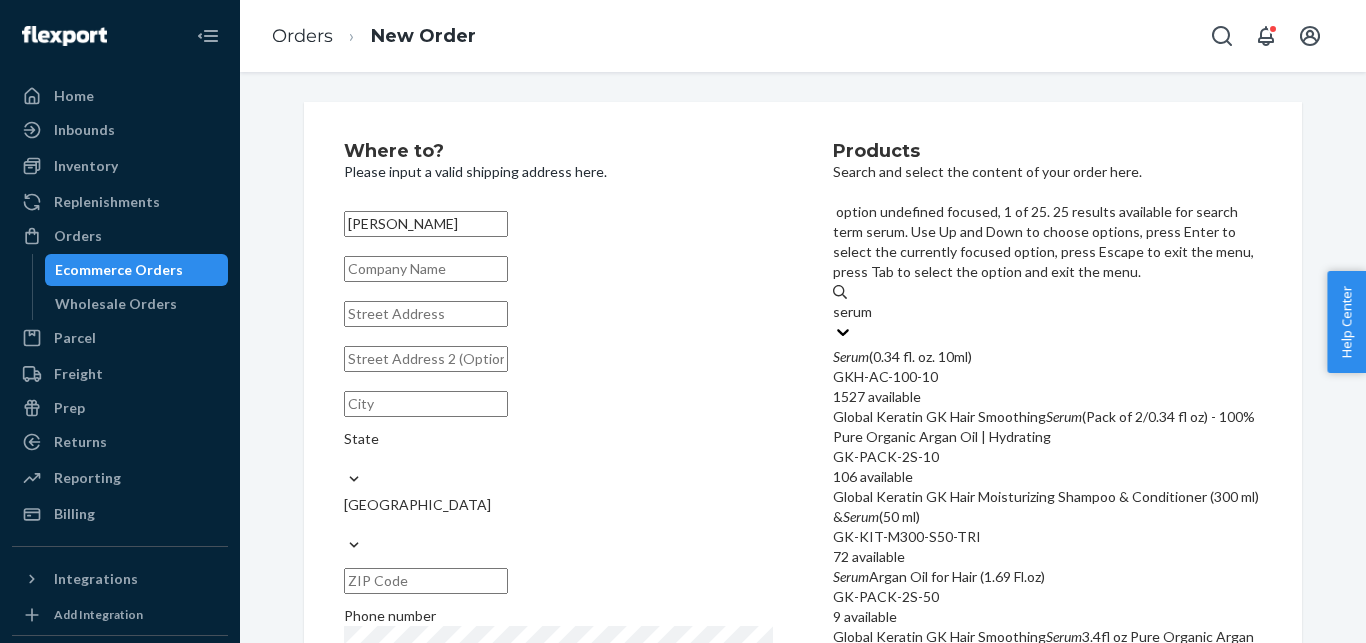 click on "Serum  (0.34 fl. oz. 10ml)" at bounding box center [1047, 357] 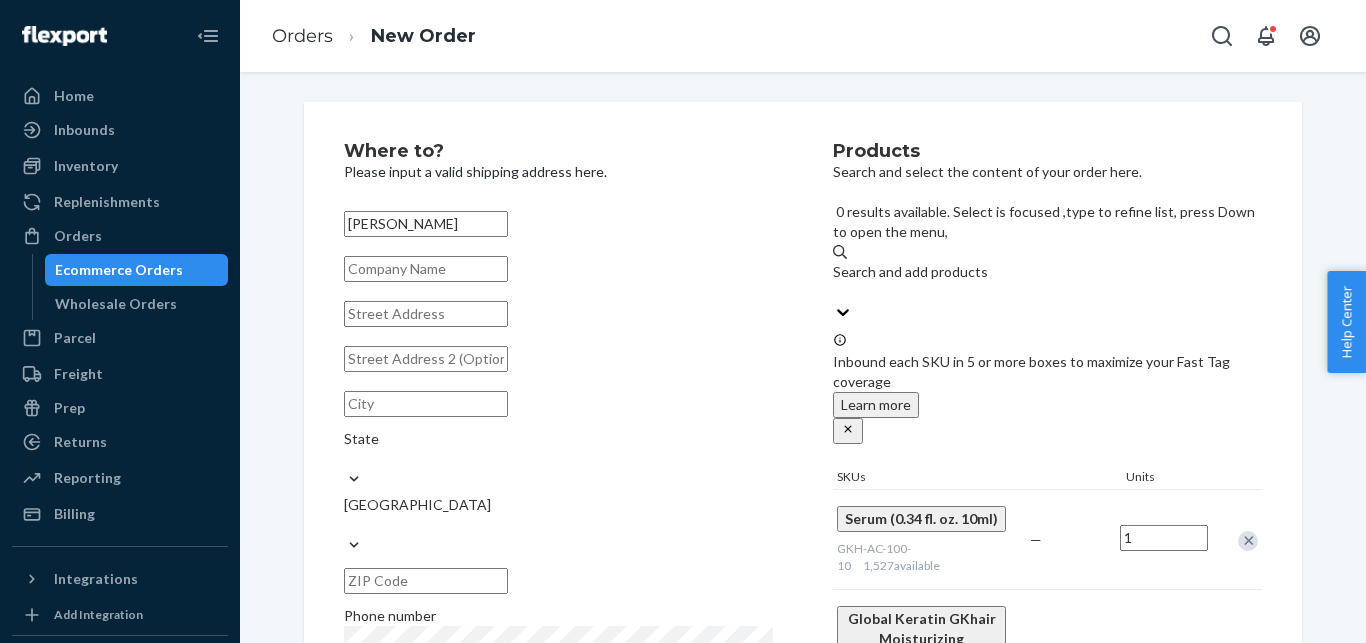type 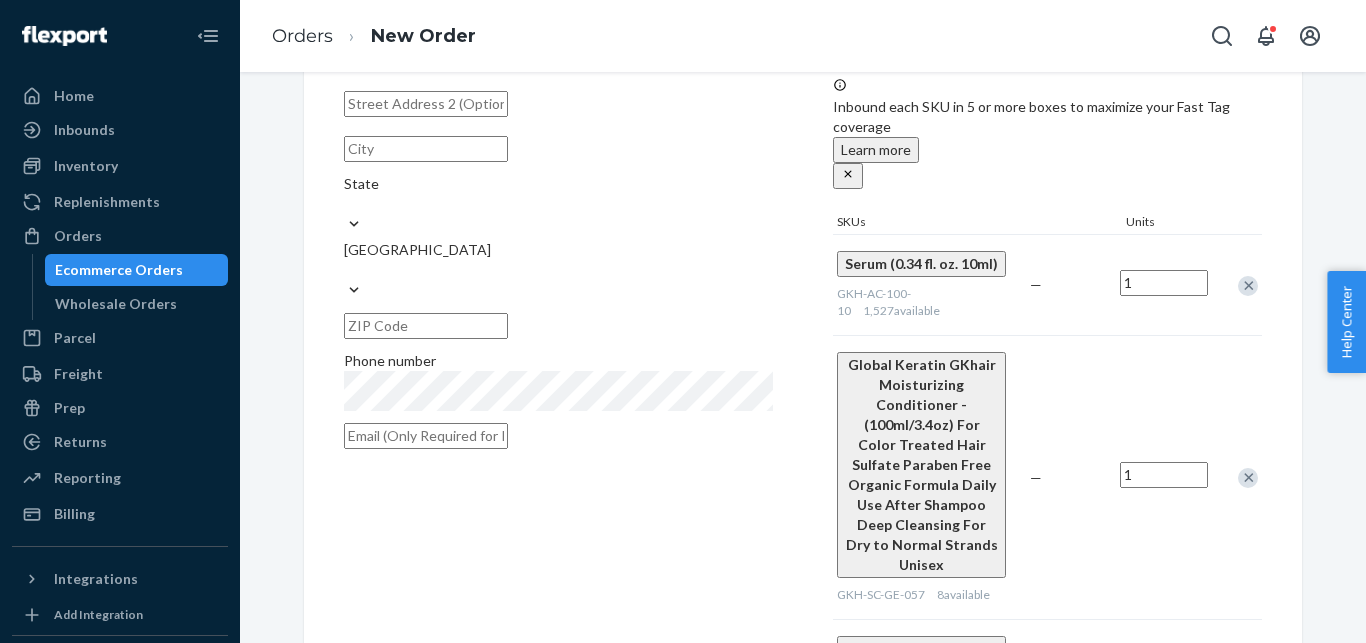 scroll, scrollTop: 320, scrollLeft: 0, axis: vertical 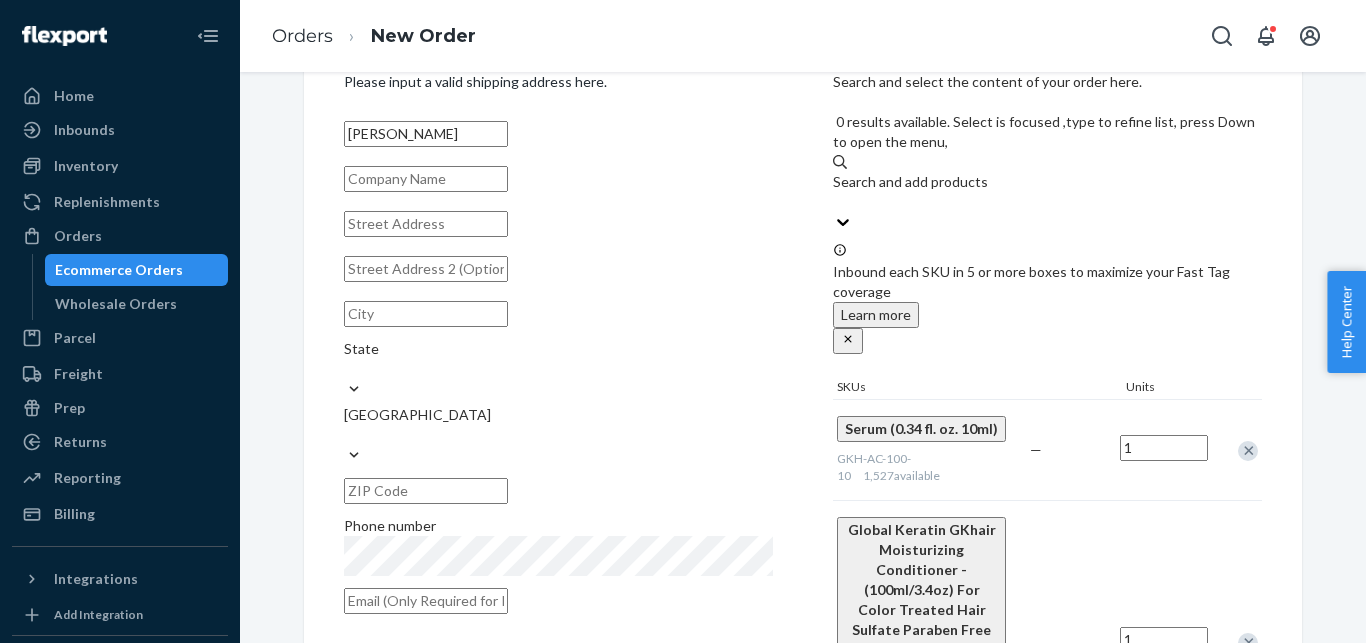 drag, startPoint x: 469, startPoint y: 245, endPoint x: 637, endPoint y: 112, distance: 214.2732 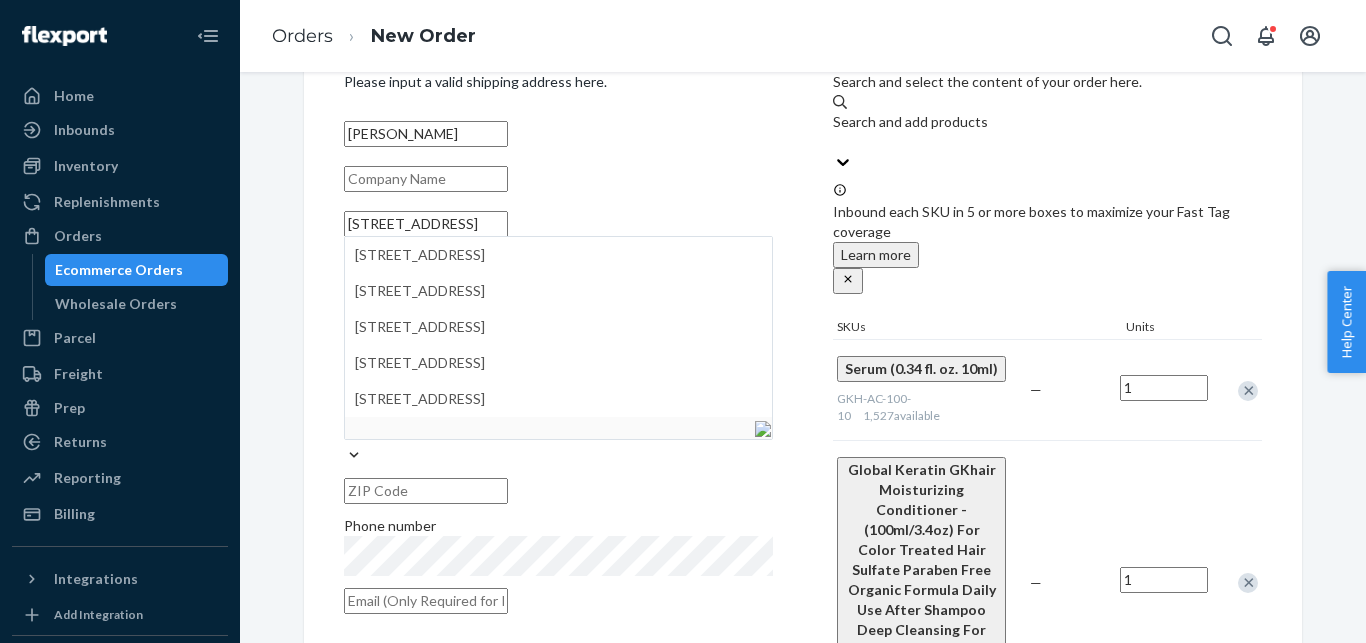 paste on "Bridgeport" 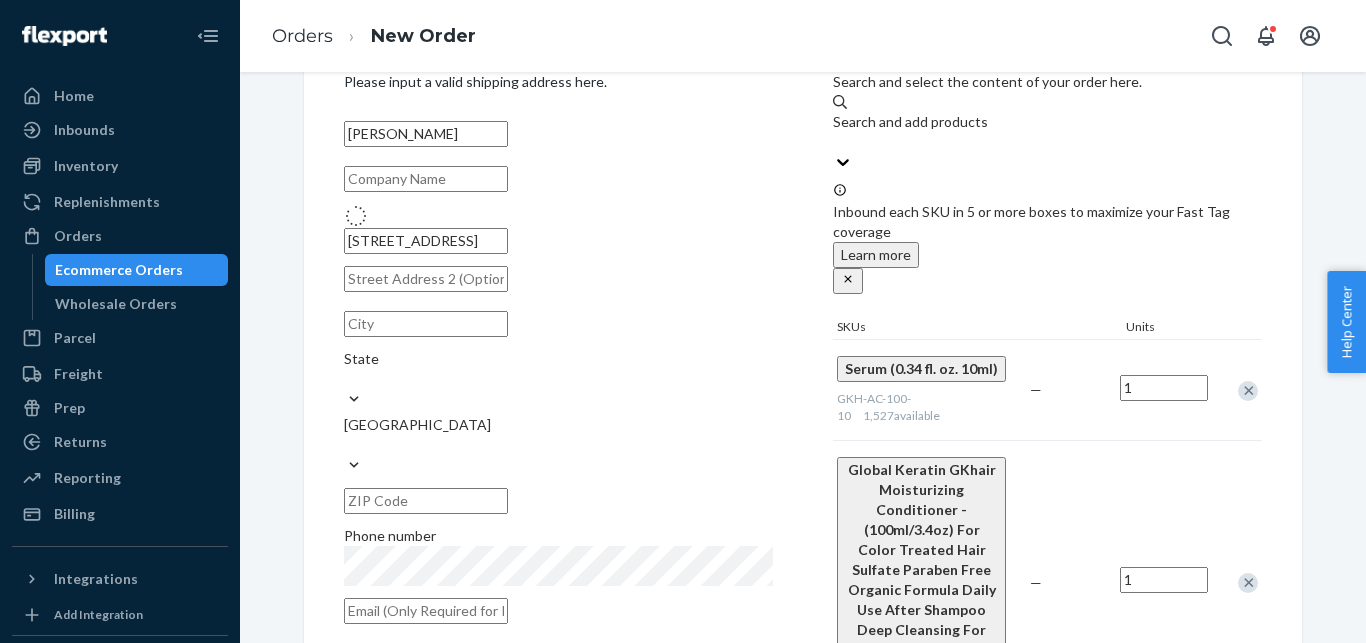 type on "[STREET_ADDRESS]" 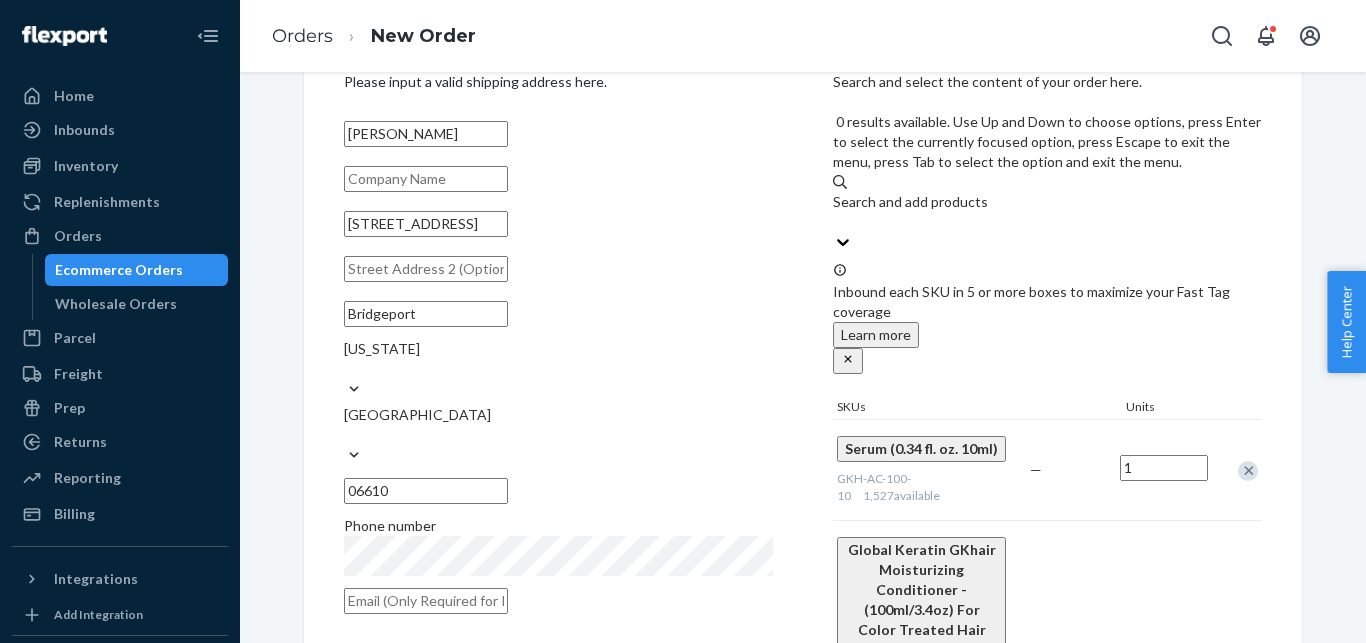 click on "Search and add products" at bounding box center (1047, 202) 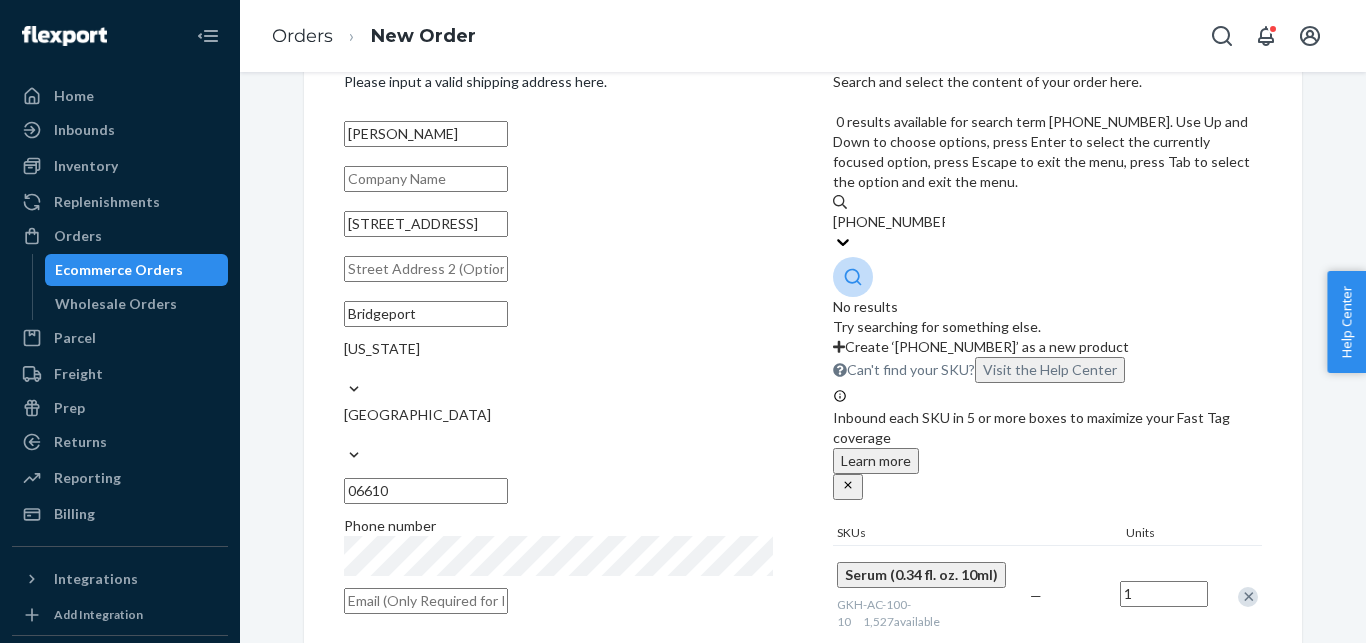 drag, startPoint x: 886, startPoint y: 129, endPoint x: 977, endPoint y: 118, distance: 91.66242 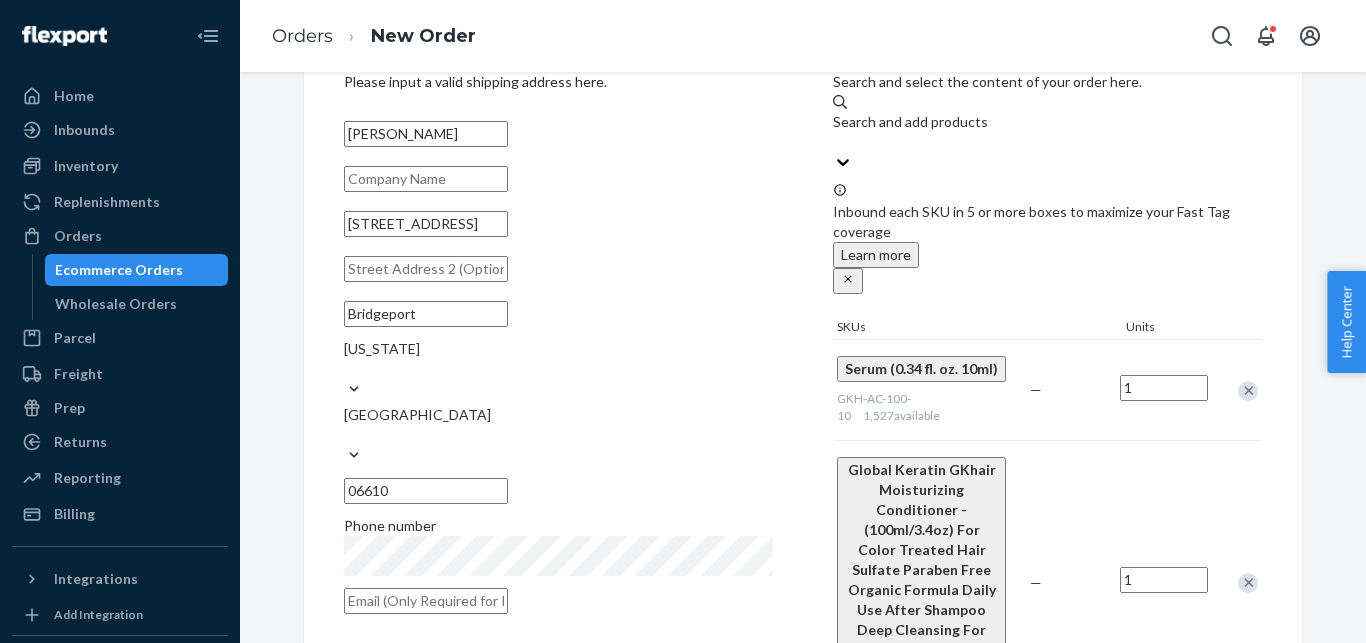 scroll, scrollTop: 498, scrollLeft: 0, axis: vertical 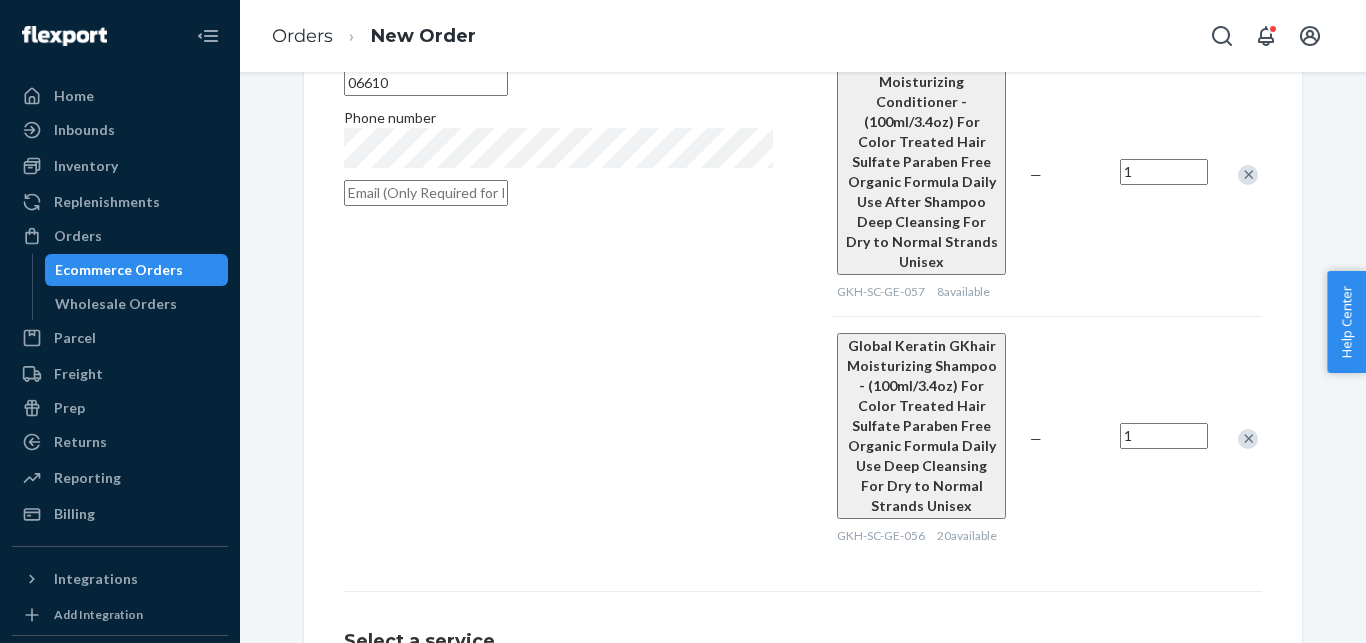 click on "Standard Promised by [DATE] $11.70" at bounding box center [454, 721] 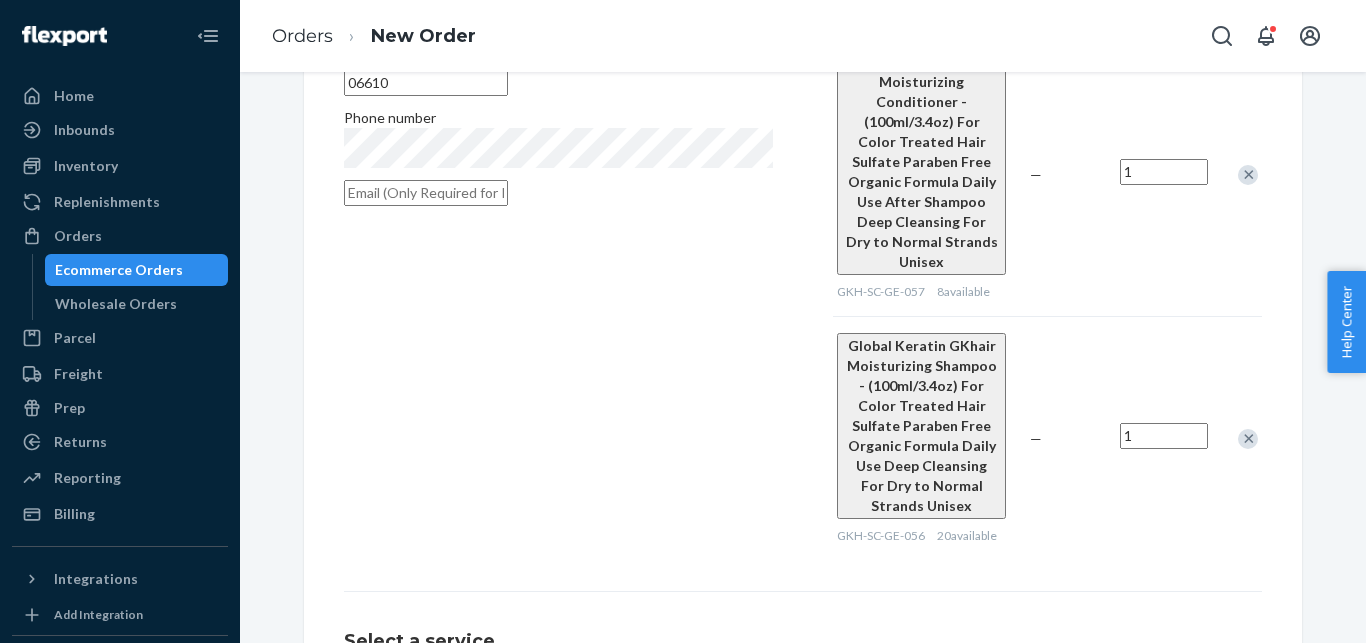scroll, scrollTop: 610, scrollLeft: 0, axis: vertical 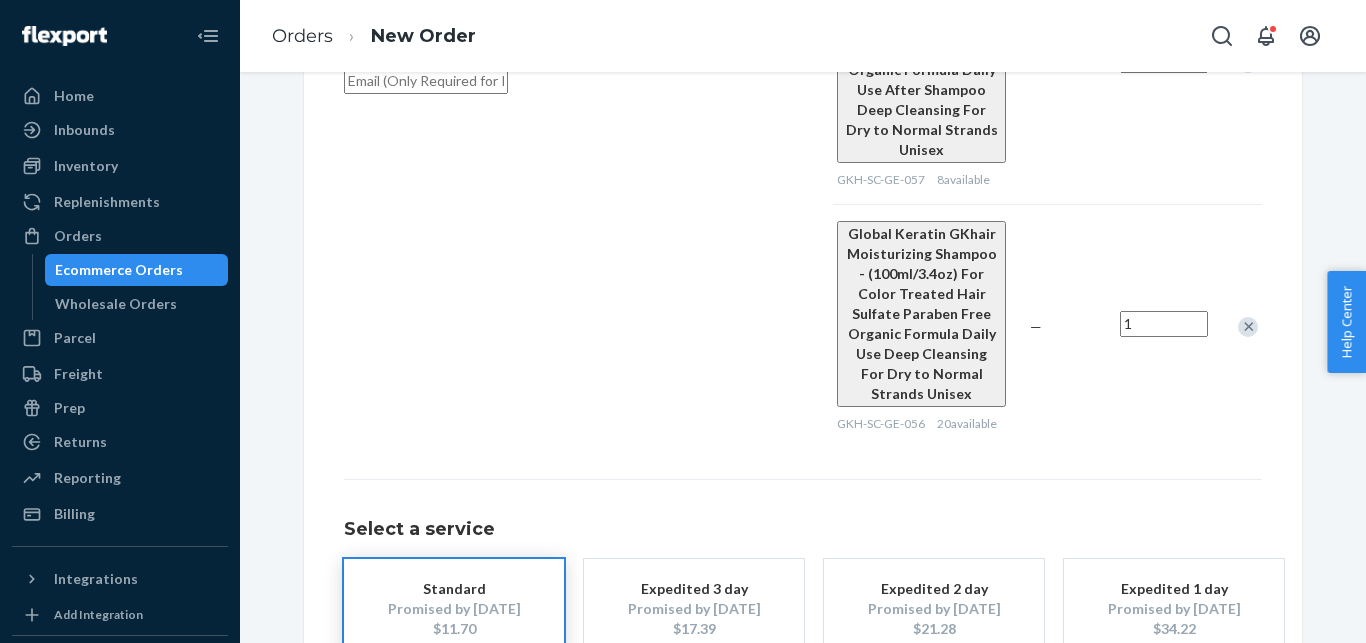 click on "Review Order" at bounding box center [1200, 719] 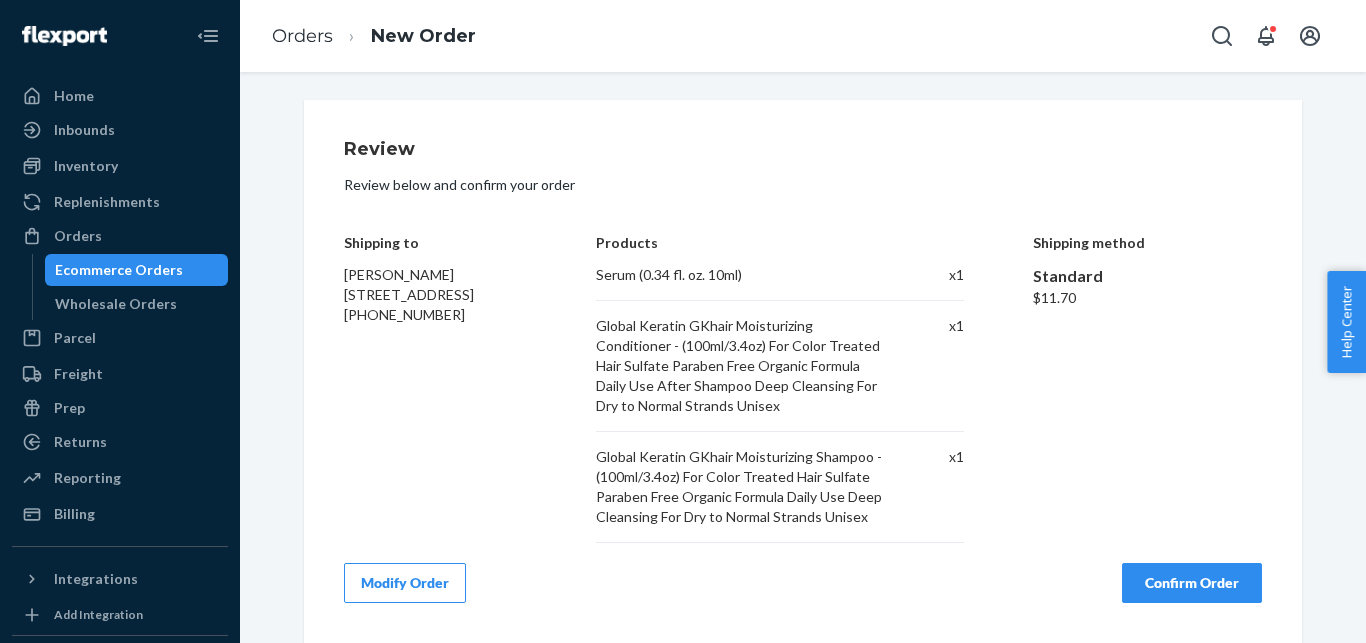 click on "Confirm Order" at bounding box center (1192, 583) 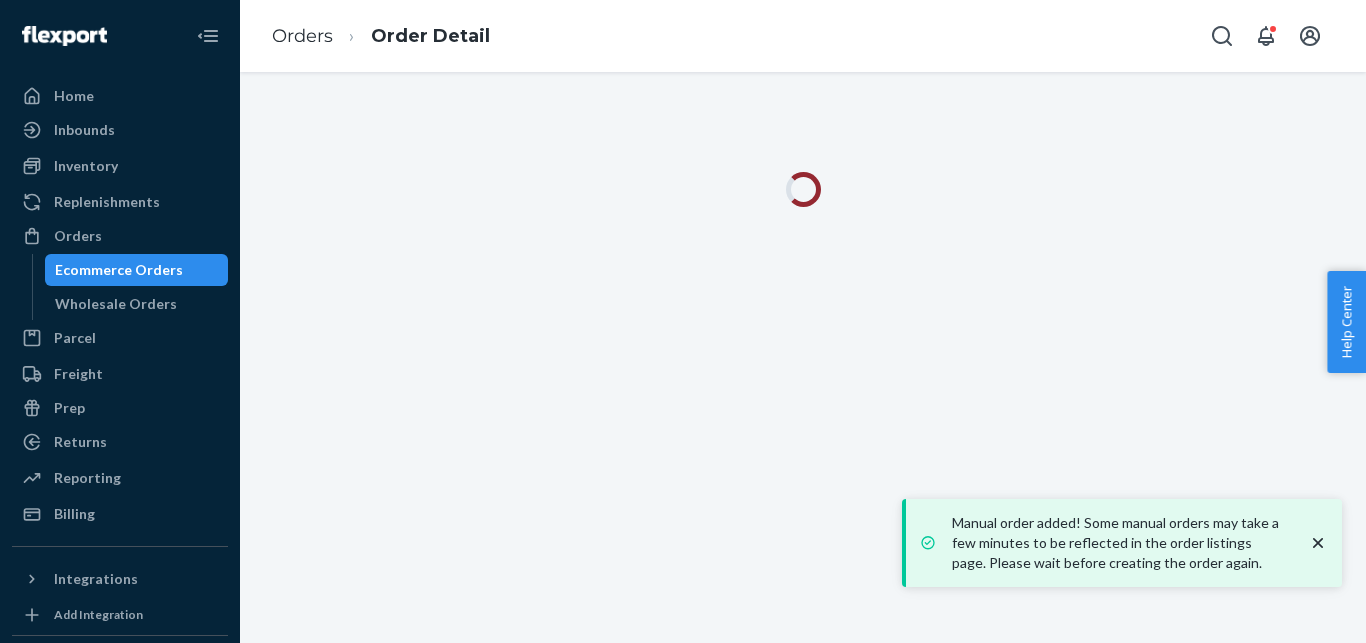 scroll, scrollTop: 0, scrollLeft: 0, axis: both 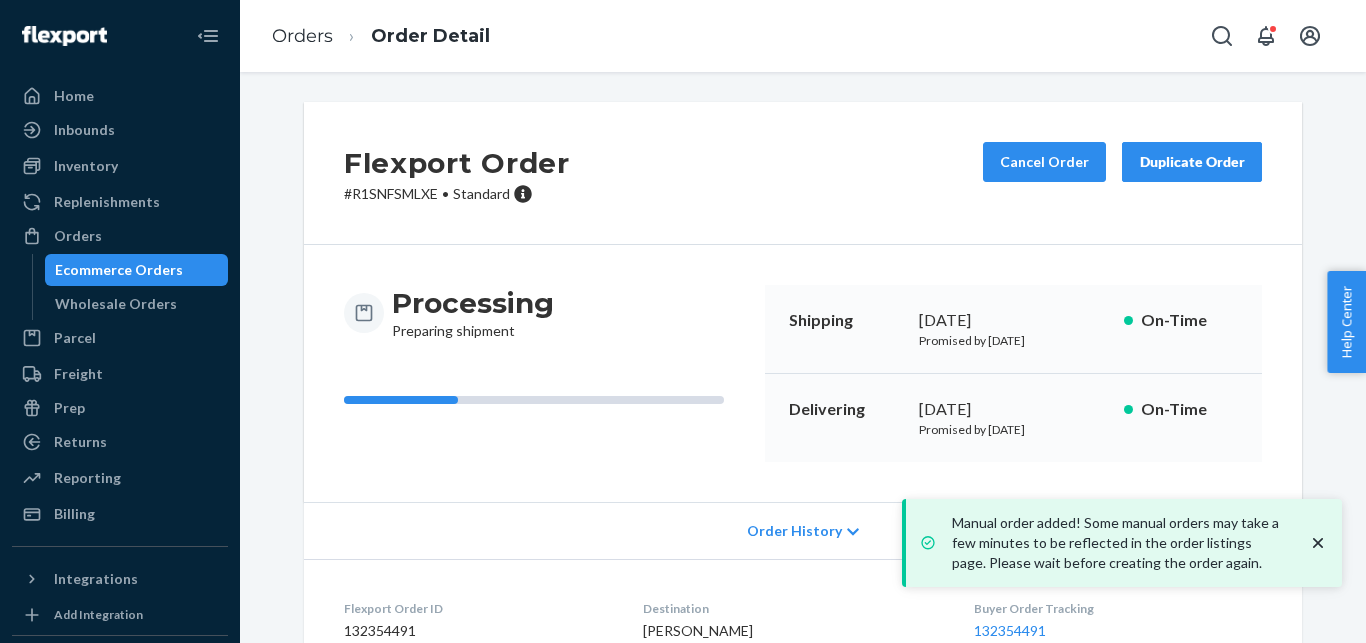 click 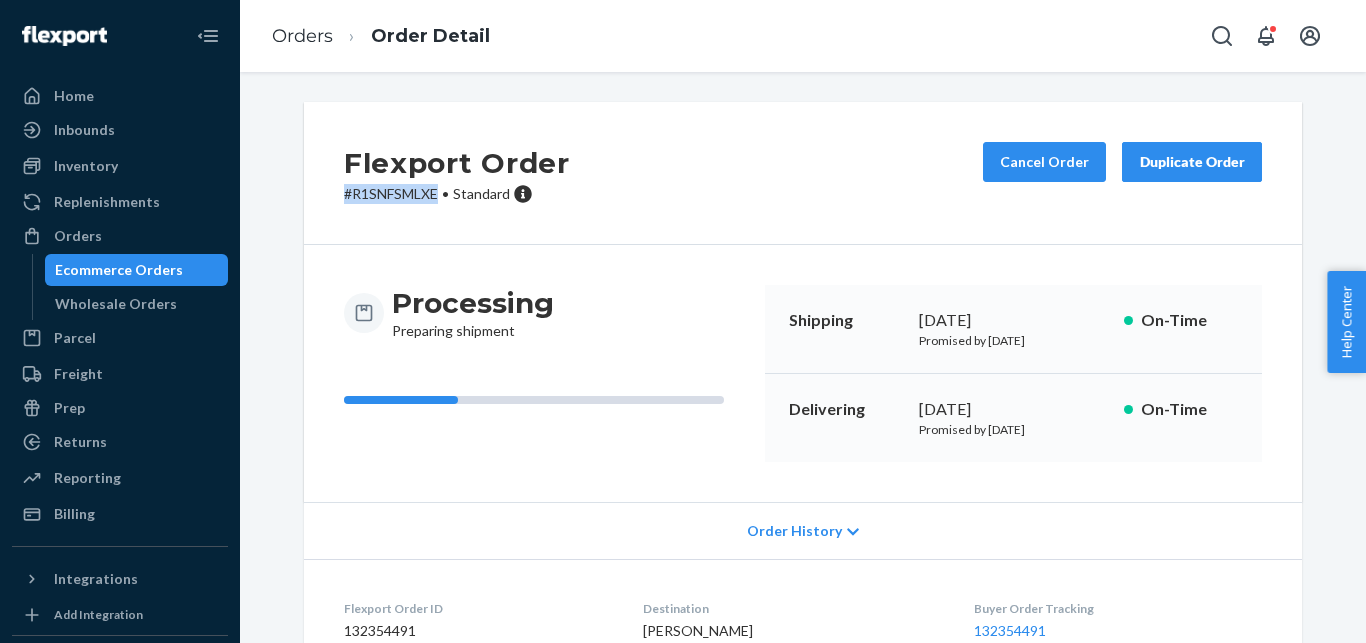 drag, startPoint x: 426, startPoint y: 195, endPoint x: 353, endPoint y: 183, distance: 73.97973 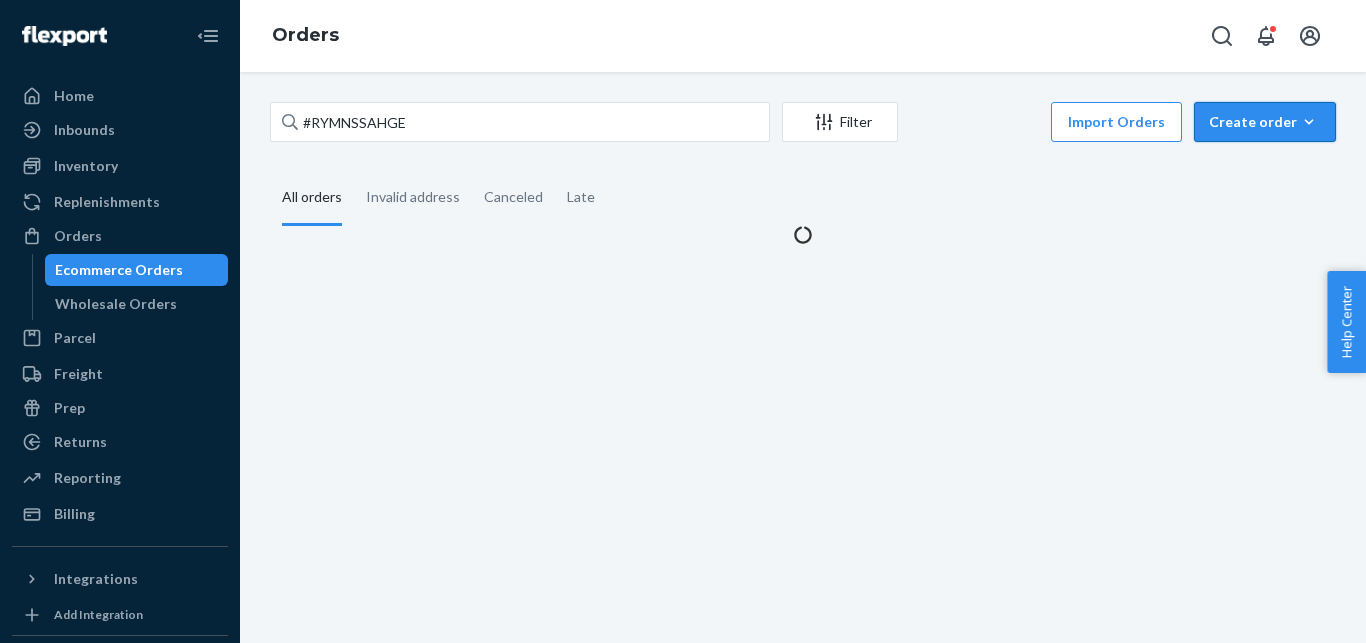 click on "Create order" at bounding box center (1265, 122) 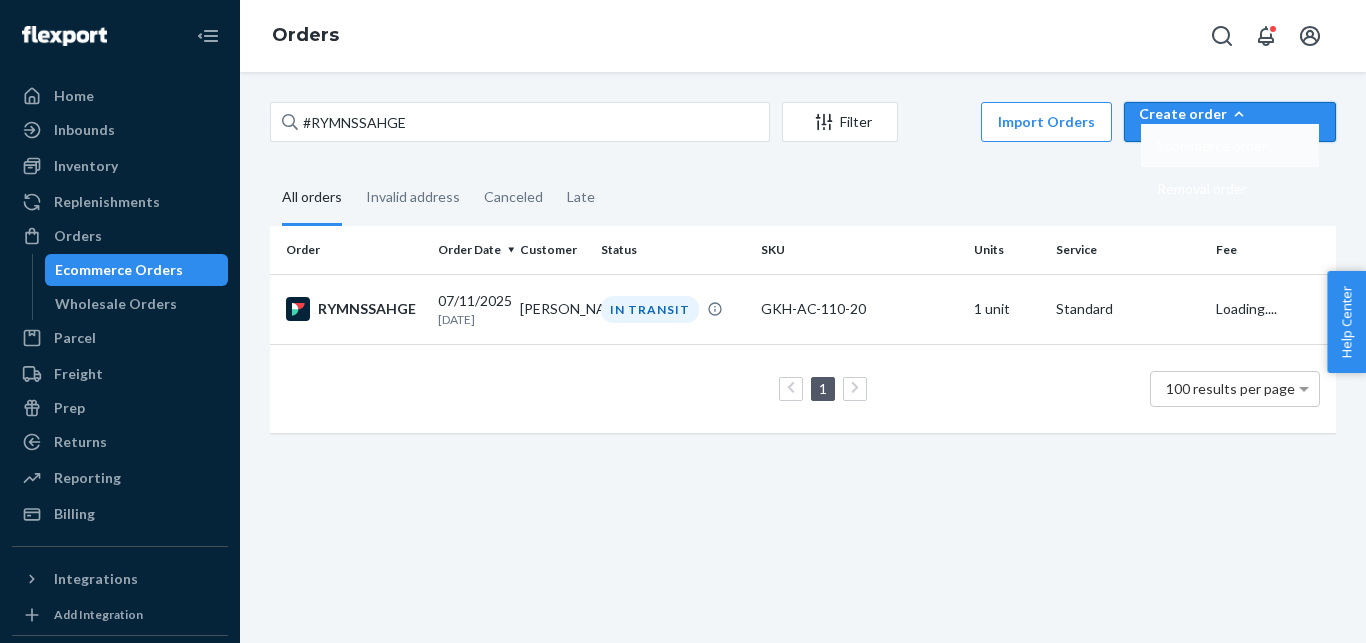 click on "Ecommerce order" at bounding box center (1212, 146) 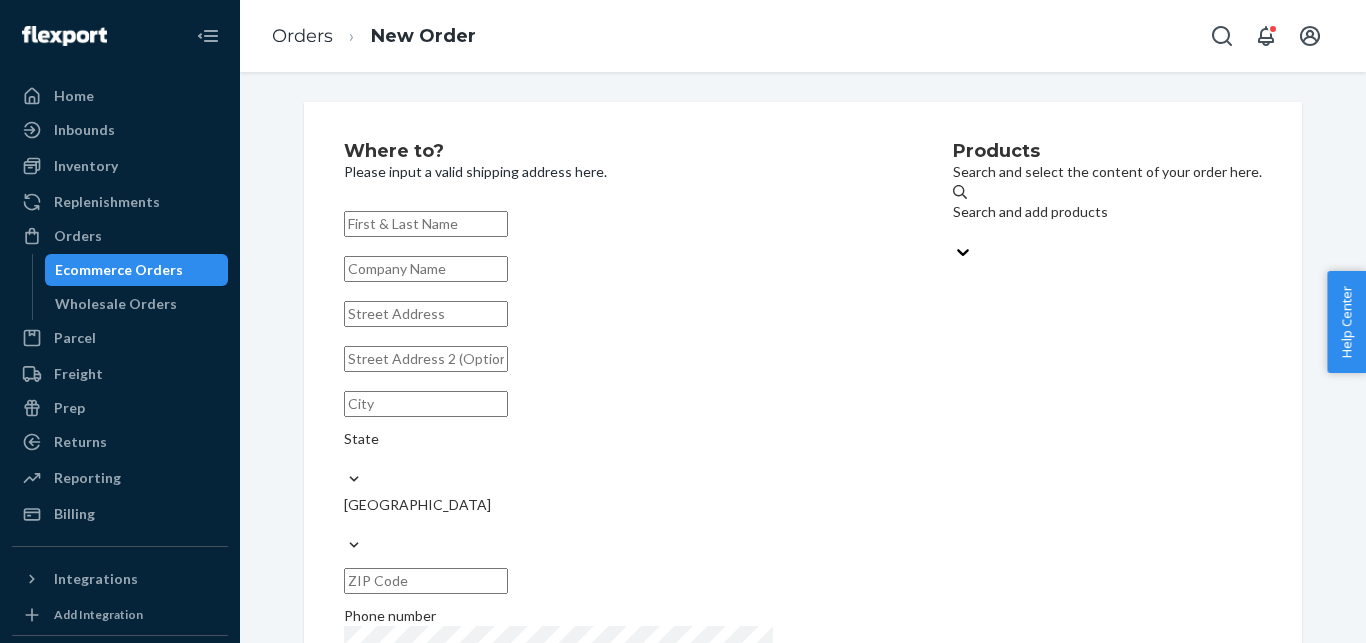 click on "Search and add products" at bounding box center (1107, 222) 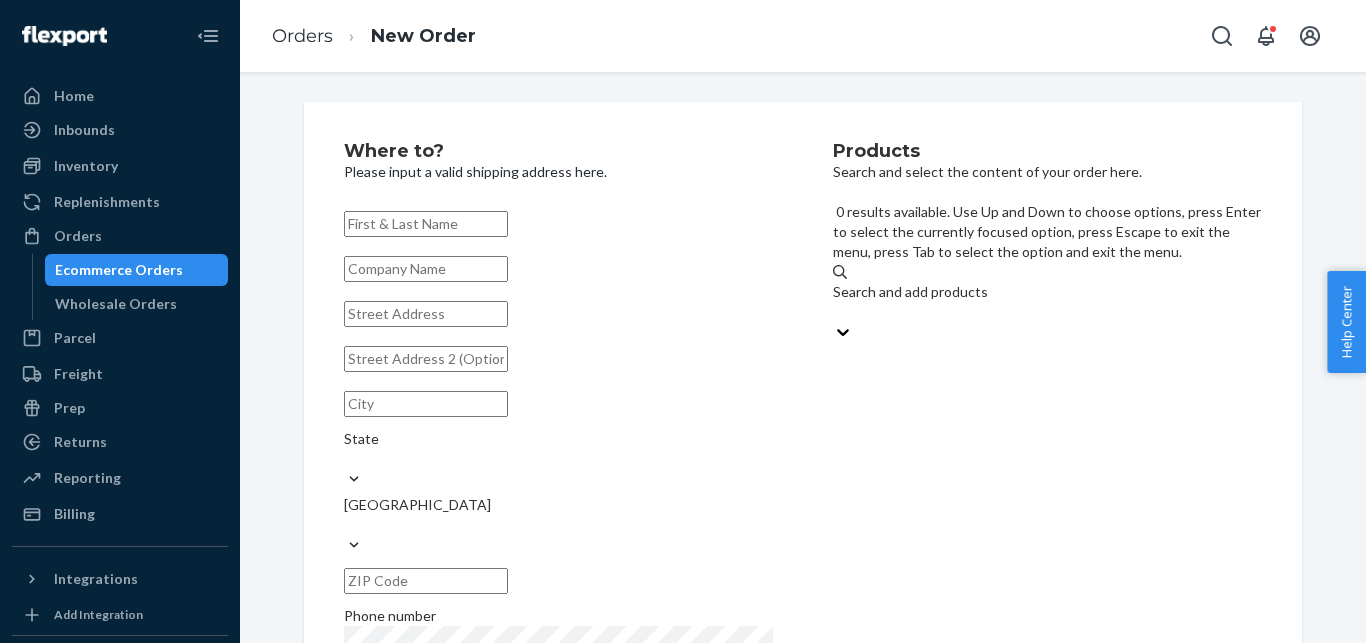 paste on "GK-KIT-MOIST-1000-DUO" 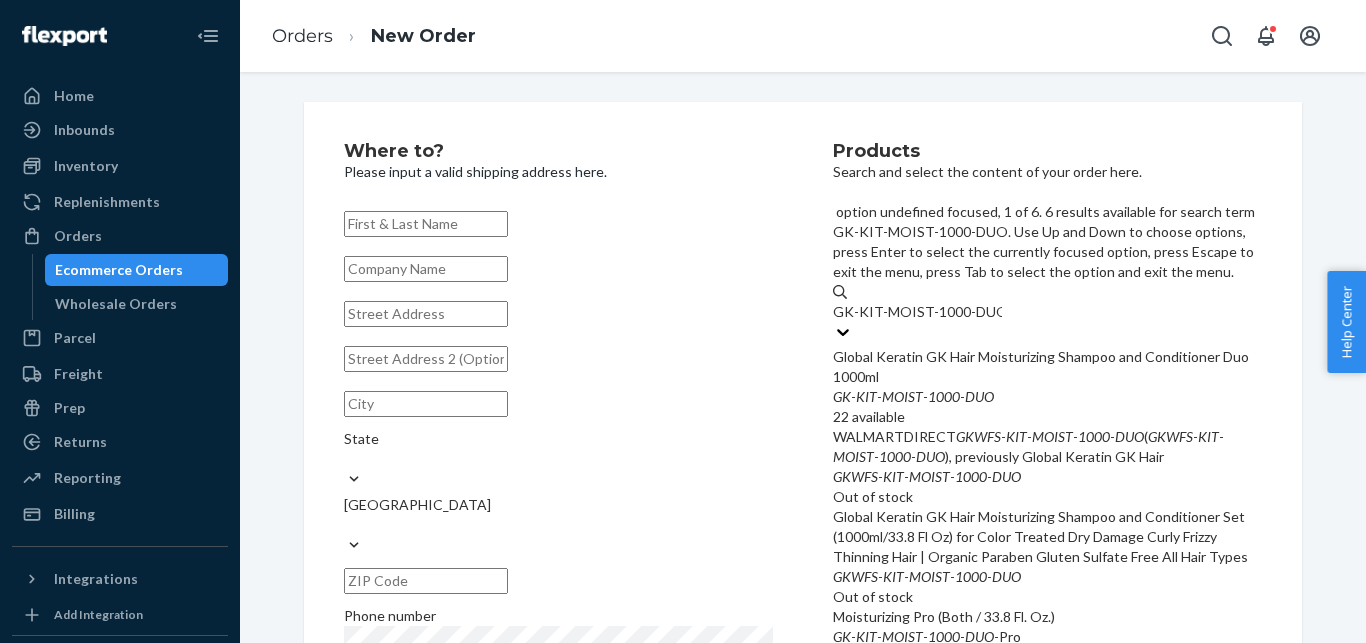 click on "Global Keratin GK Hair Moisturizing Shampoo and Conditioner Duo 1000ml" at bounding box center (1047, 367) 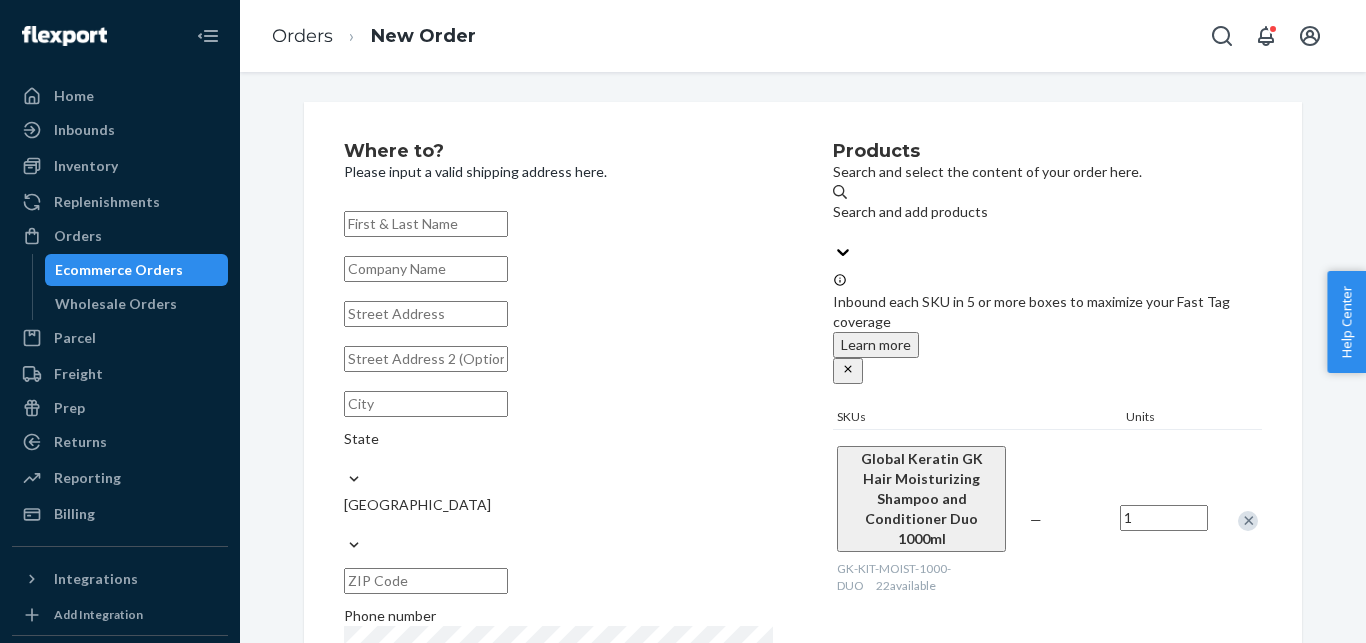 click at bounding box center (426, 224) 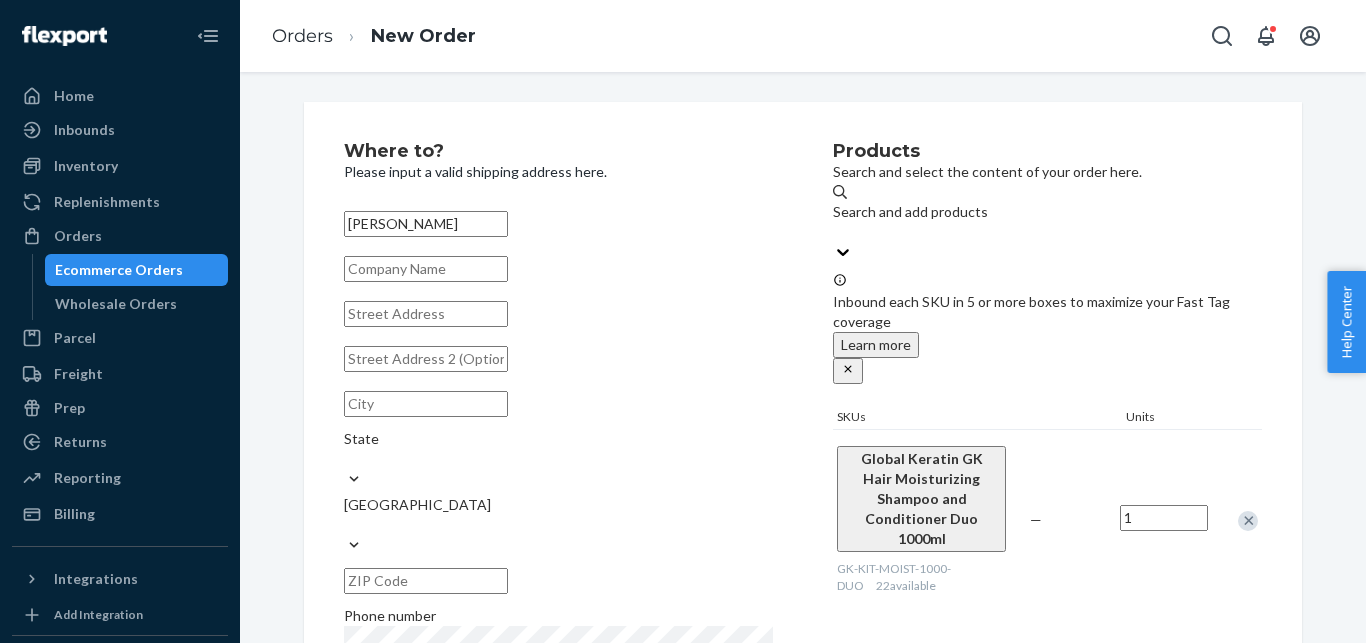 type on "[PERSON_NAME]" 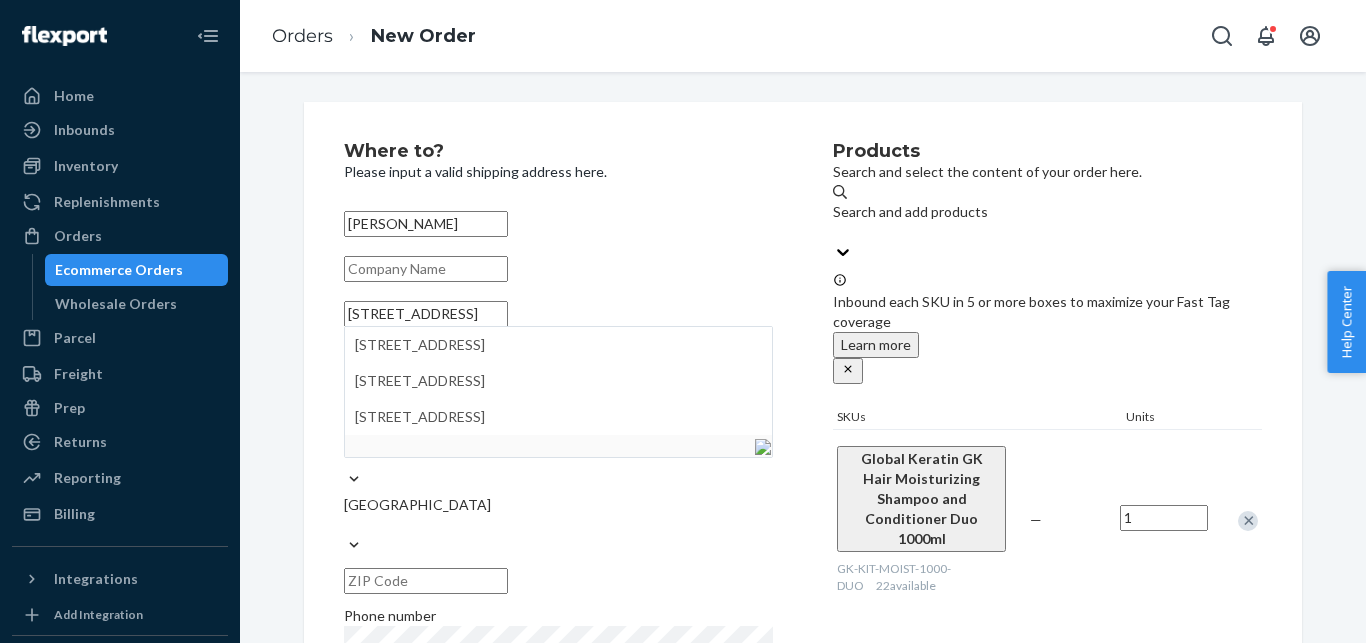 paste on "[GEOGRAPHIC_DATA]" 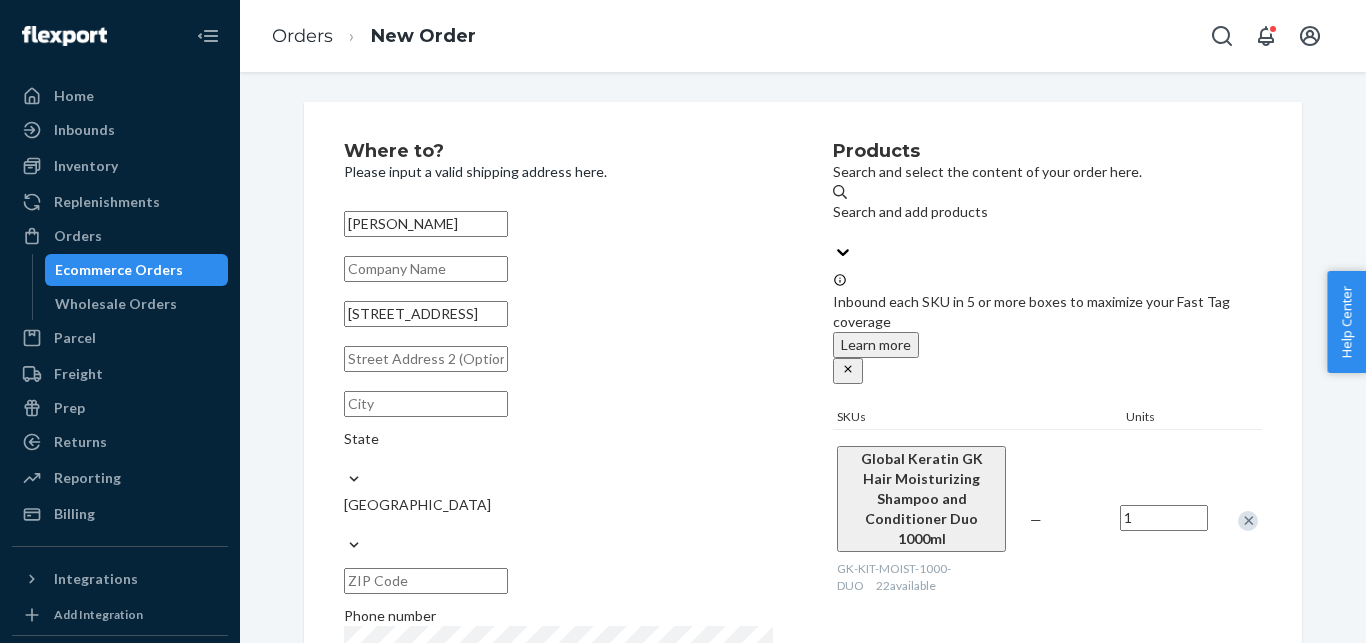 paste on "FL" 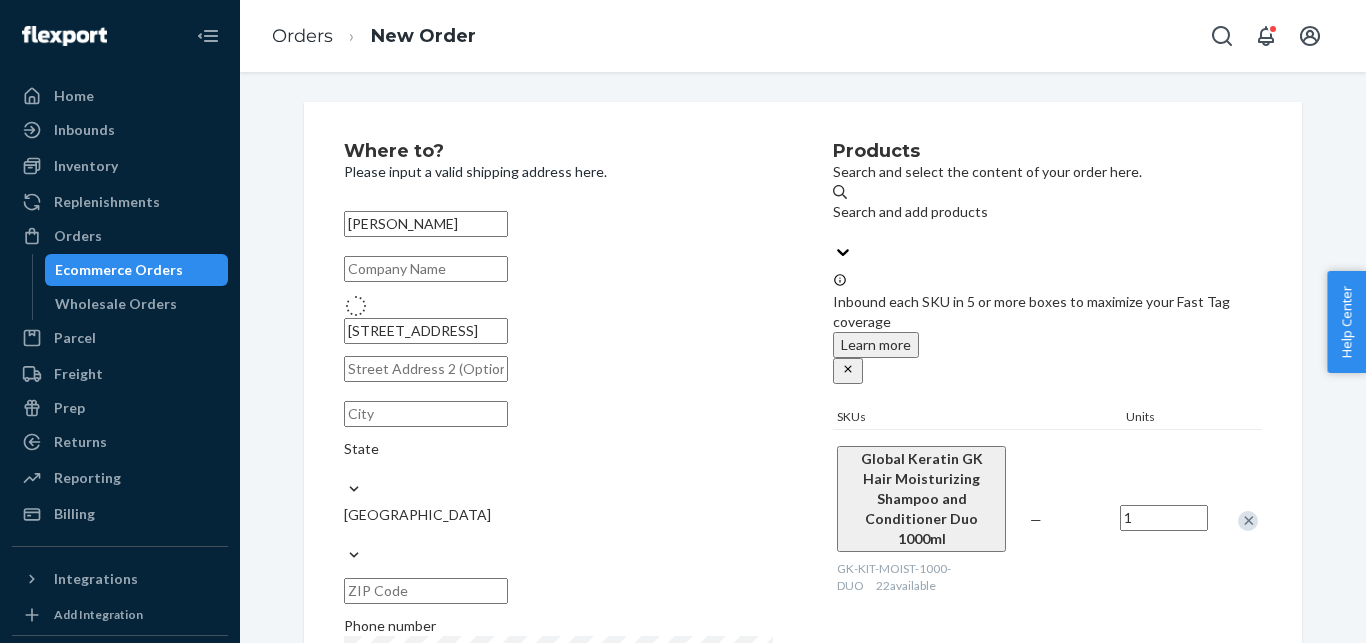 type on "[STREET_ADDRESS]" 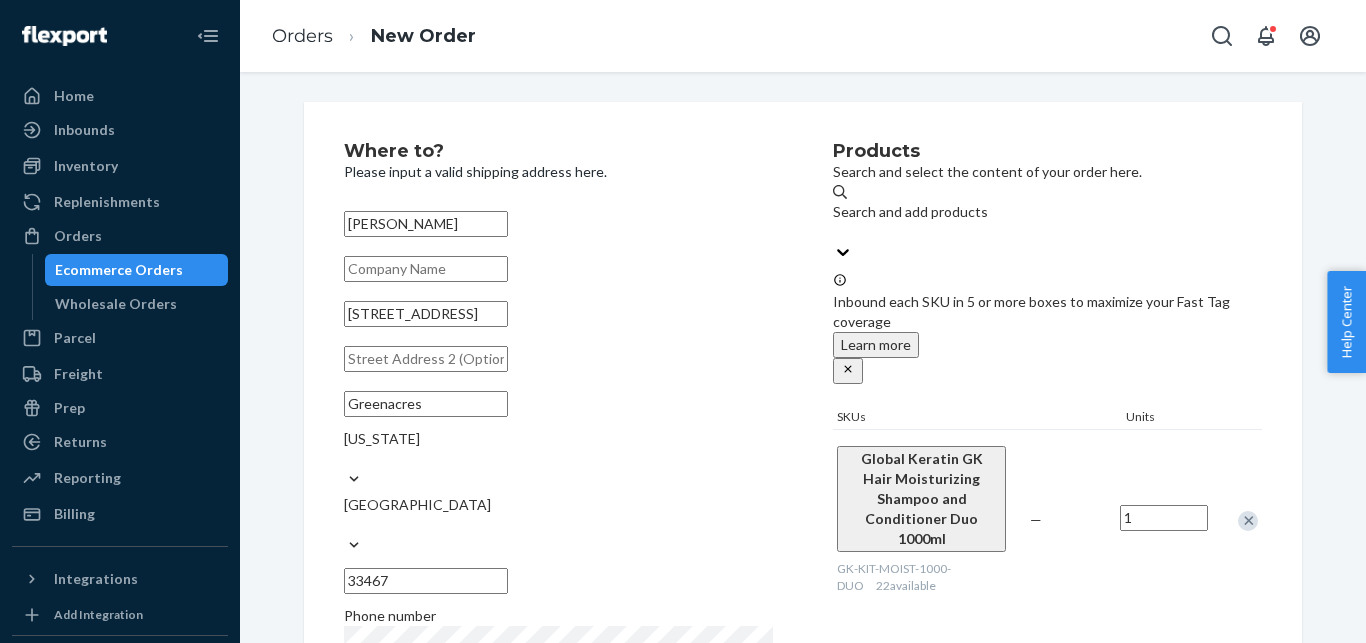click on "Greenacres" at bounding box center (426, 404) 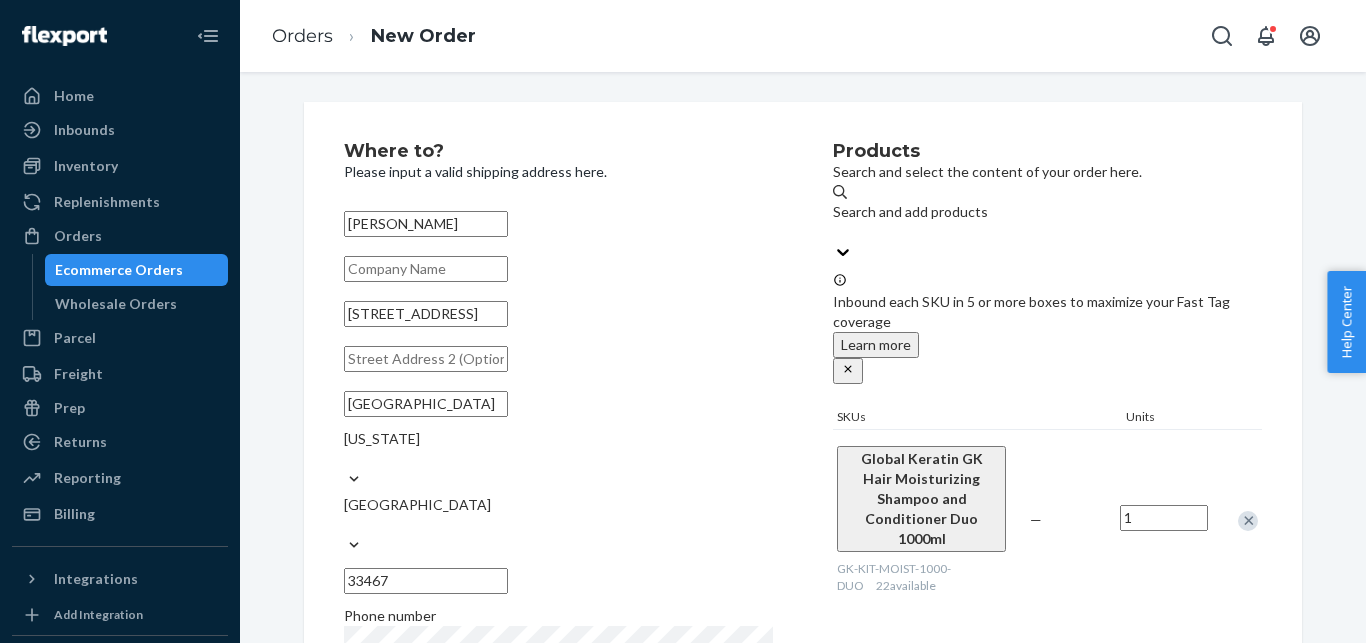 type on "[GEOGRAPHIC_DATA]" 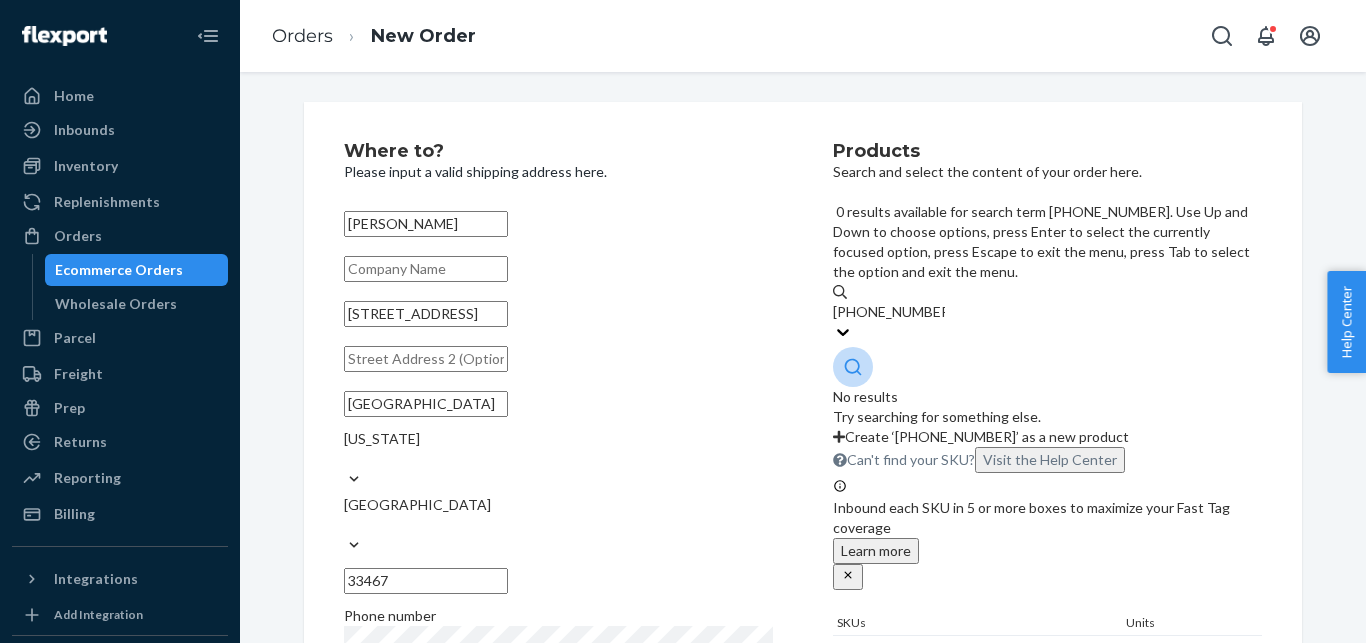 drag, startPoint x: 882, startPoint y: 217, endPoint x: 979, endPoint y: 213, distance: 97.082436 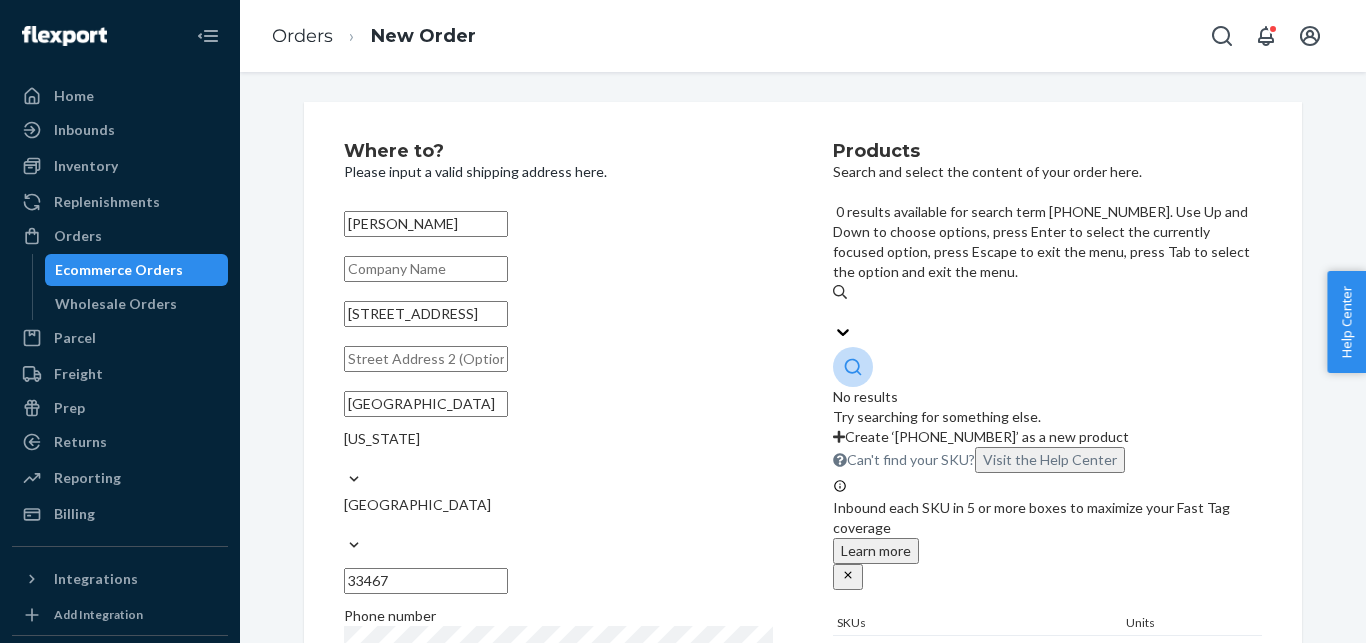 click on "Phone number" at bounding box center [558, 616] 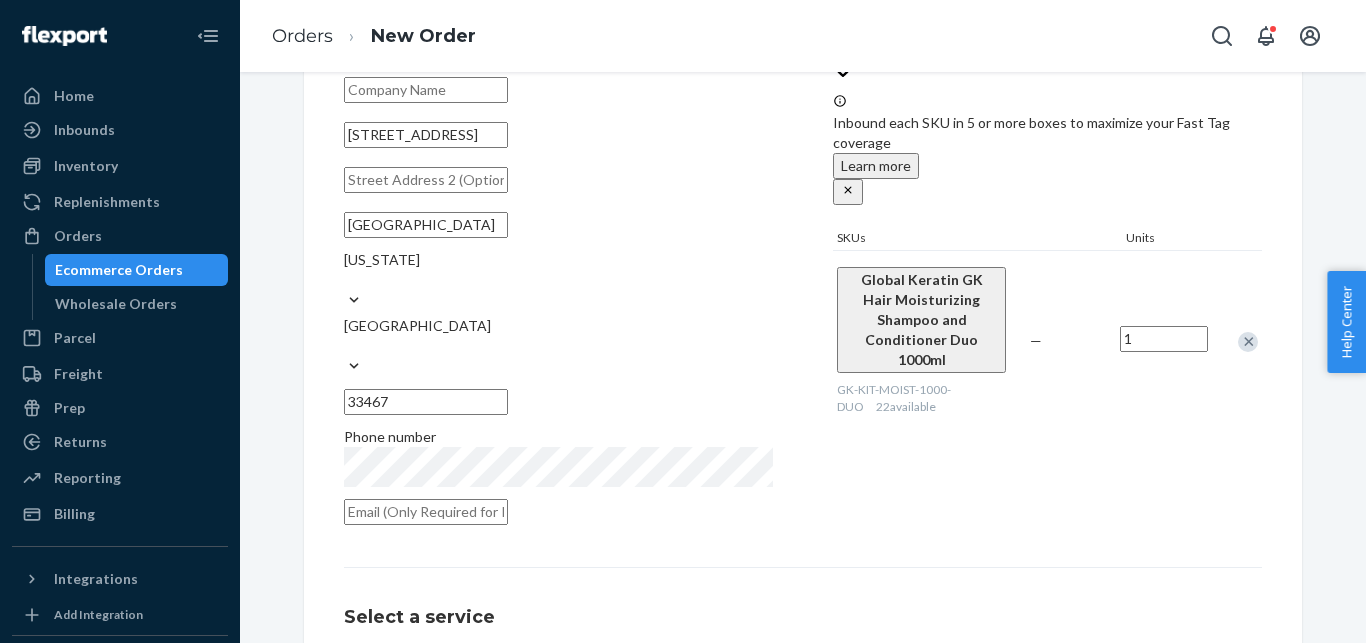 scroll, scrollTop: 368, scrollLeft: 0, axis: vertical 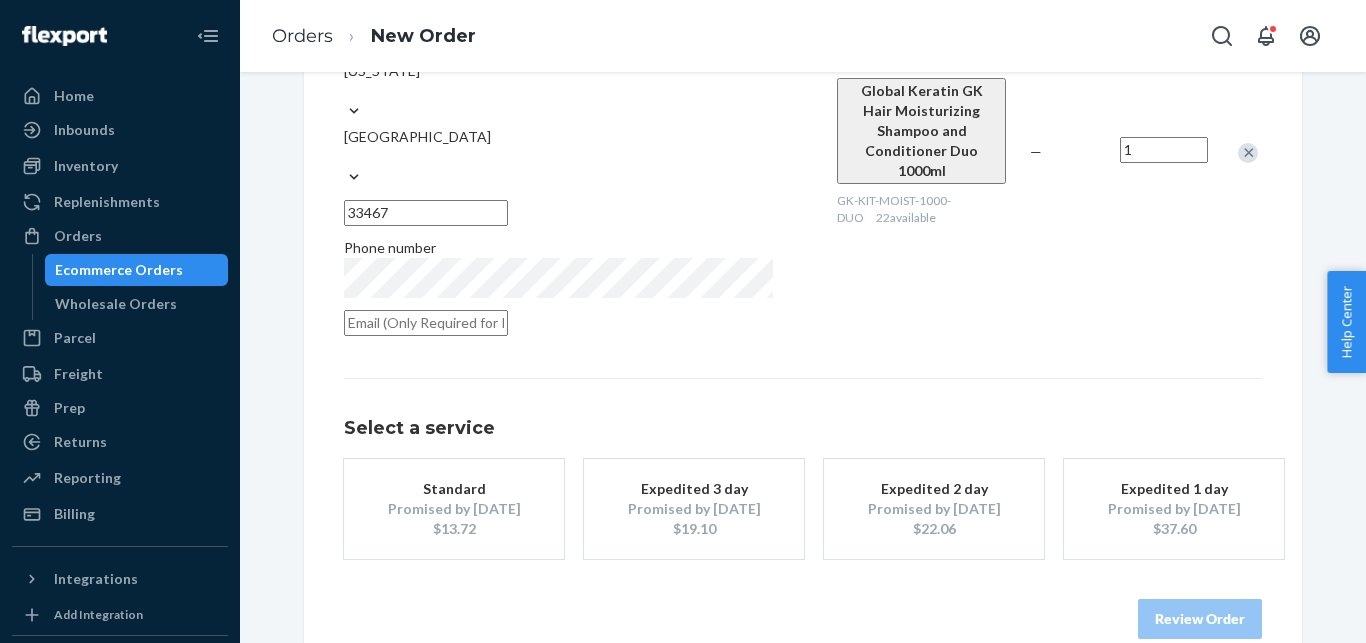 click on "Standard Promised by [DATE] $13.72" at bounding box center [454, 509] 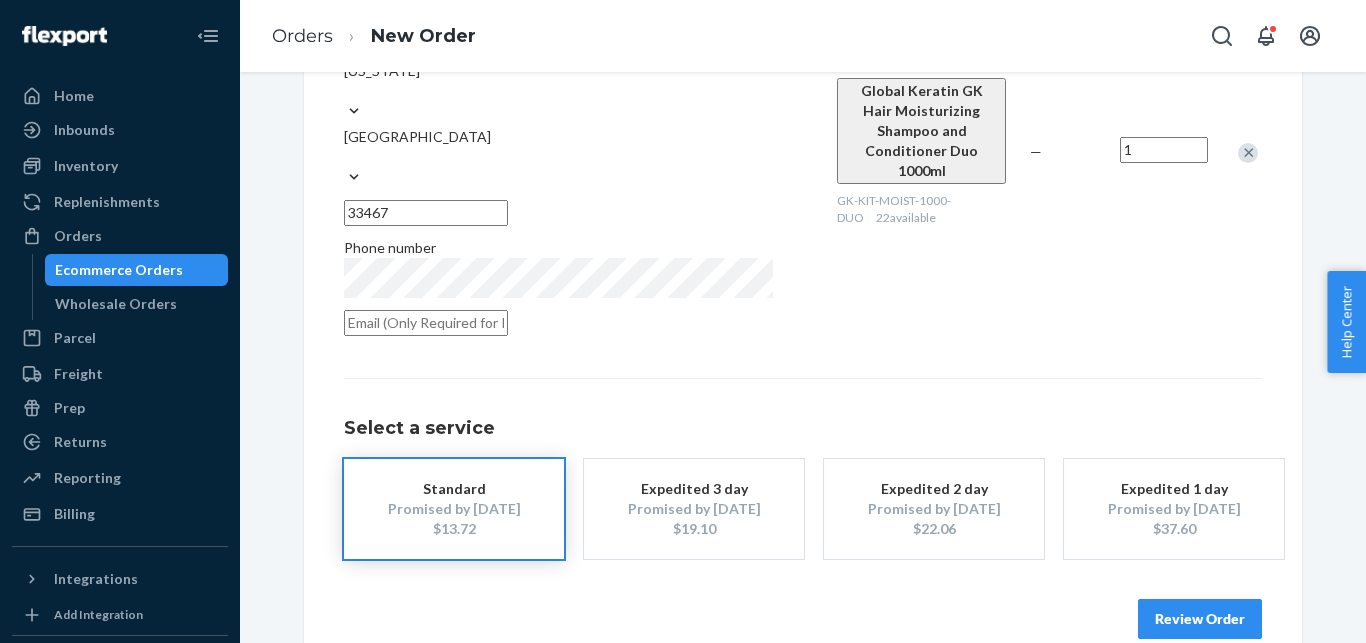 click on "Review Order" at bounding box center (1200, 619) 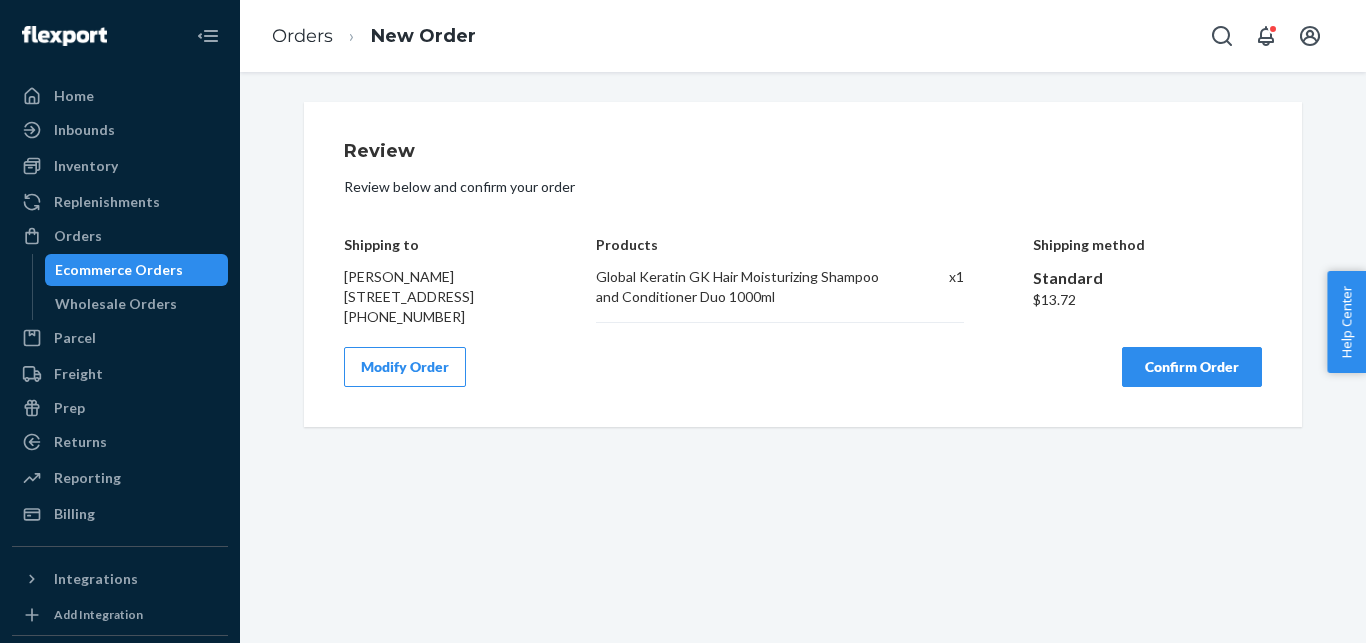 click on "Confirm Order" at bounding box center (1192, 367) 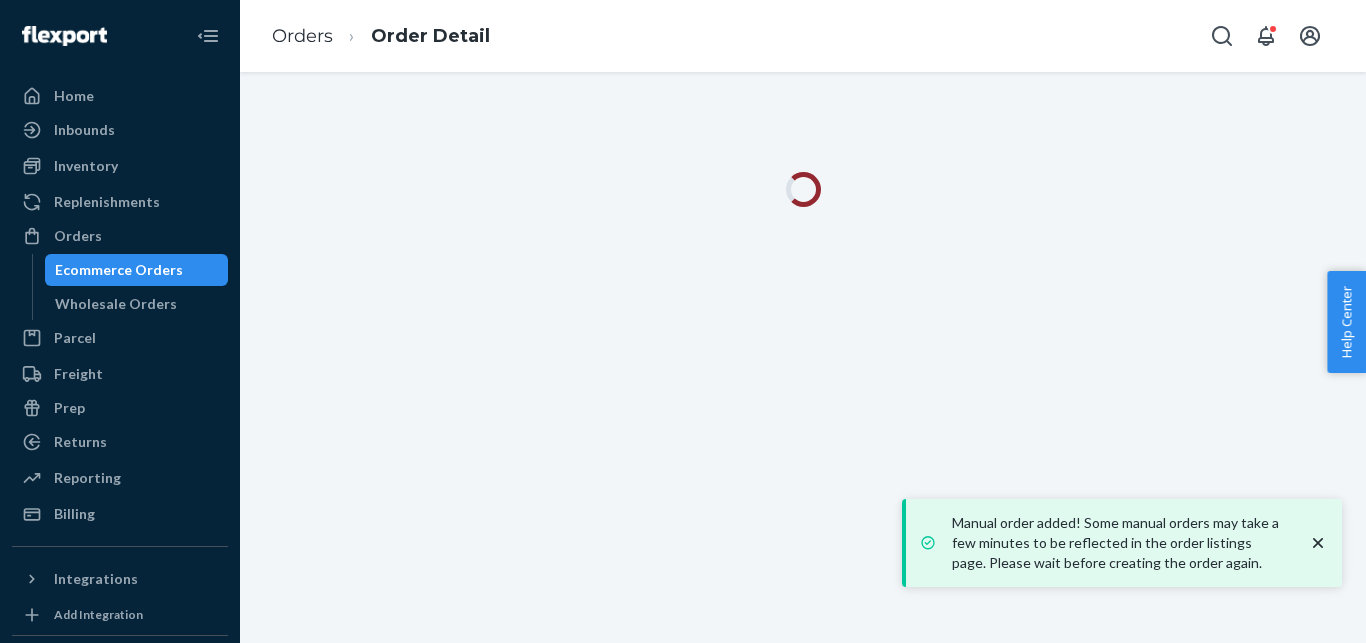 click 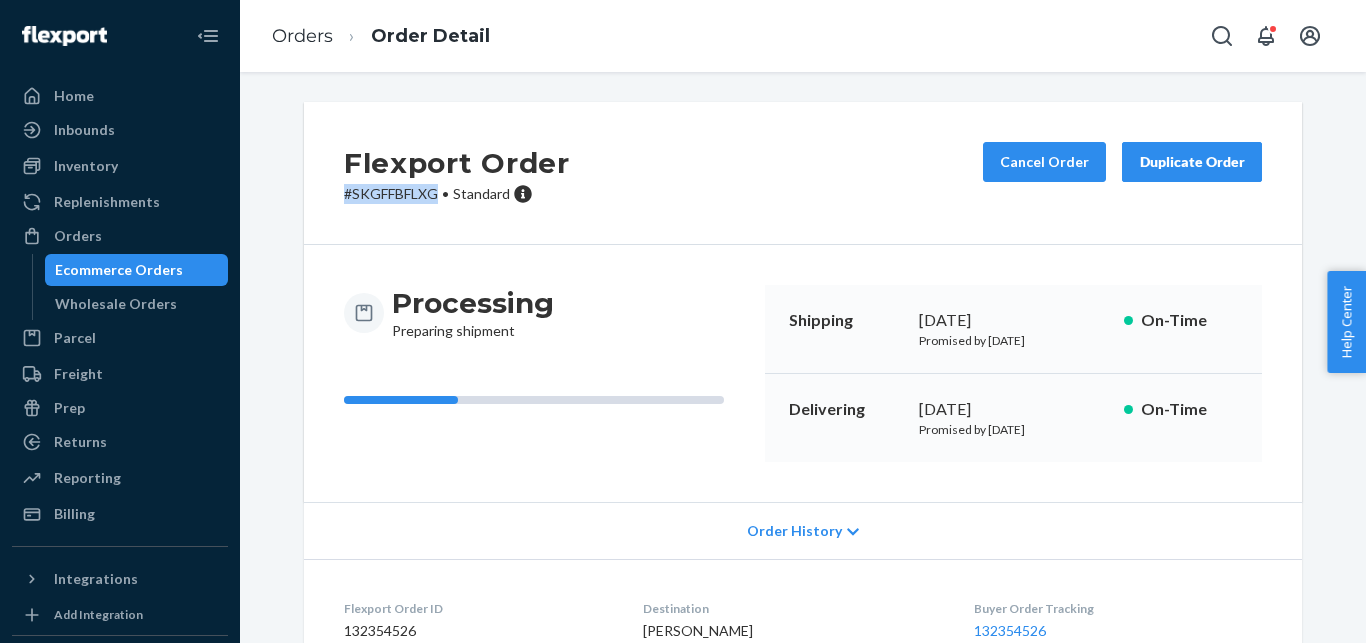 drag, startPoint x: 425, startPoint y: 197, endPoint x: 291, endPoint y: 193, distance: 134.0597 